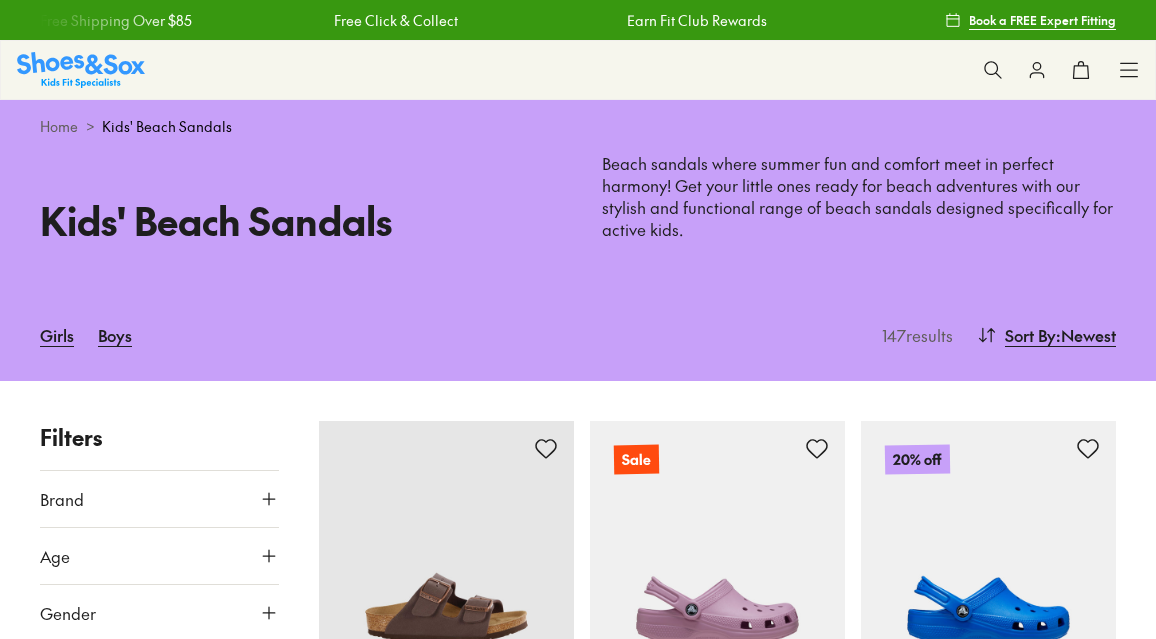 scroll, scrollTop: 0, scrollLeft: 0, axis: both 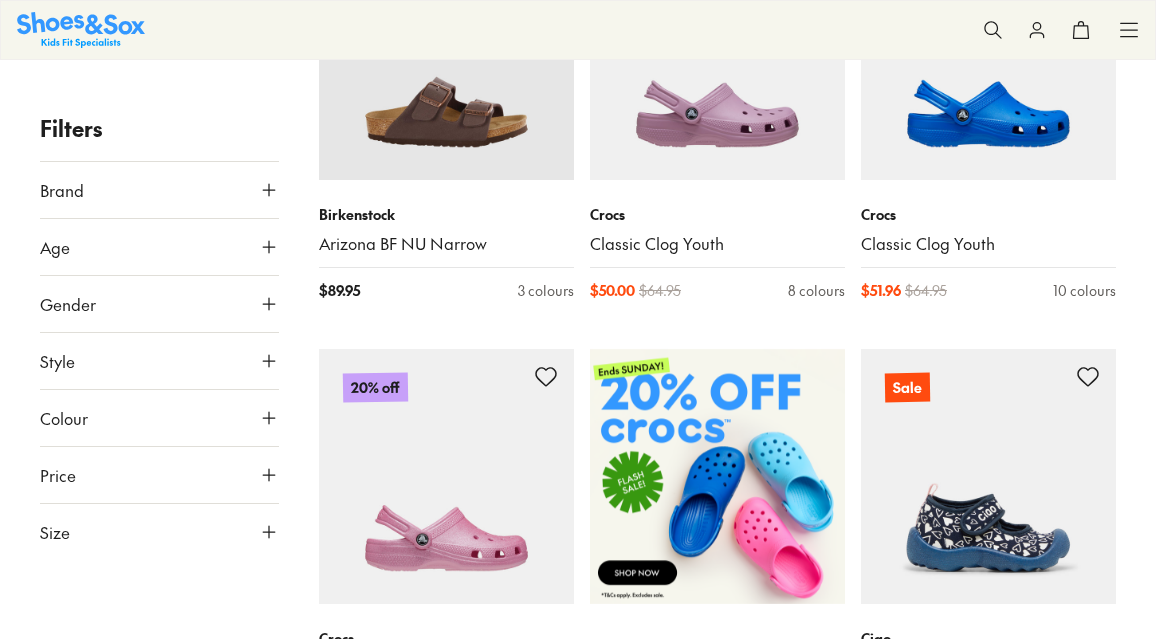 click 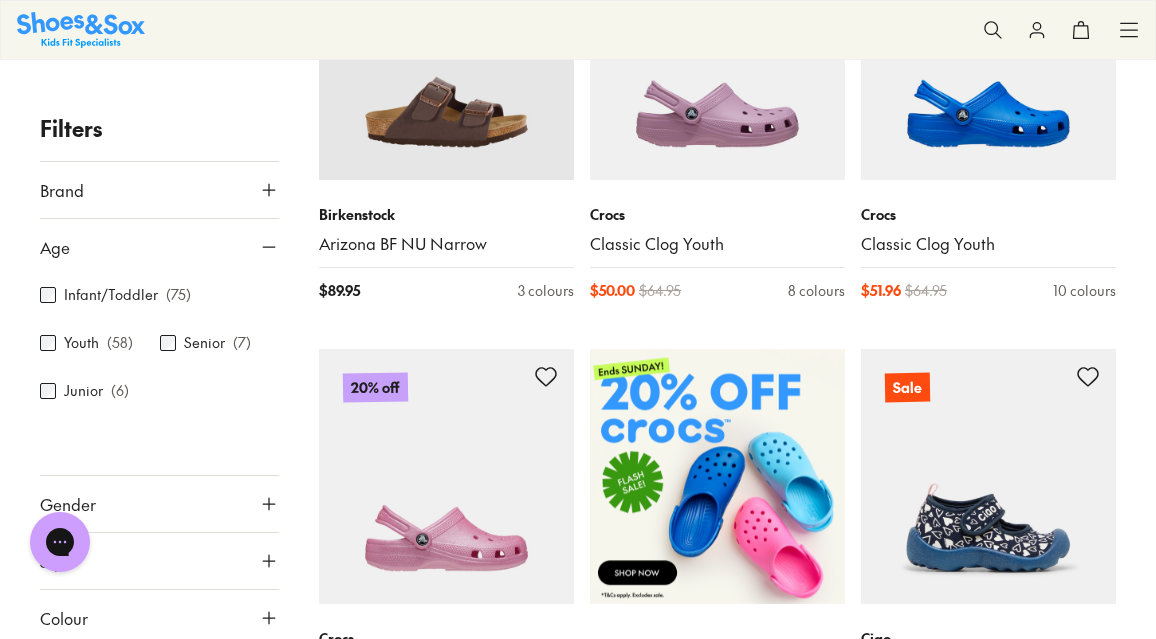 scroll, scrollTop: 0, scrollLeft: 0, axis: both 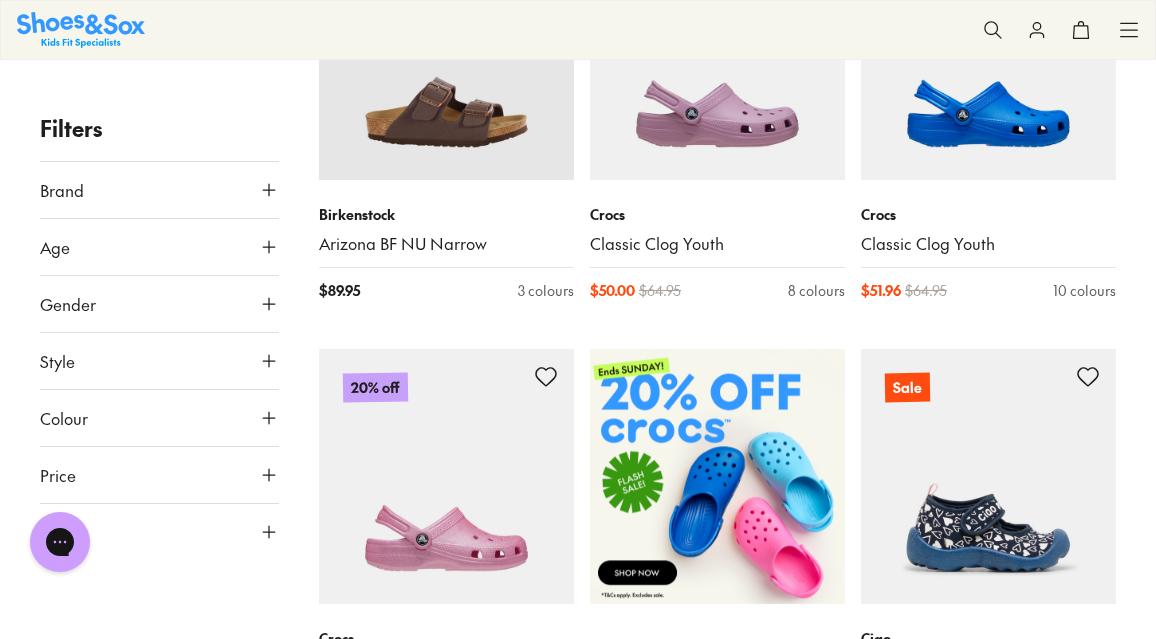click on "Size" at bounding box center [159, 532] 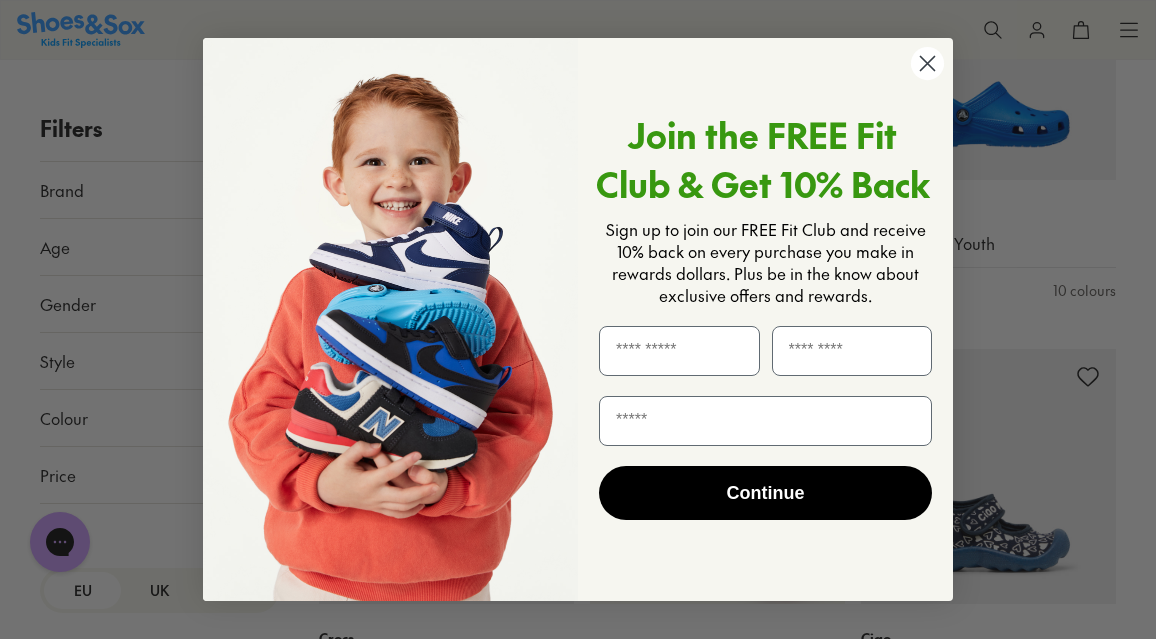 click 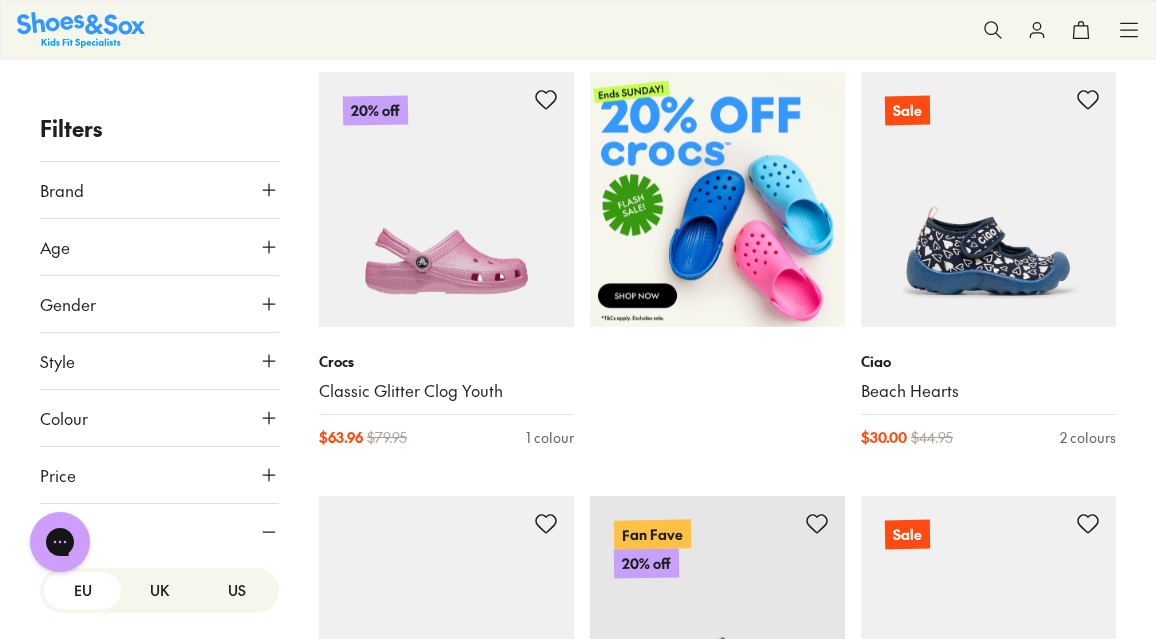 scroll, scrollTop: 823, scrollLeft: 0, axis: vertical 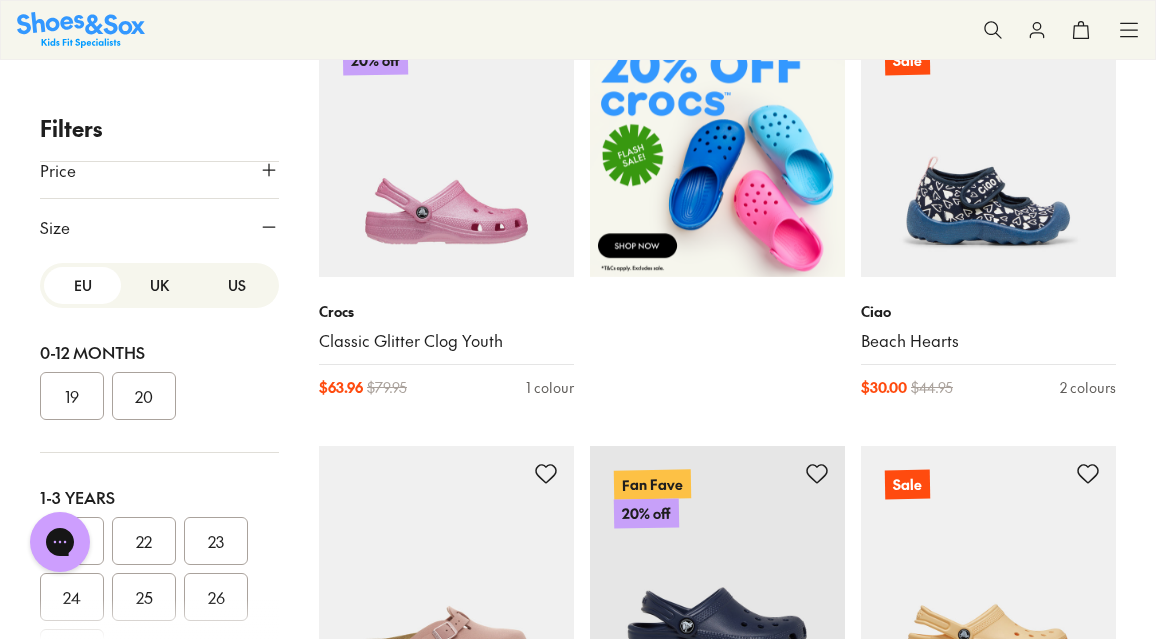 click on "UK" at bounding box center [159, 285] 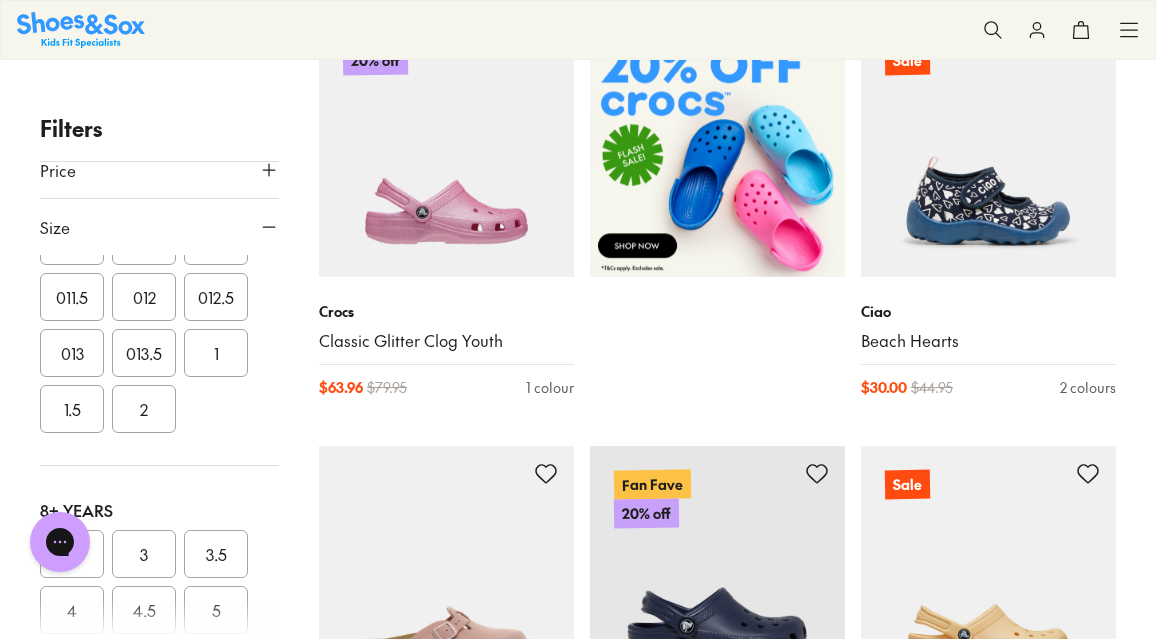 scroll, scrollTop: 610, scrollLeft: 0, axis: vertical 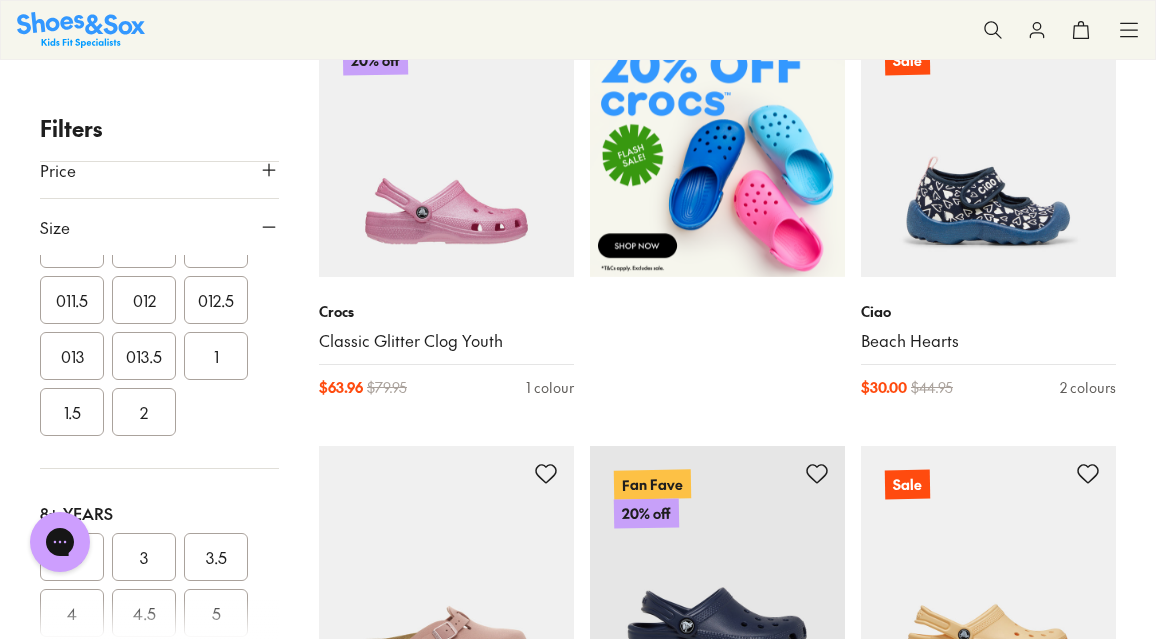 click on "013" at bounding box center (72, 356) 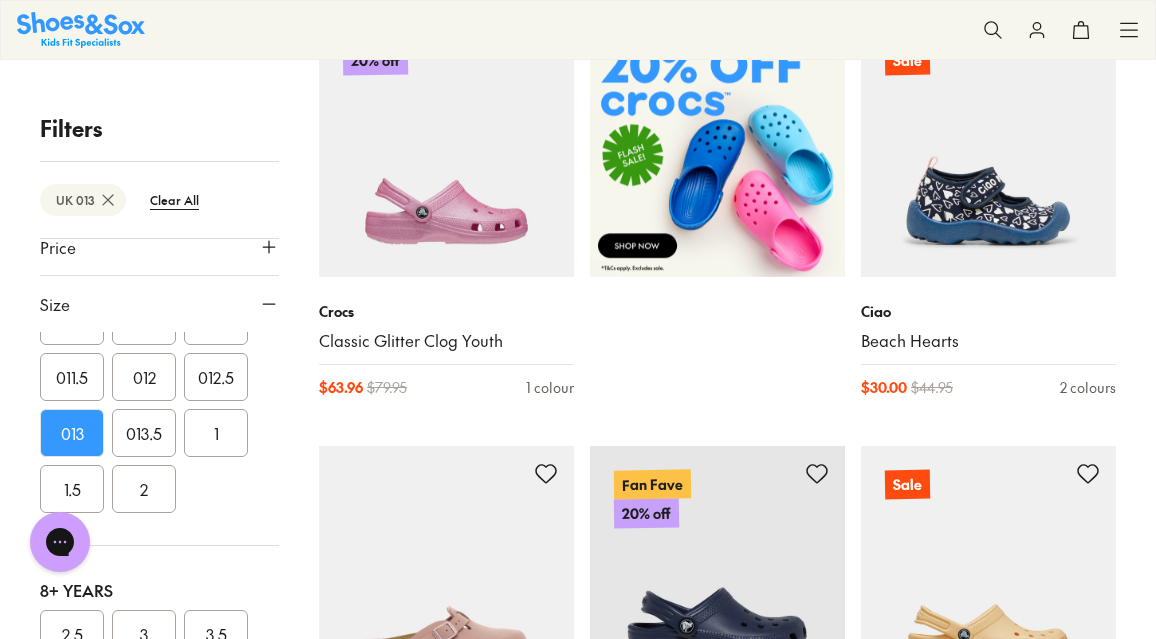 scroll, scrollTop: 52, scrollLeft: 0, axis: vertical 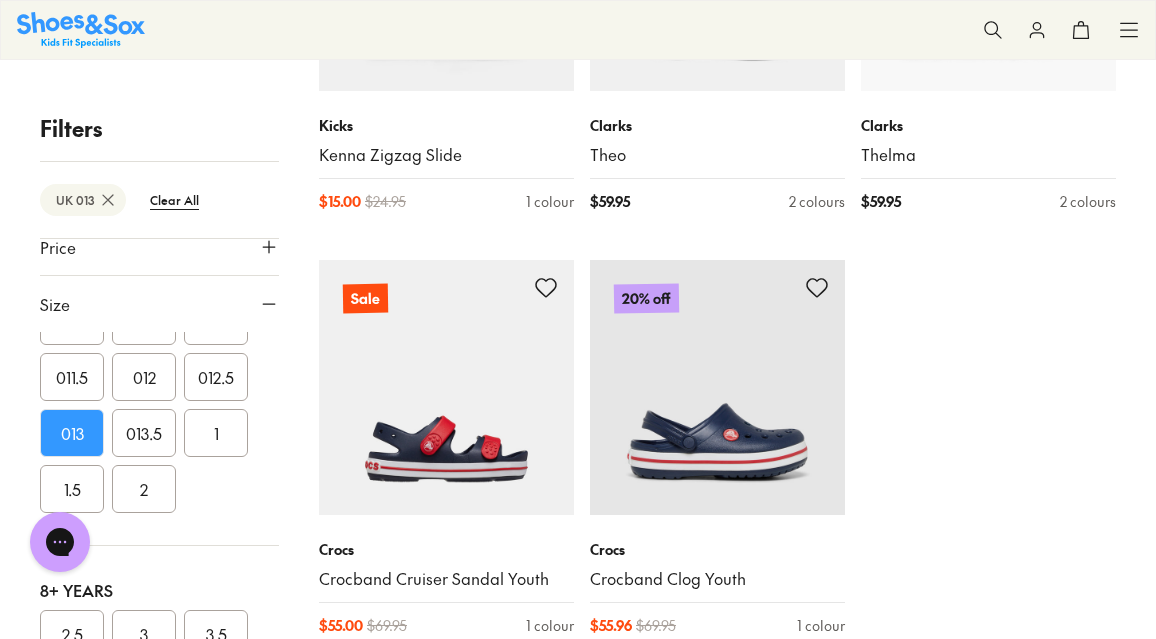 type on "***" 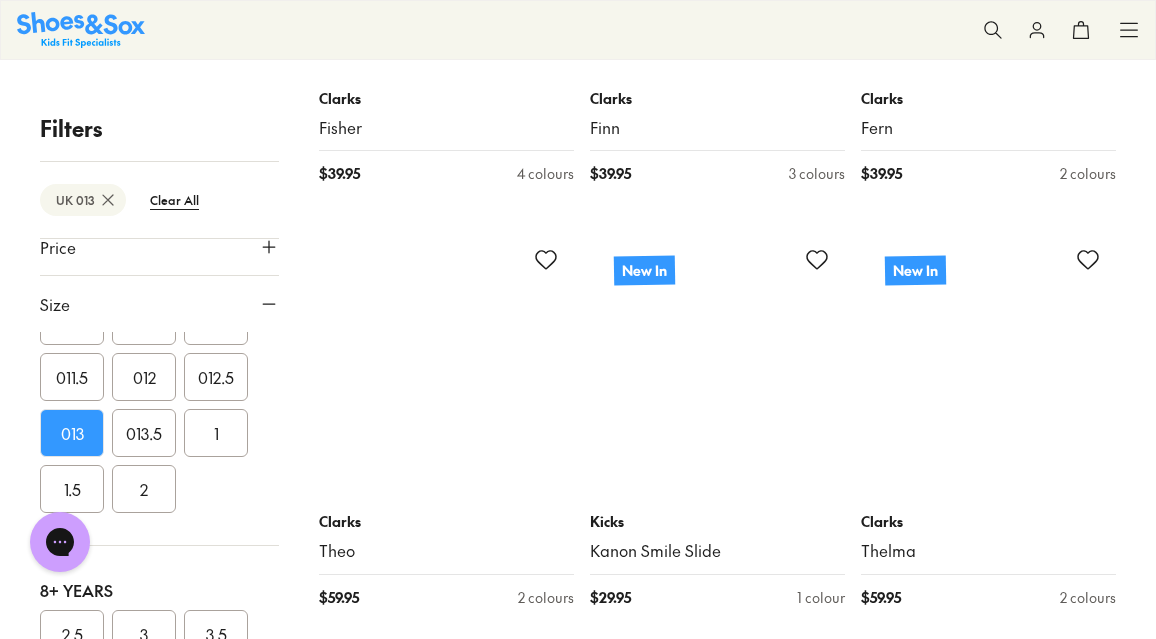 scroll, scrollTop: 7430, scrollLeft: 0, axis: vertical 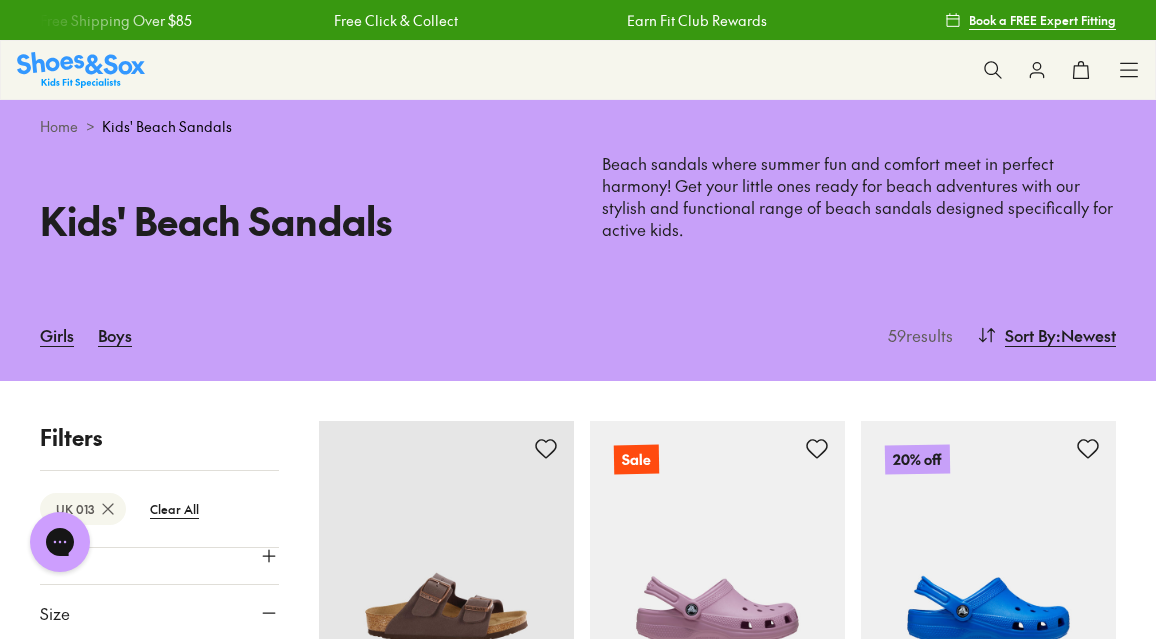click on "Sale
Sale
Shop All
20% Off Crocs
School on Sale
Up to 40% Off Sale
25% Off Waterbottles
$5 Toys
Shop All Sale
Girls
Girls
Shop All
Sneakers
School" at bounding box center (578, 70) 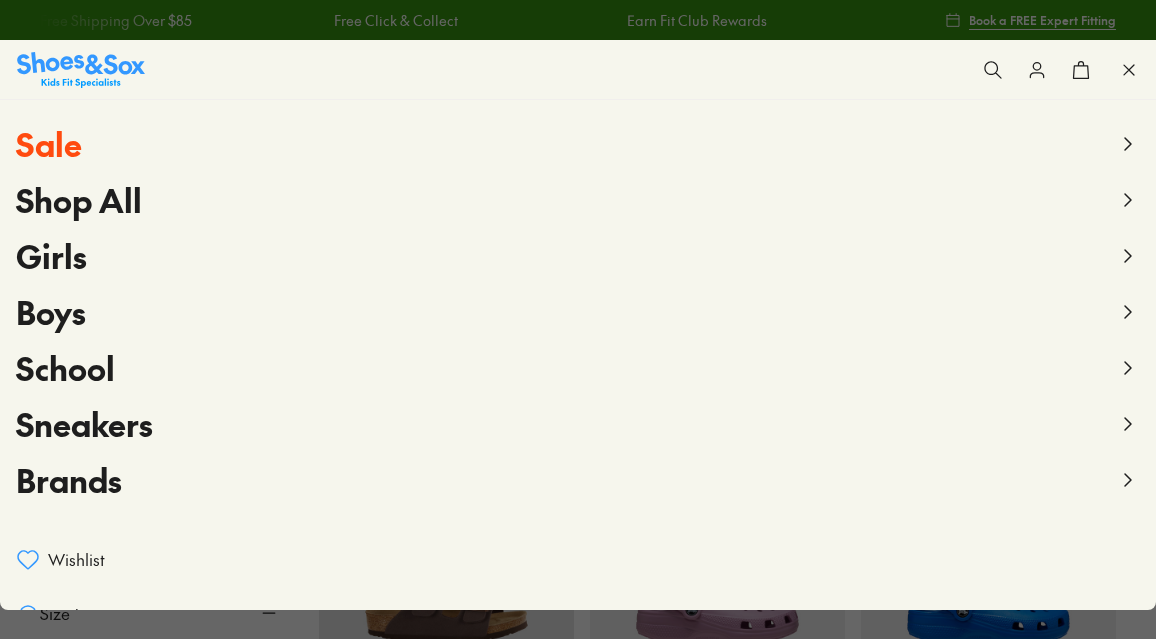 click on "Boys" at bounding box center [51, 311] 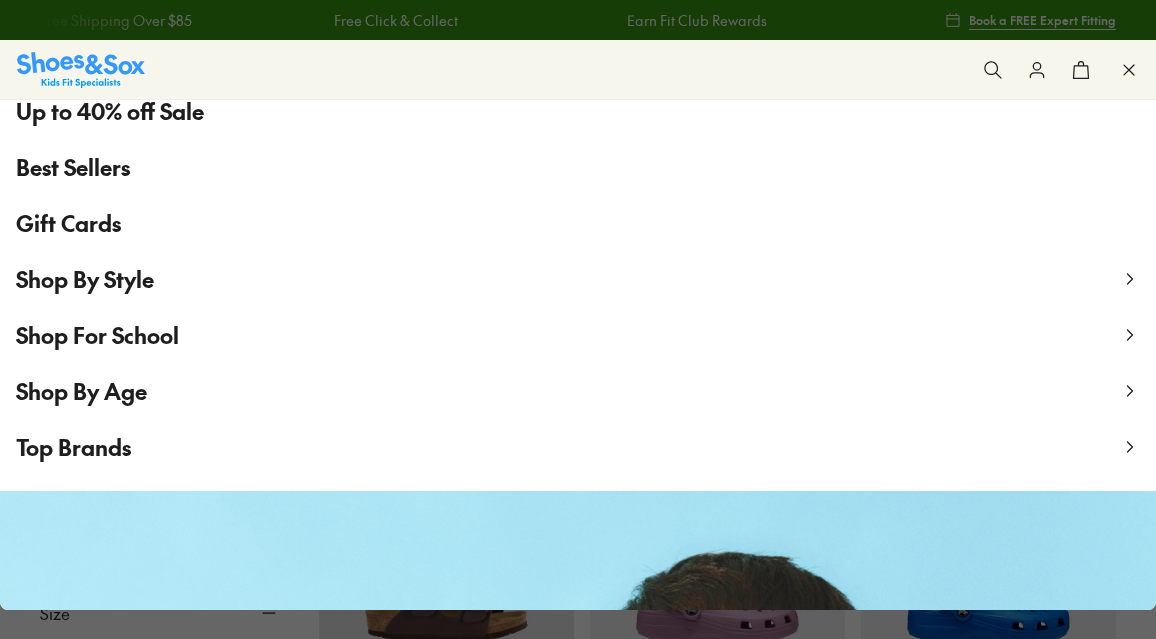 scroll, scrollTop: 295, scrollLeft: 0, axis: vertical 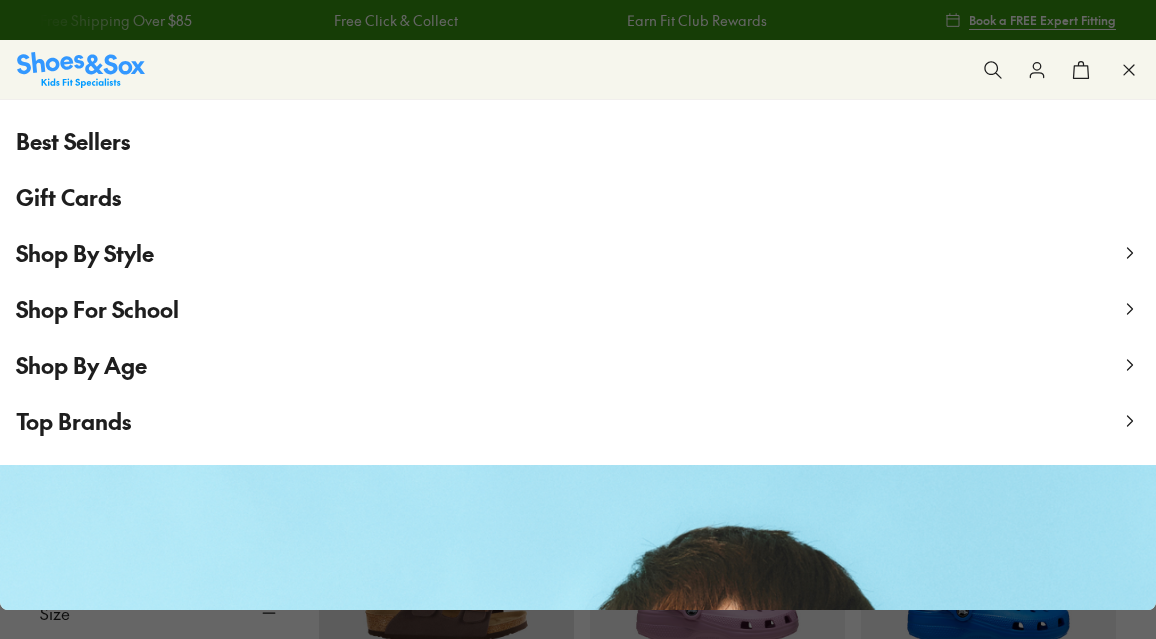 click 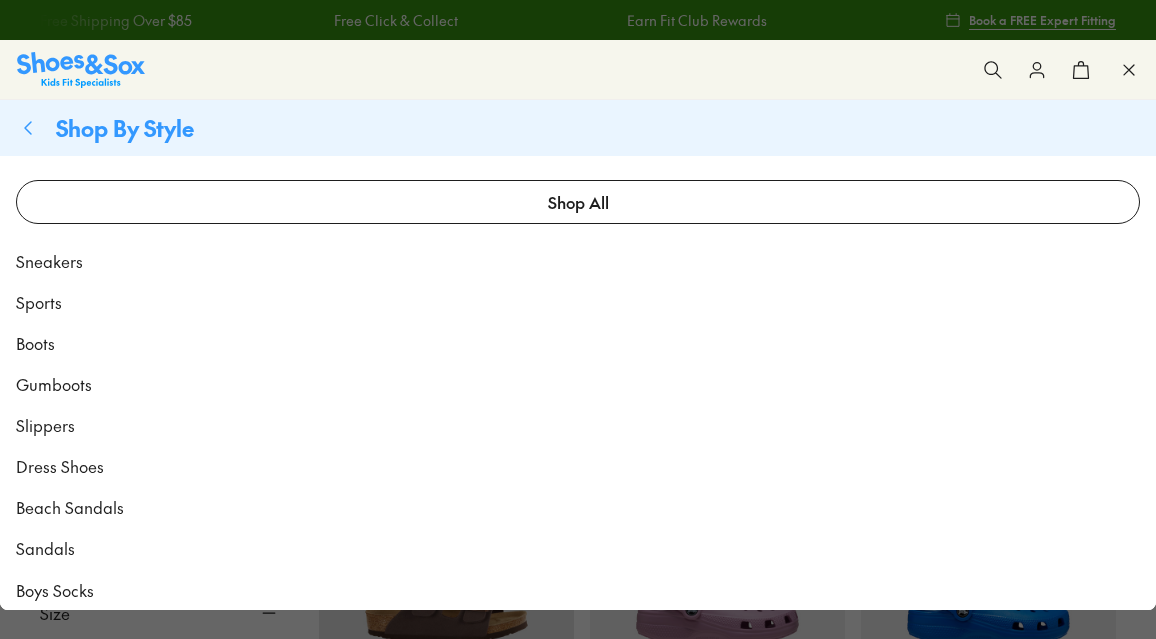 click on "Sneakers" at bounding box center (49, 261) 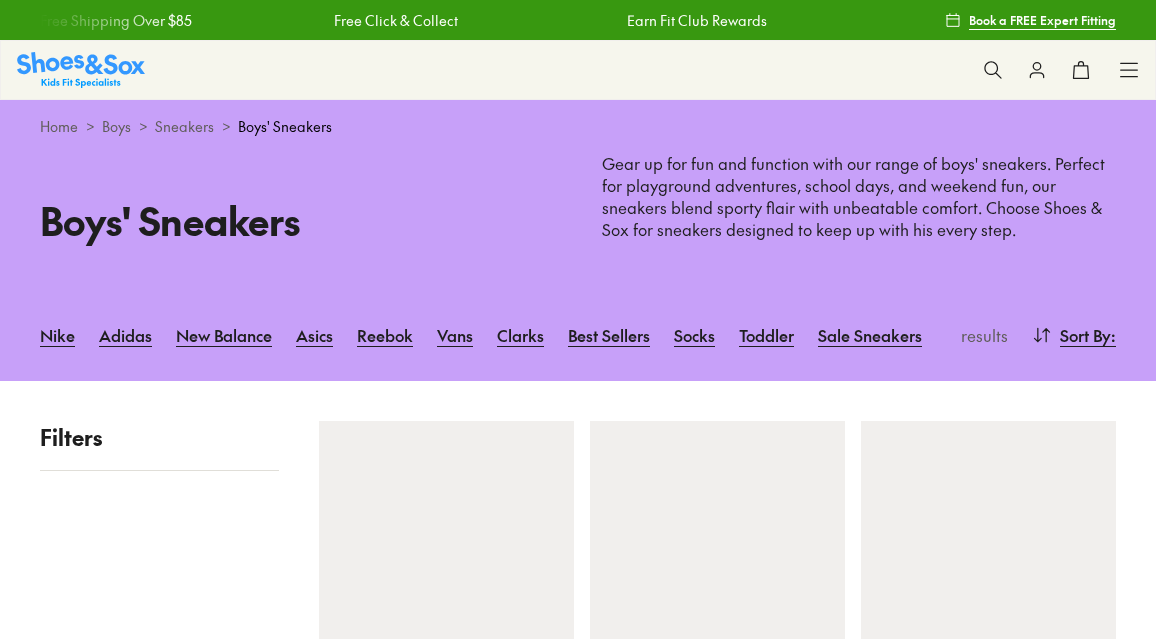 scroll, scrollTop: 0, scrollLeft: 0, axis: both 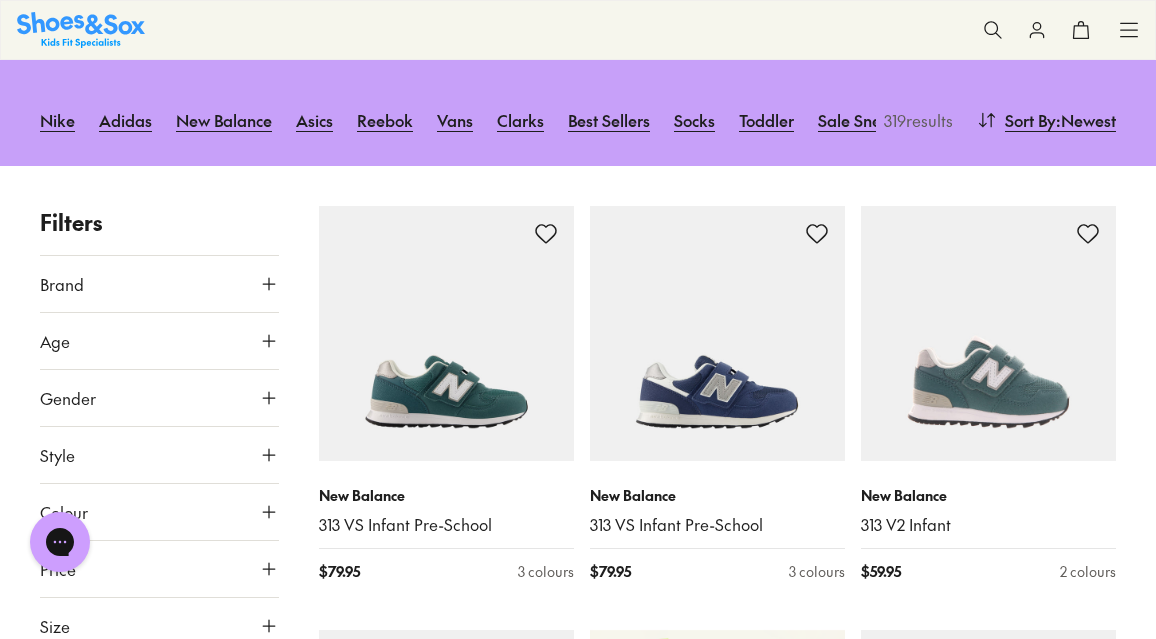 drag, startPoint x: 1158, startPoint y: 51, endPoint x: 1159, endPoint y: 90, distance: 39.012817 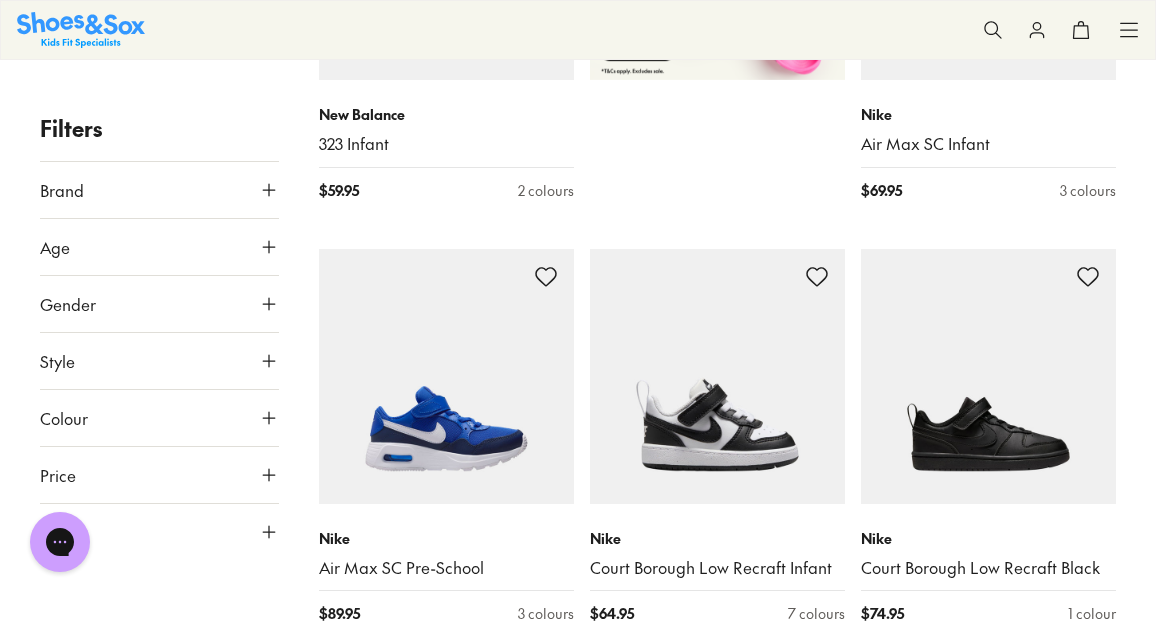 scroll, scrollTop: 1070, scrollLeft: 0, axis: vertical 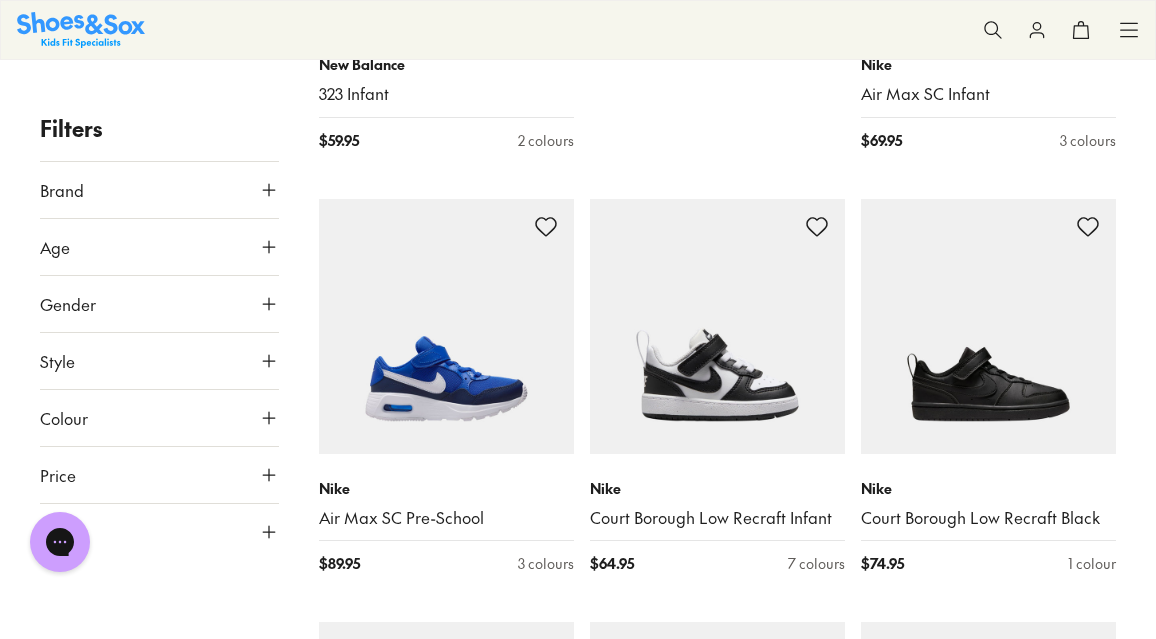 click 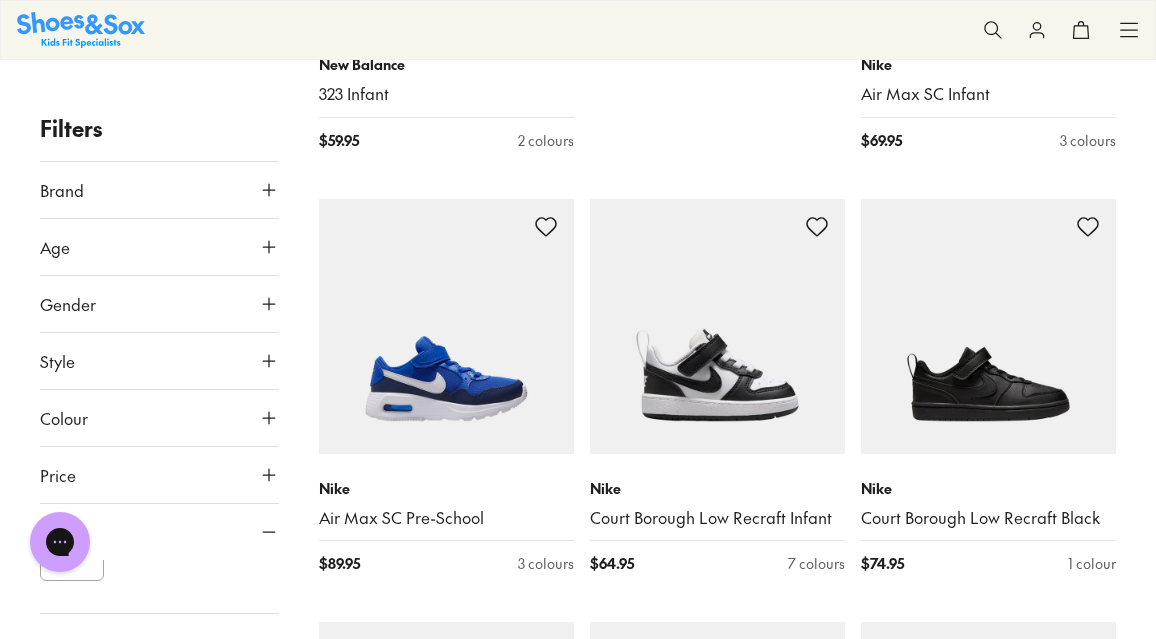 scroll, scrollTop: 199, scrollLeft: 0, axis: vertical 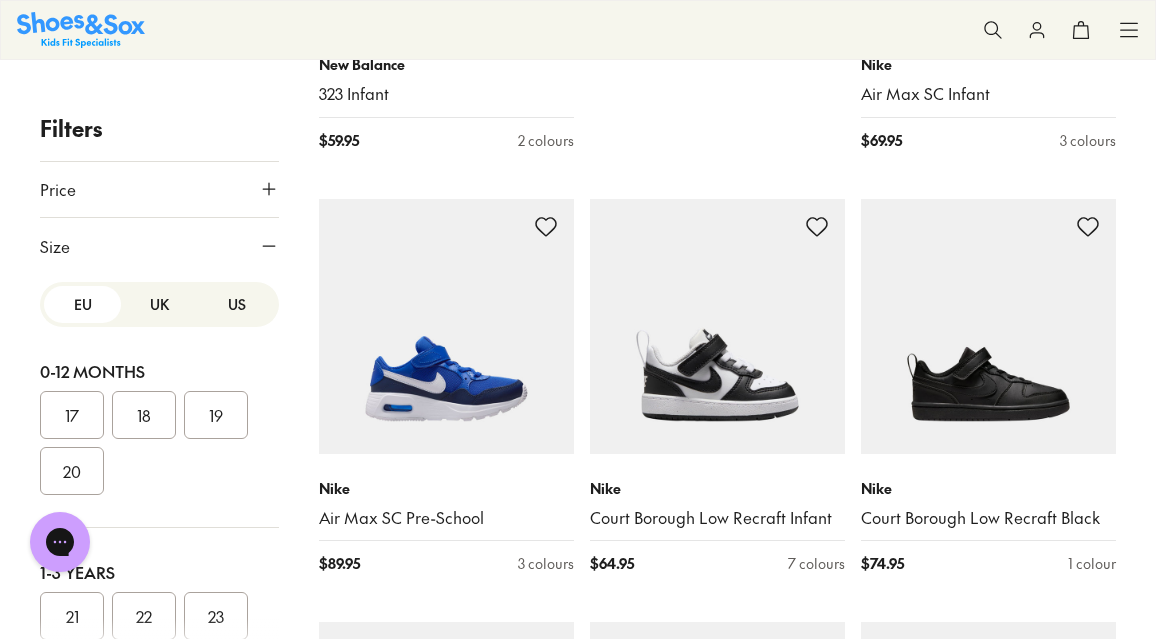 click on "US" at bounding box center [236, 304] 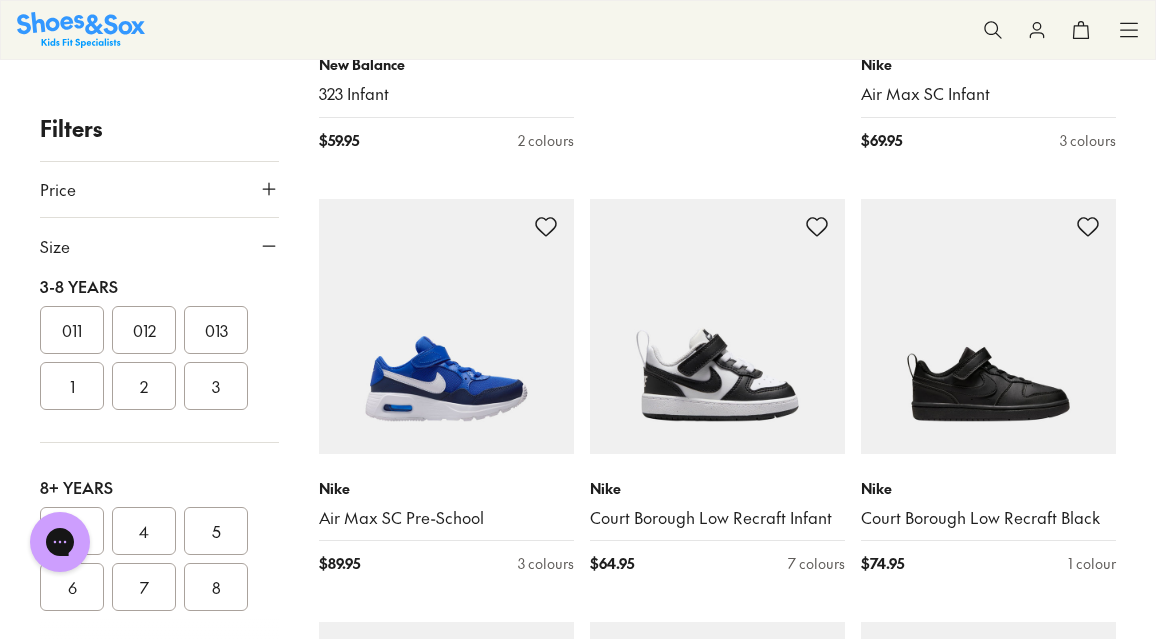 scroll, scrollTop: 480, scrollLeft: 0, axis: vertical 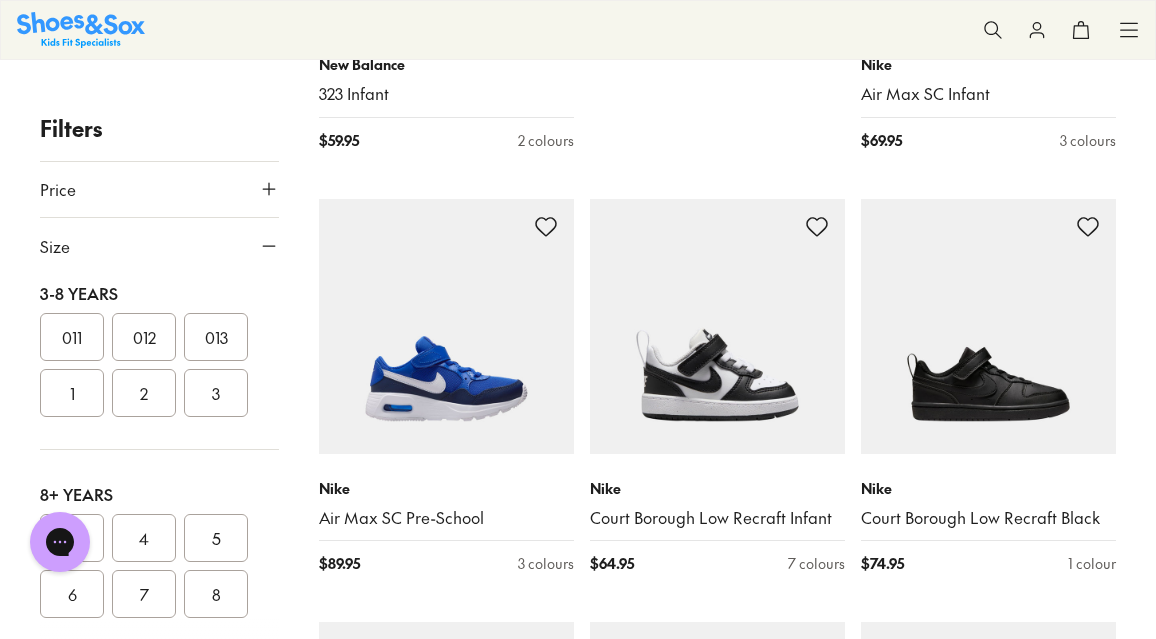 click on "013" at bounding box center (216, 337) 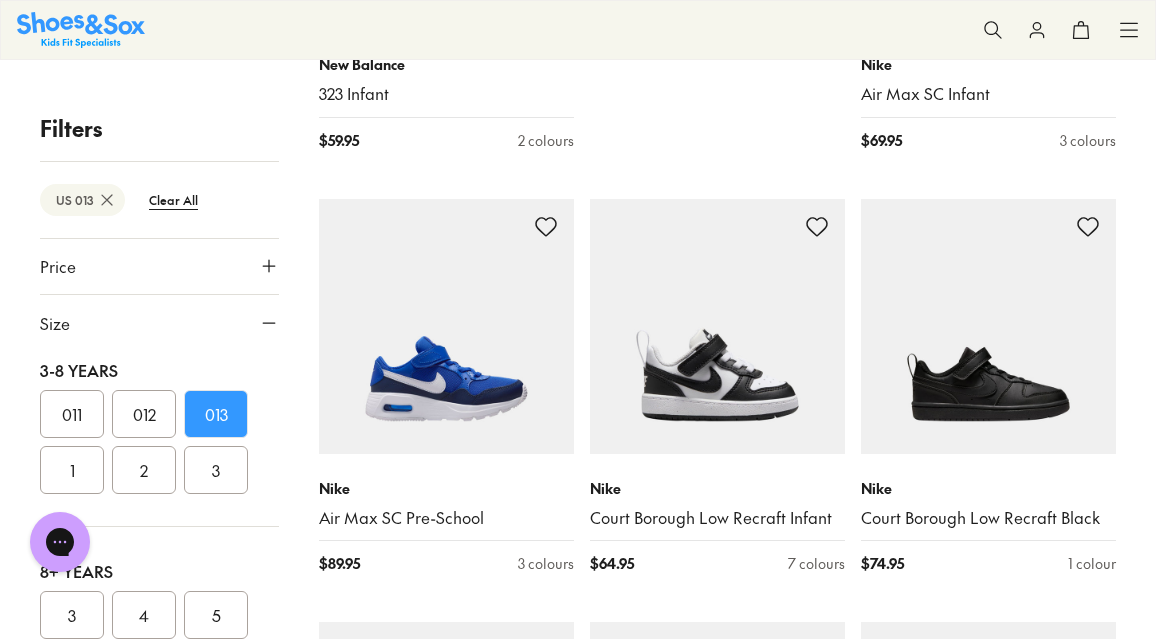 scroll, scrollTop: 48, scrollLeft: 0, axis: vertical 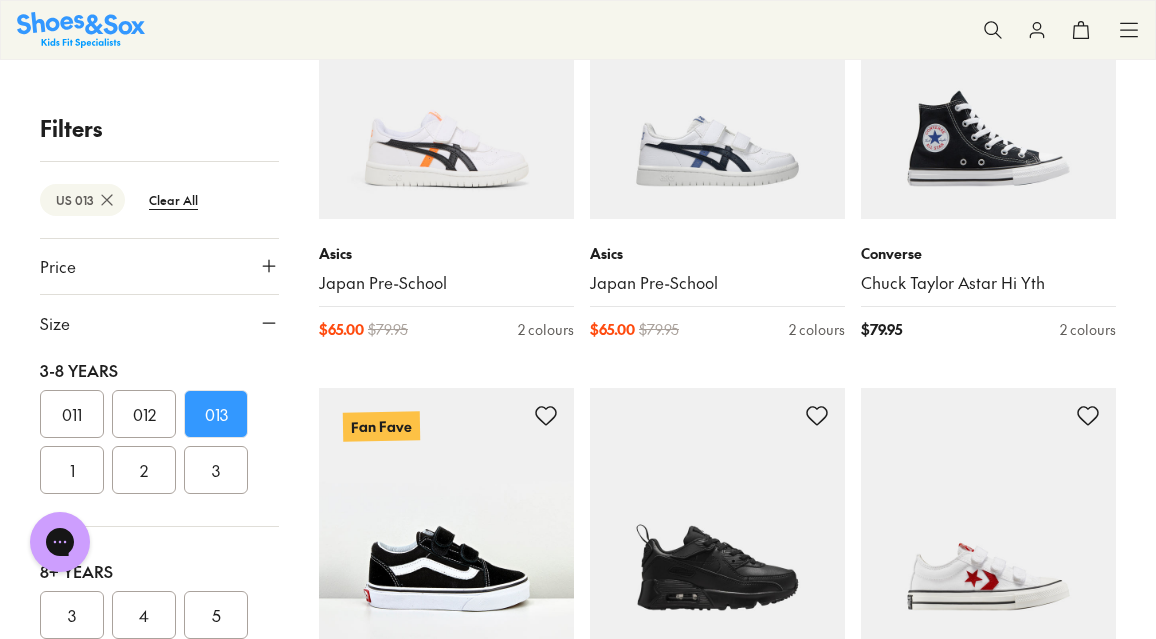 click on "011" at bounding box center [72, 414] 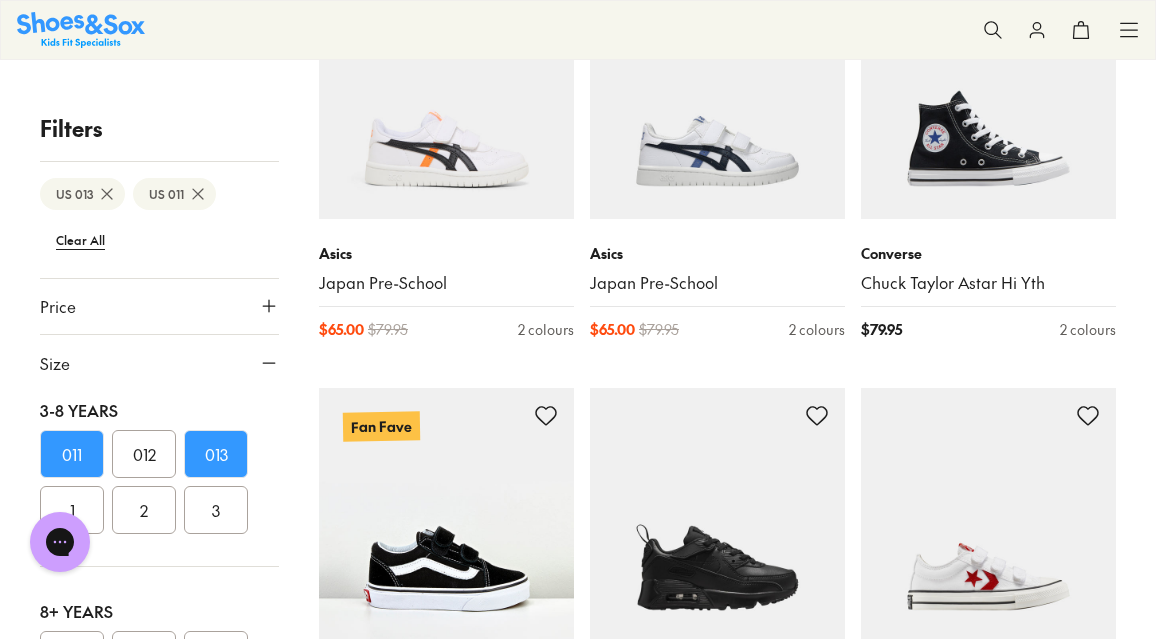 scroll, scrollTop: 0, scrollLeft: 0, axis: both 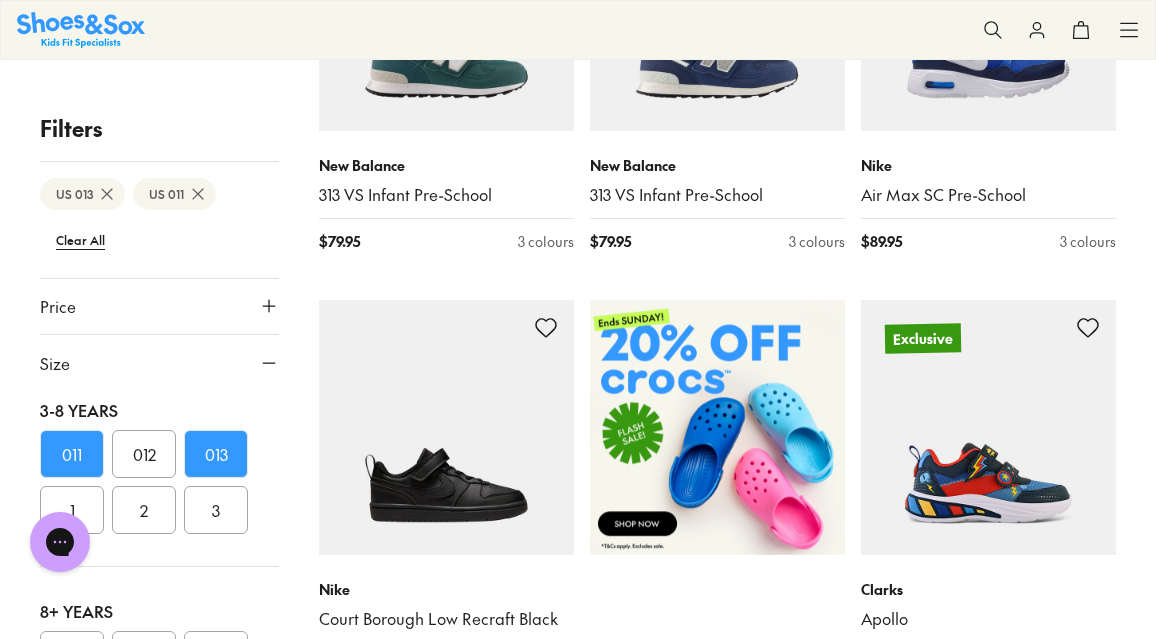 click on "013" at bounding box center [216, 454] 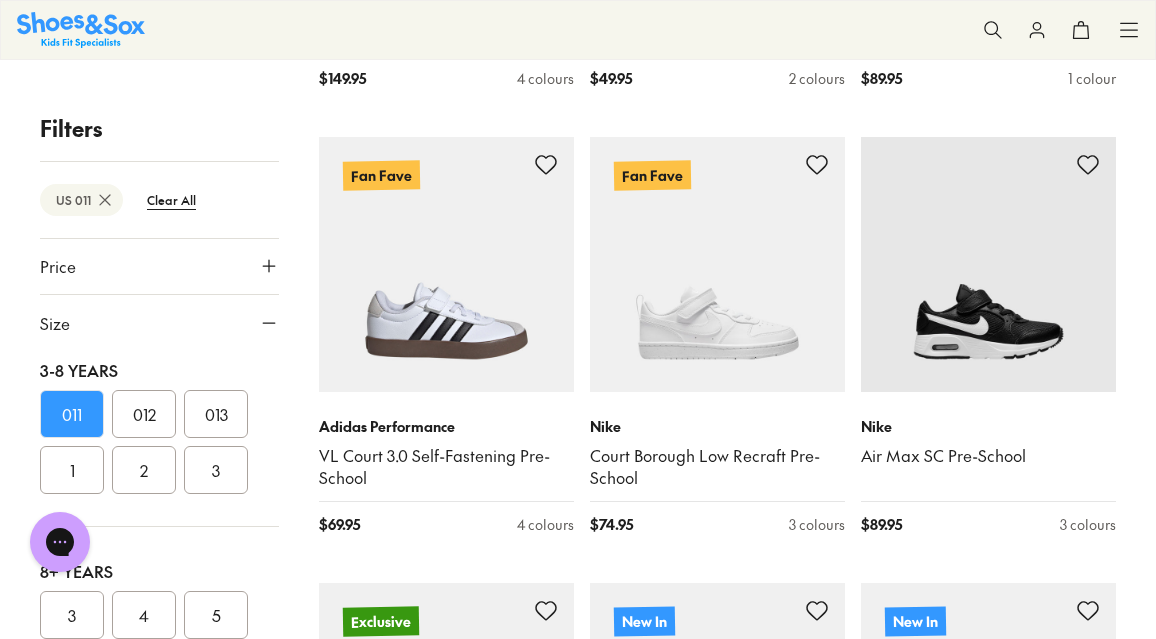 scroll, scrollTop: 1575, scrollLeft: 0, axis: vertical 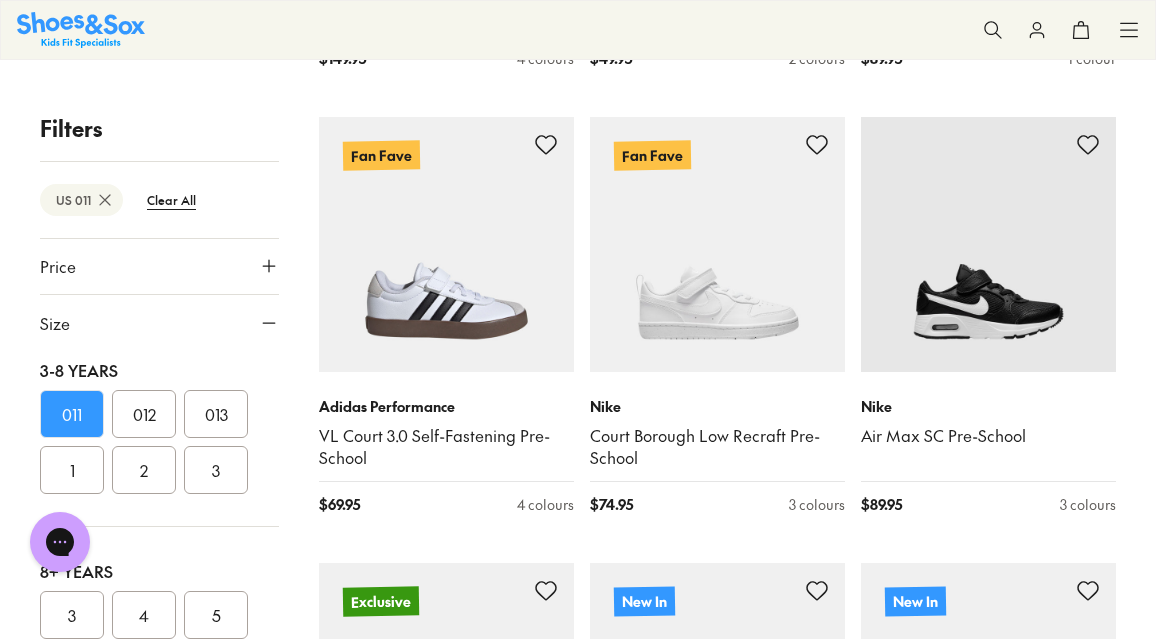 drag, startPoint x: 1160, startPoint y: 17, endPoint x: 1131, endPoint y: 253, distance: 237.7751 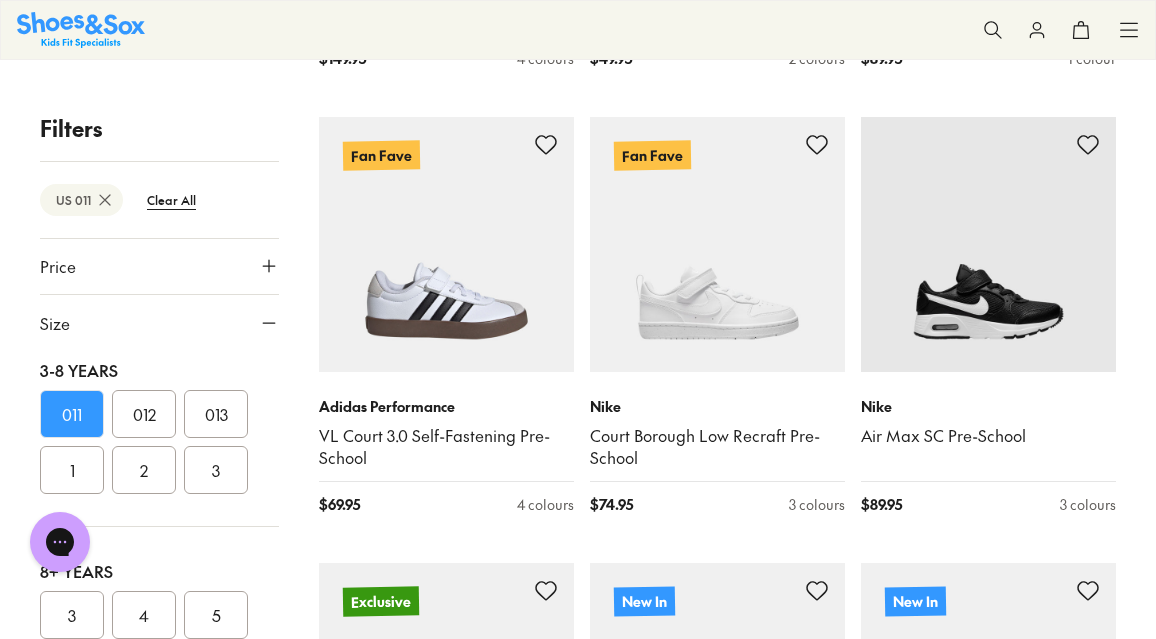 drag, startPoint x: 1155, startPoint y: 199, endPoint x: 1156, endPoint y: 268, distance: 69.00725 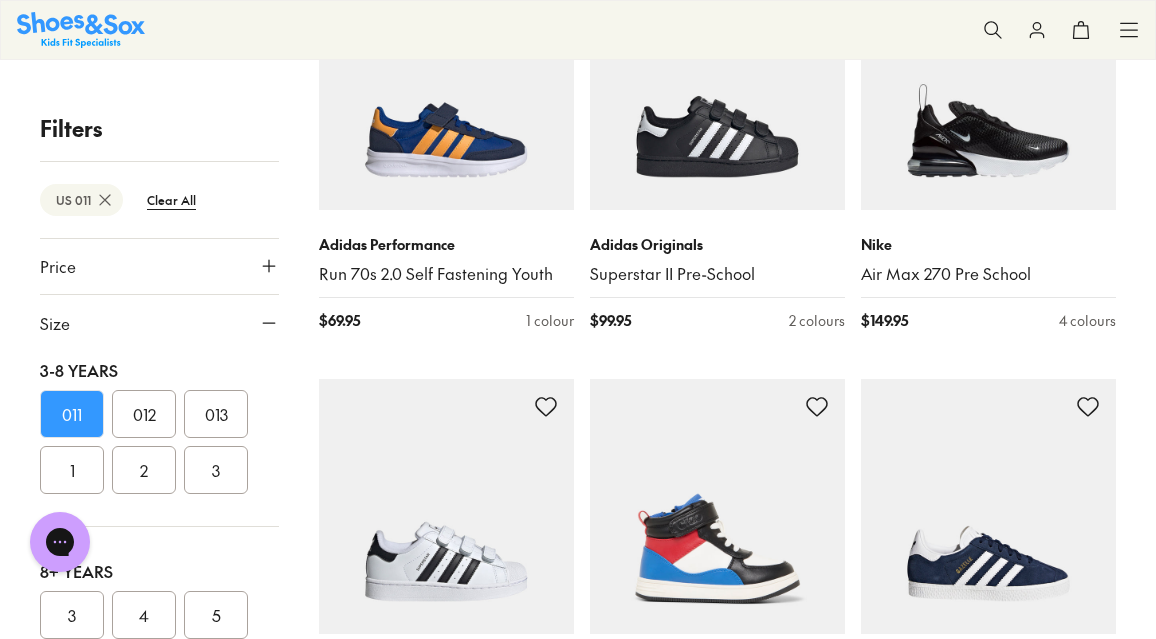 scroll, scrollTop: 4033, scrollLeft: 0, axis: vertical 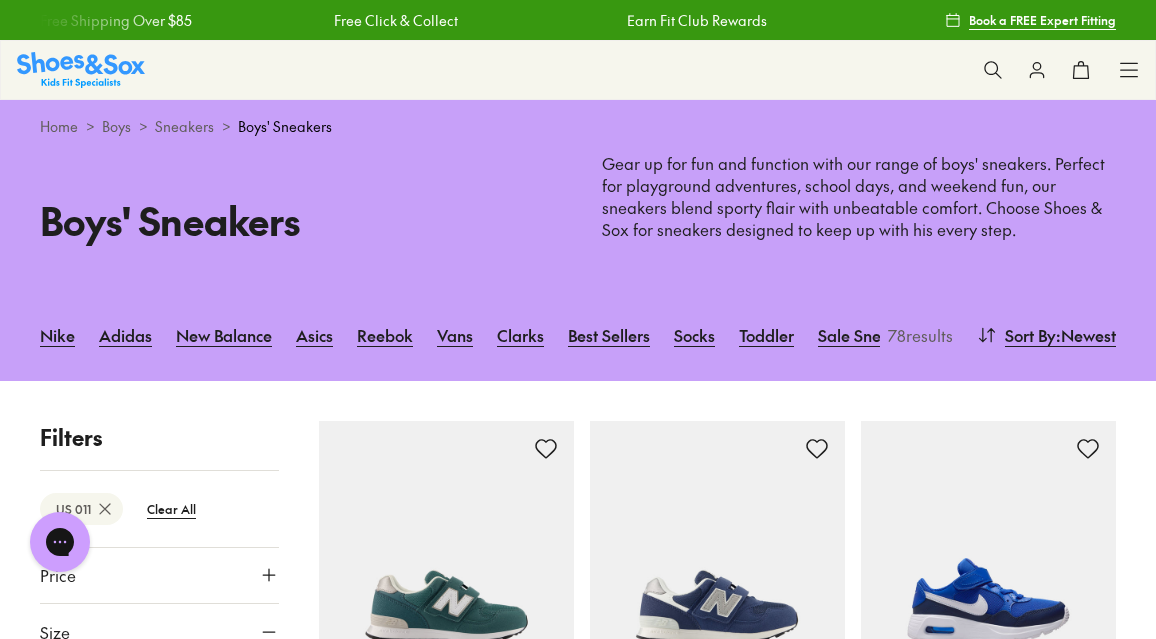 click 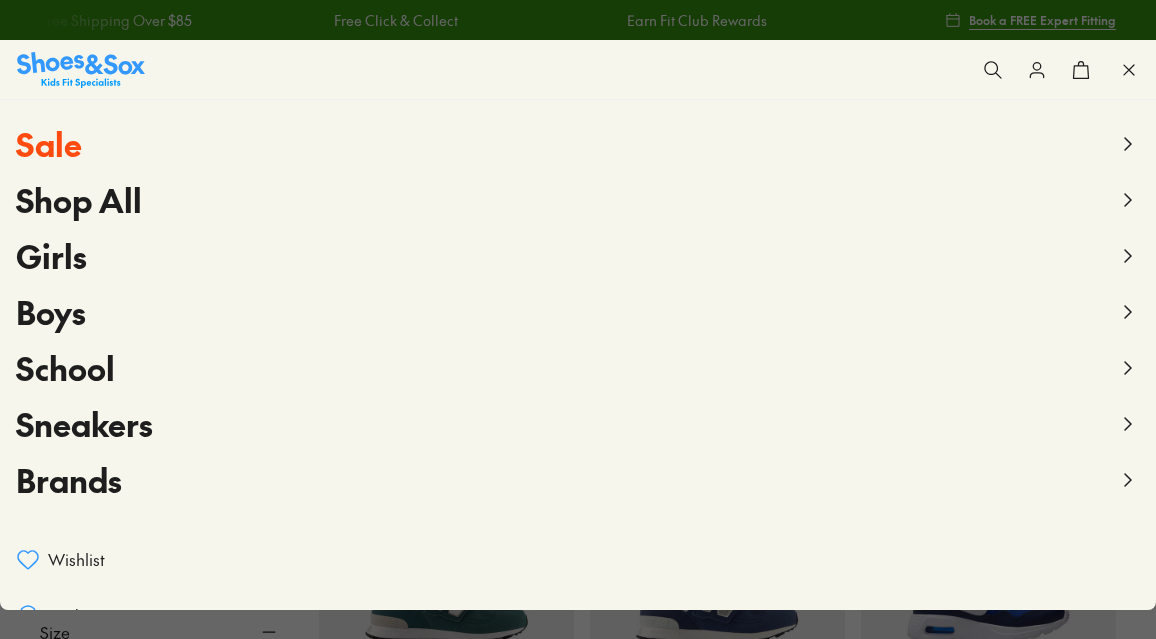 click on "Sale" at bounding box center (578, 144) 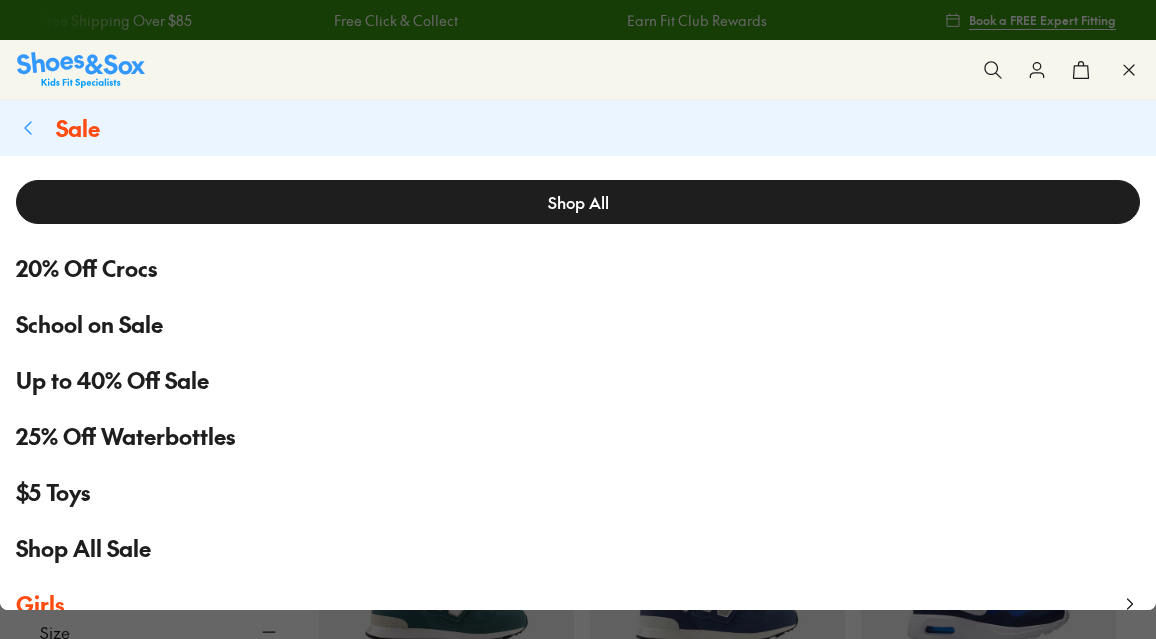 click on "Shop All" at bounding box center (578, 202) 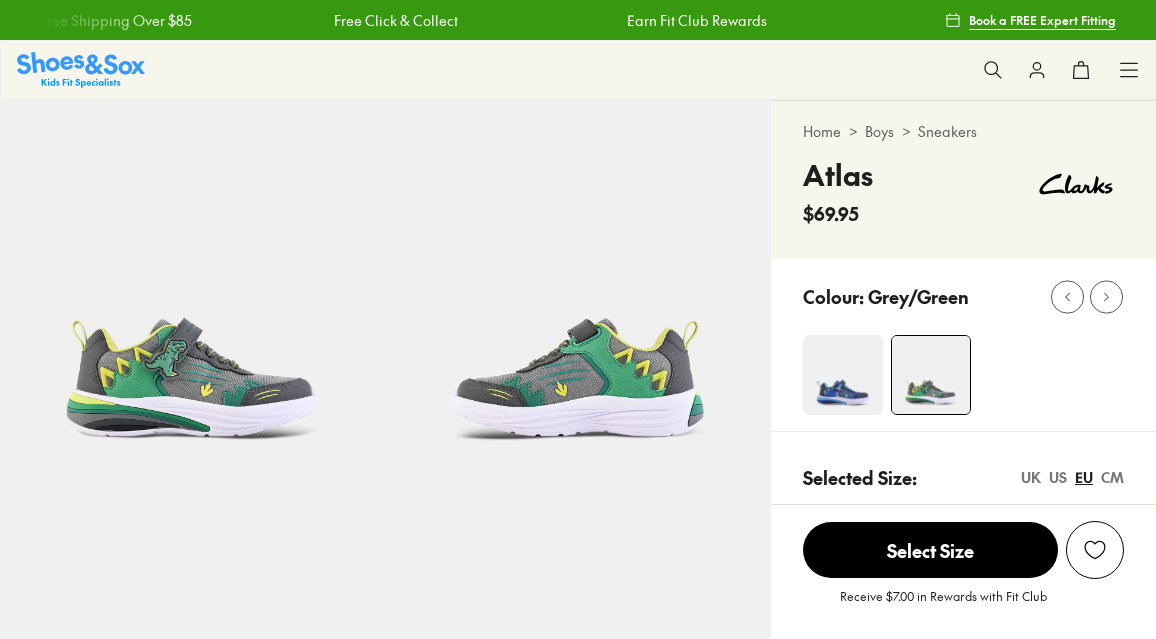 scroll, scrollTop: 0, scrollLeft: 0, axis: both 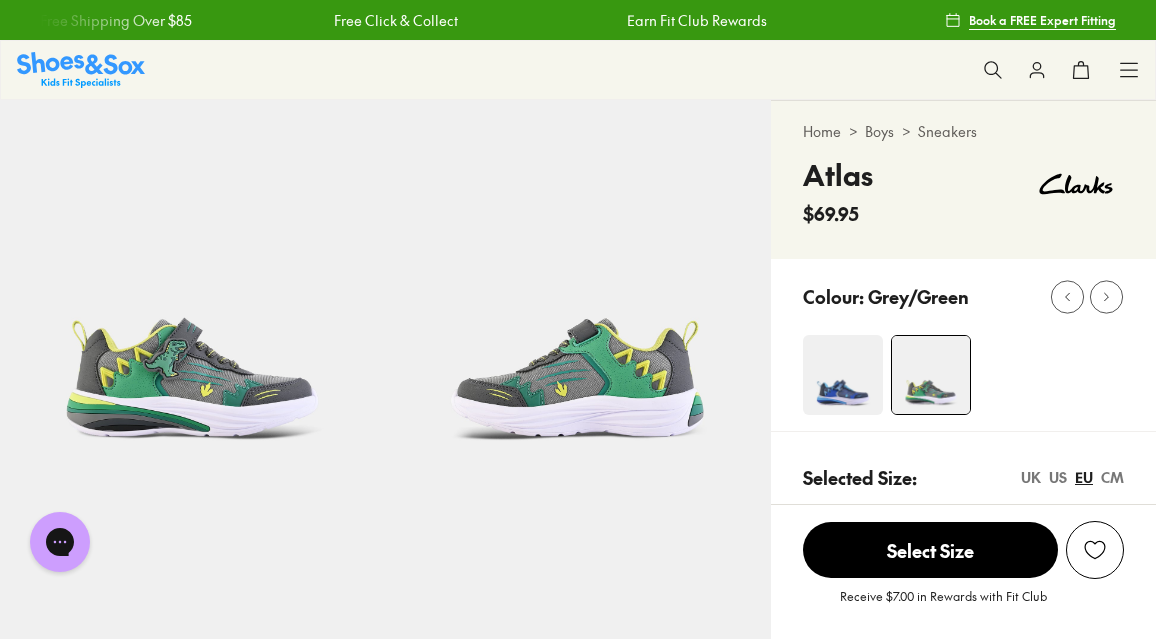 drag, startPoint x: 1160, startPoint y: 31, endPoint x: 1155, endPoint y: 72, distance: 41.303753 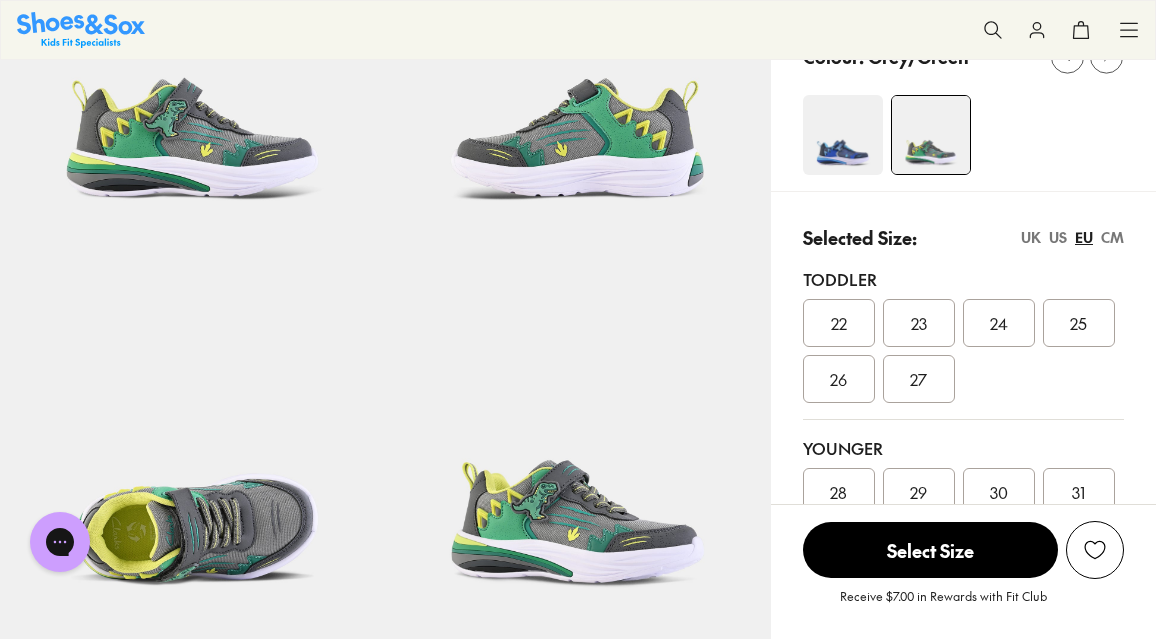 scroll, scrollTop: 243, scrollLeft: 0, axis: vertical 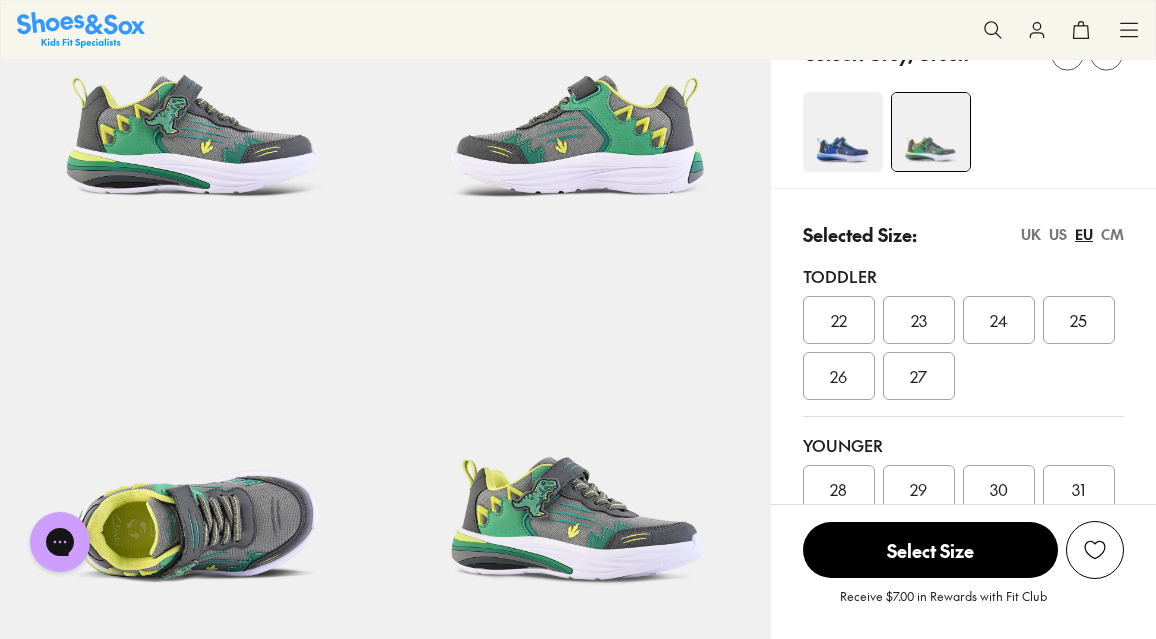 click on "CM" at bounding box center [1112, 234] 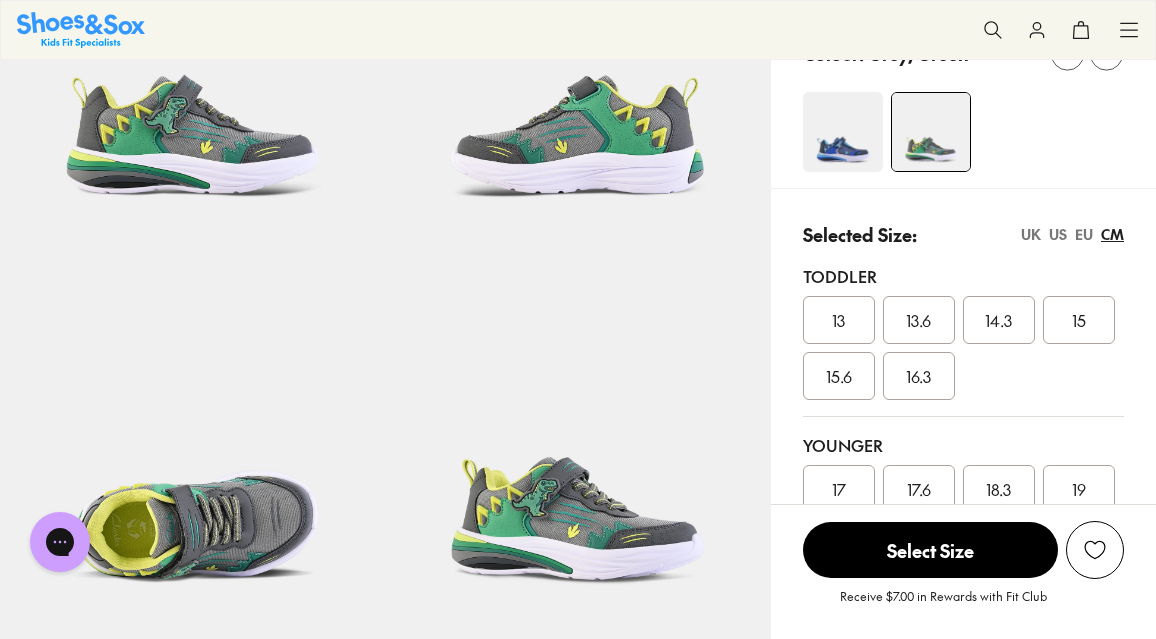 click on "17" at bounding box center (839, 489) 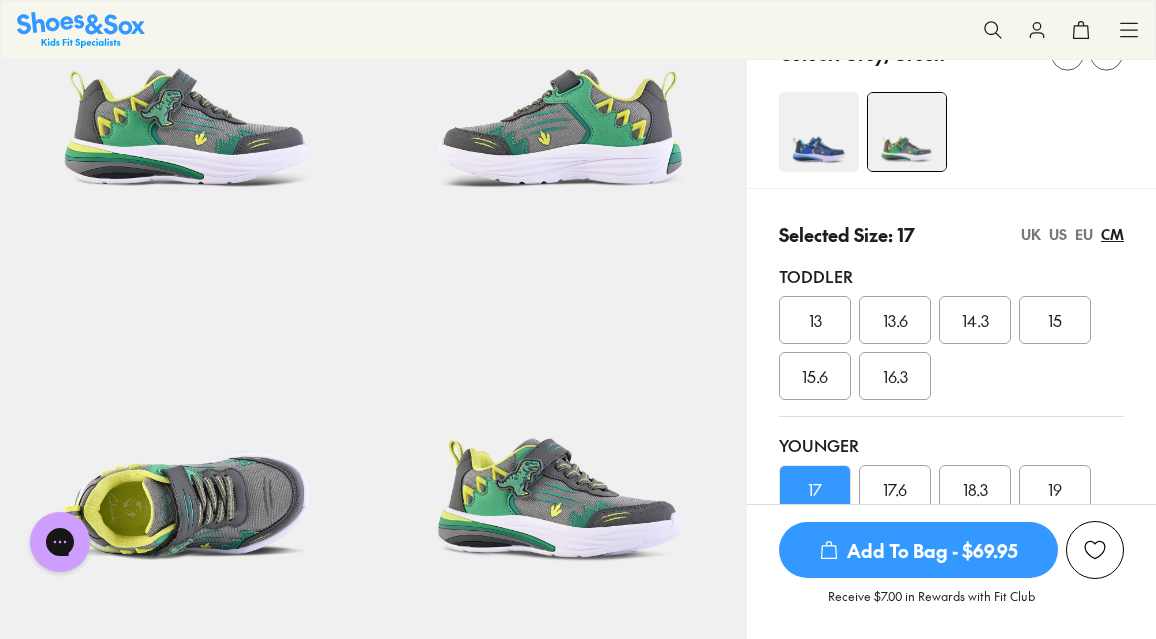 click at bounding box center (819, 132) 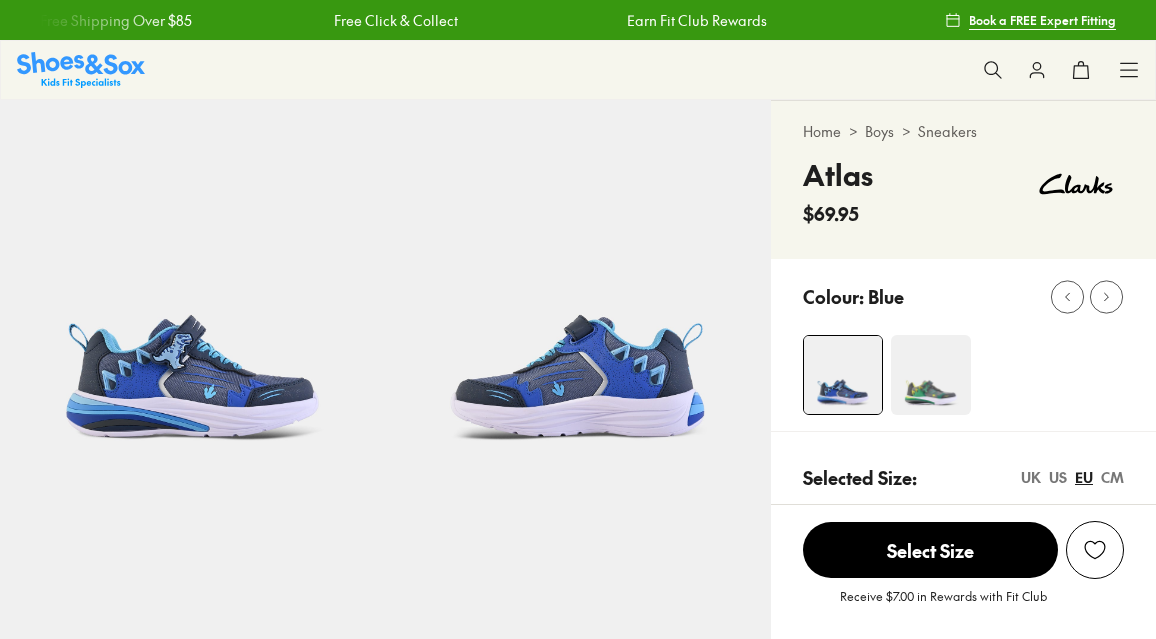 scroll, scrollTop: 0, scrollLeft: 0, axis: both 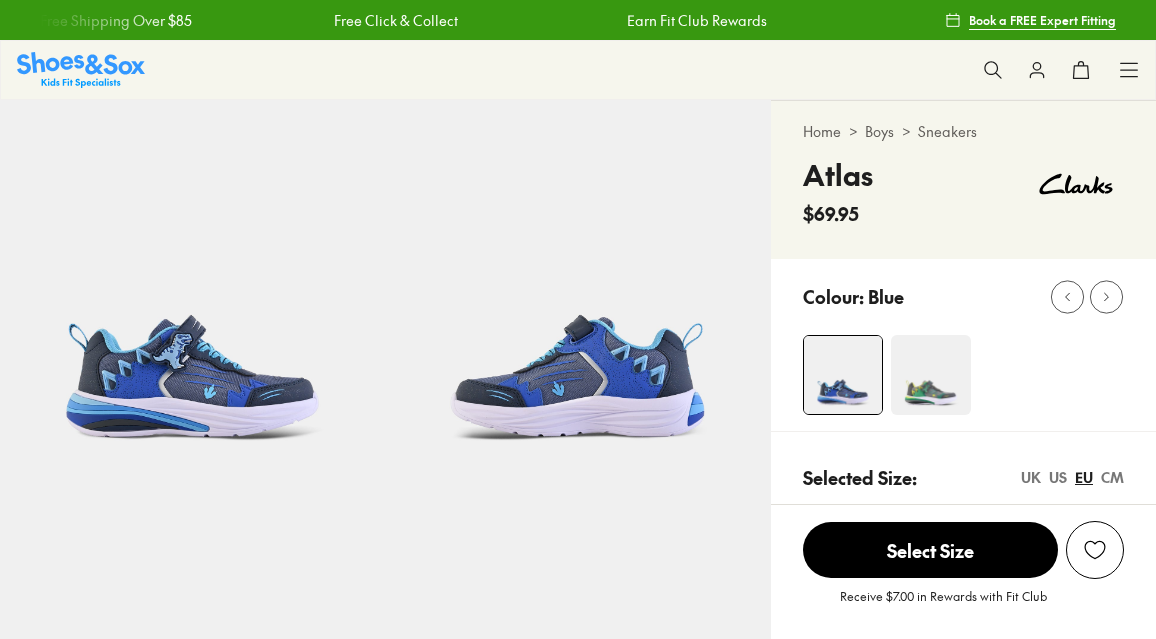 select on "*" 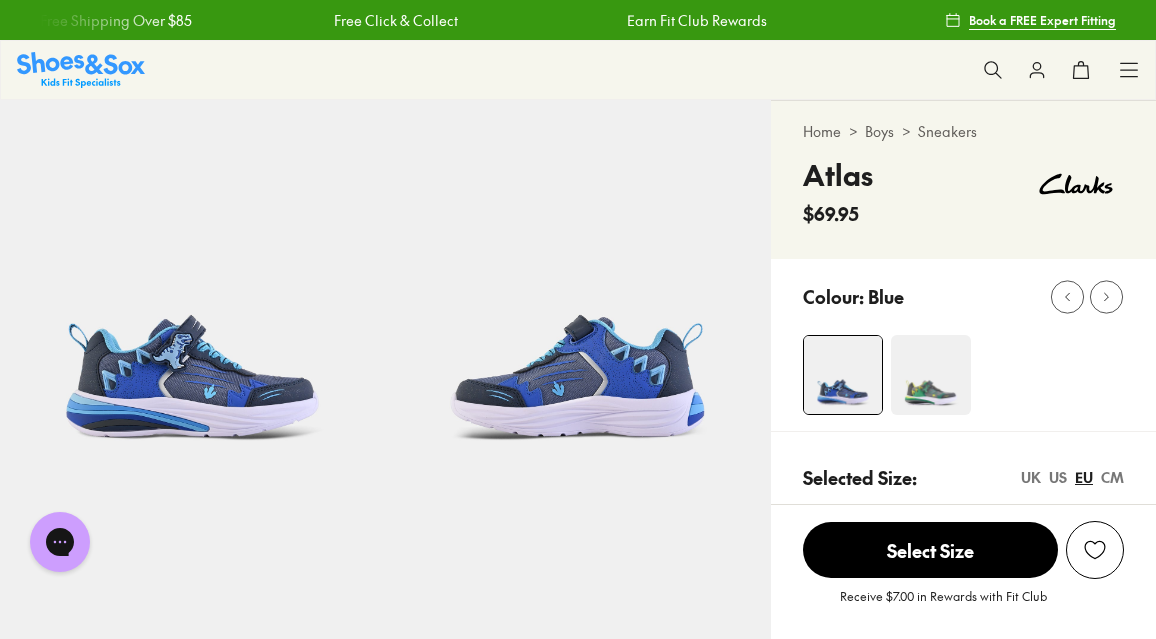 scroll, scrollTop: 0, scrollLeft: 0, axis: both 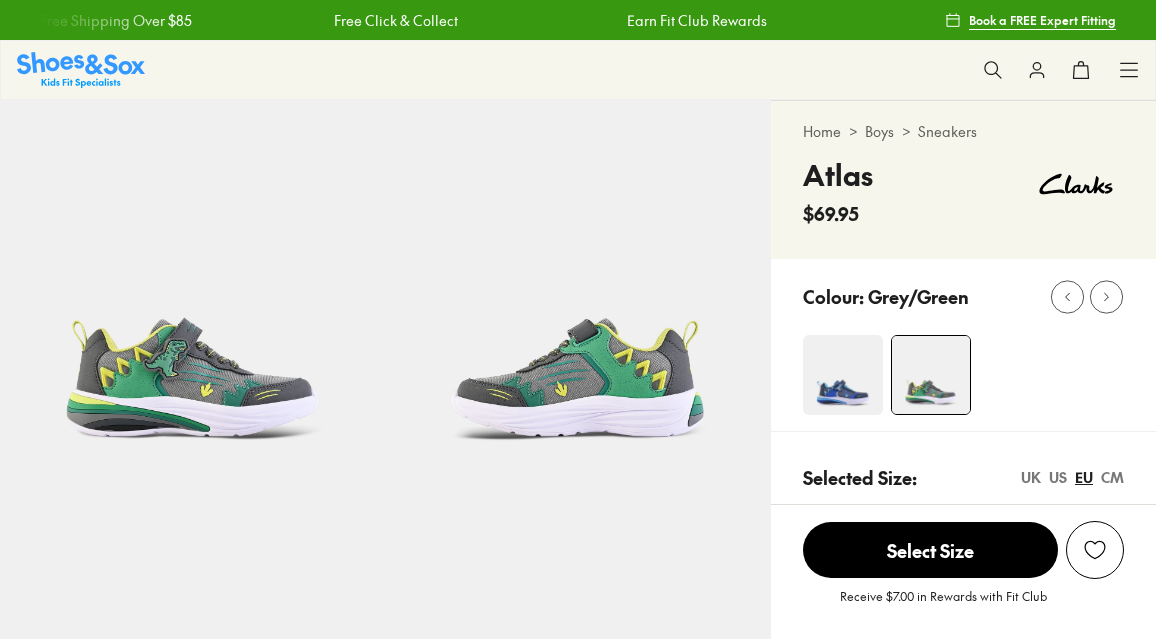 select on "*" 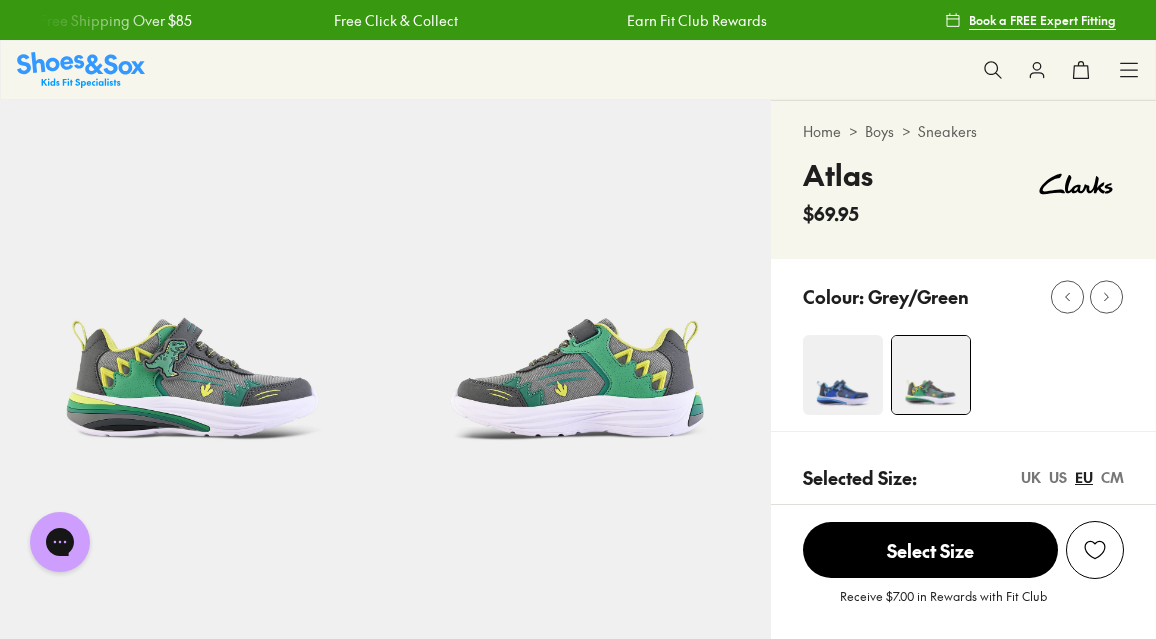 scroll, scrollTop: 0, scrollLeft: 0, axis: both 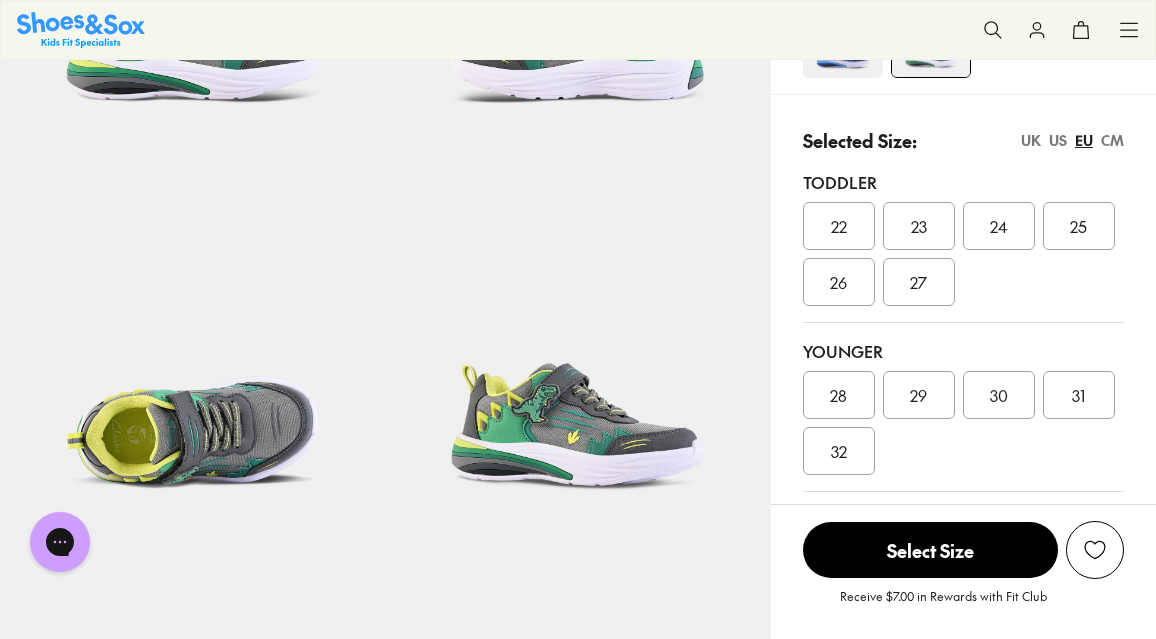 click on "CM" at bounding box center (1112, 140) 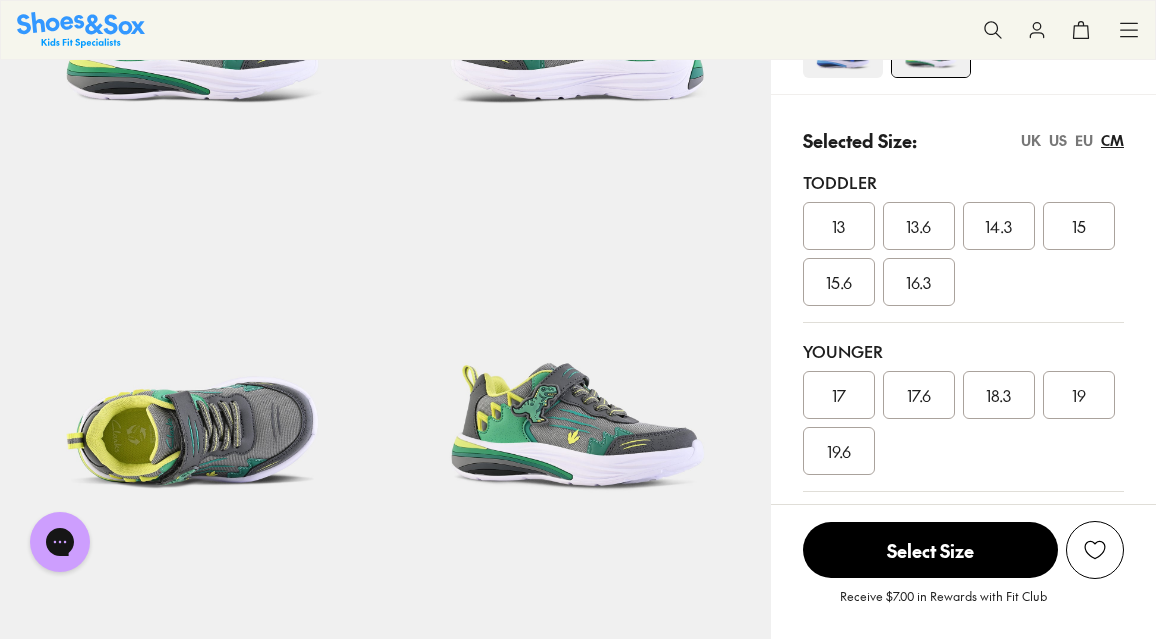 click on "17" at bounding box center [839, 395] 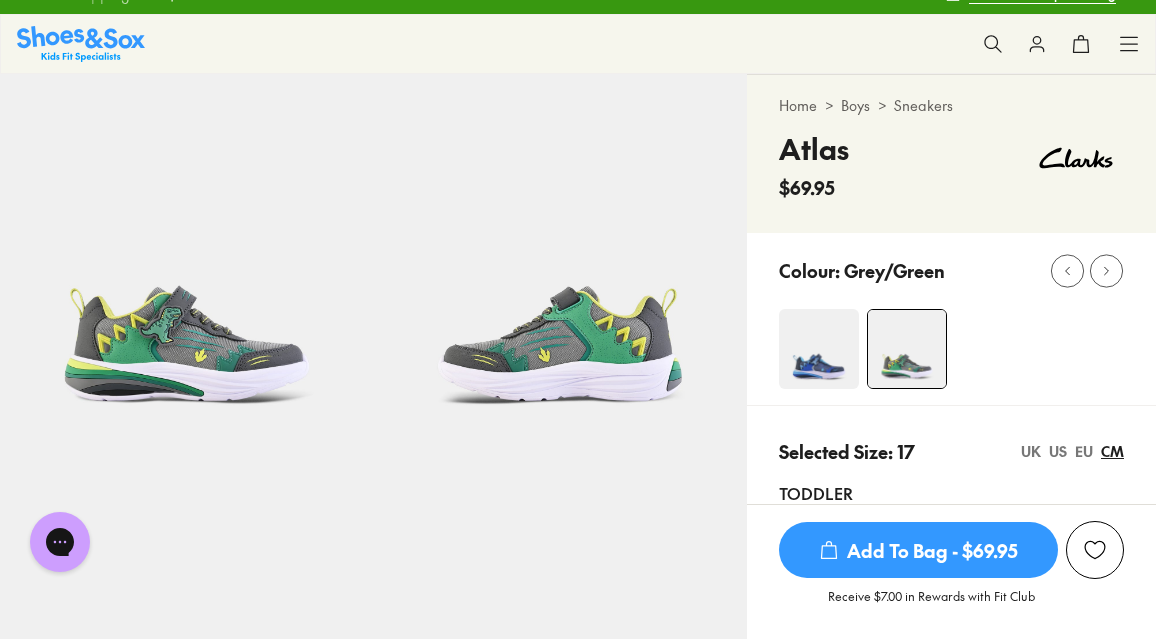 scroll, scrollTop: 0, scrollLeft: 0, axis: both 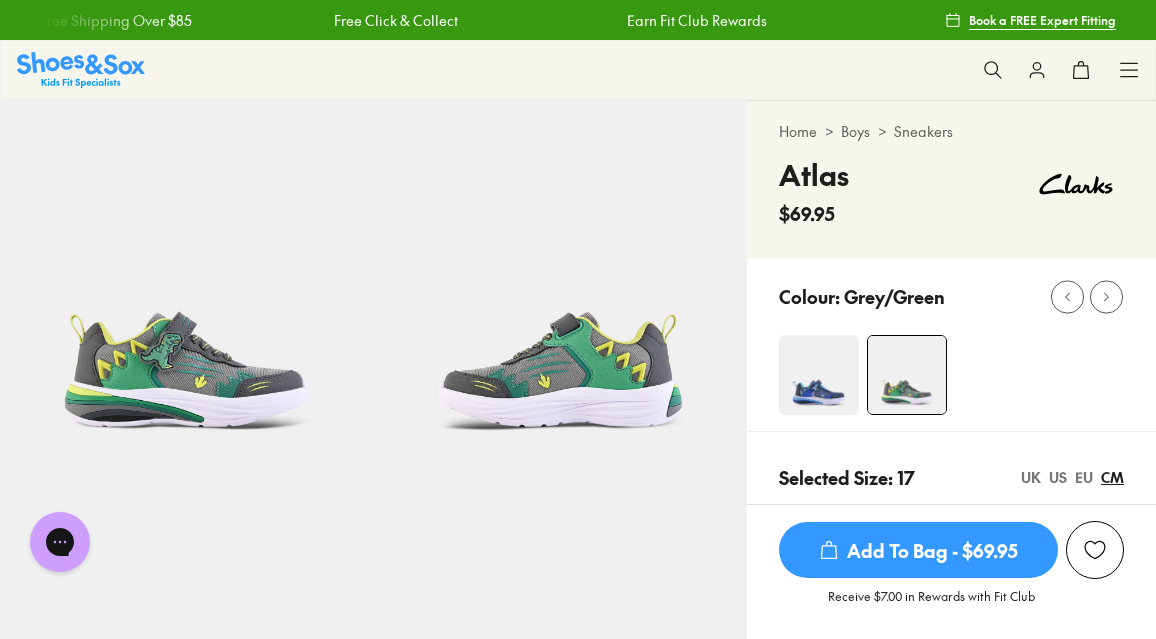 click on "Add To Bag - $69.95" at bounding box center (918, 550) 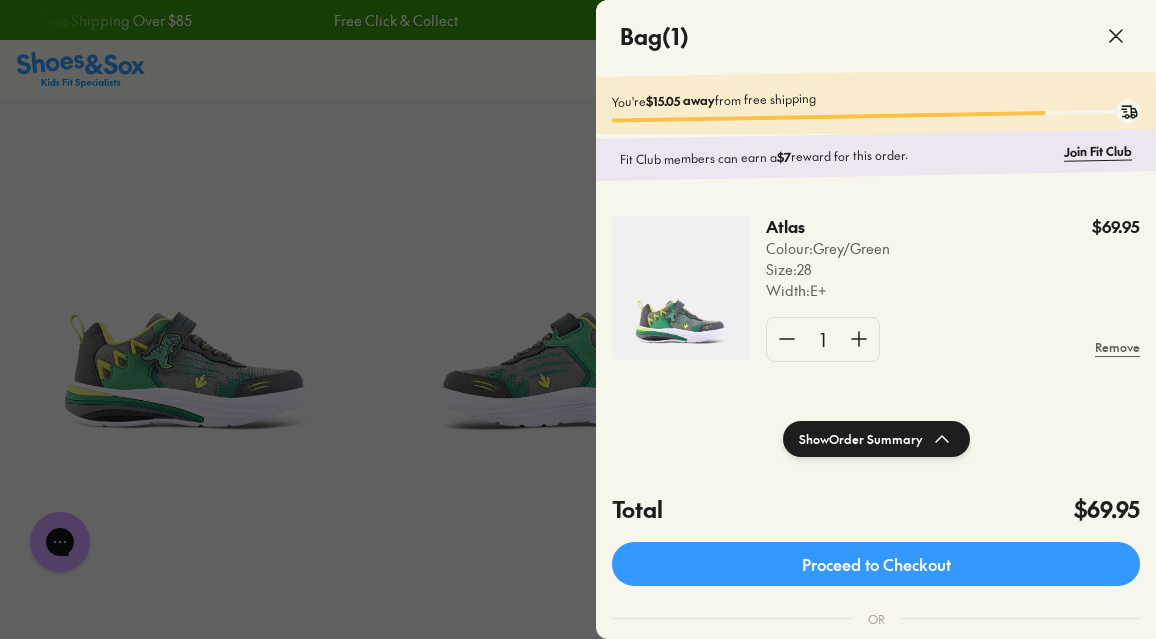 click 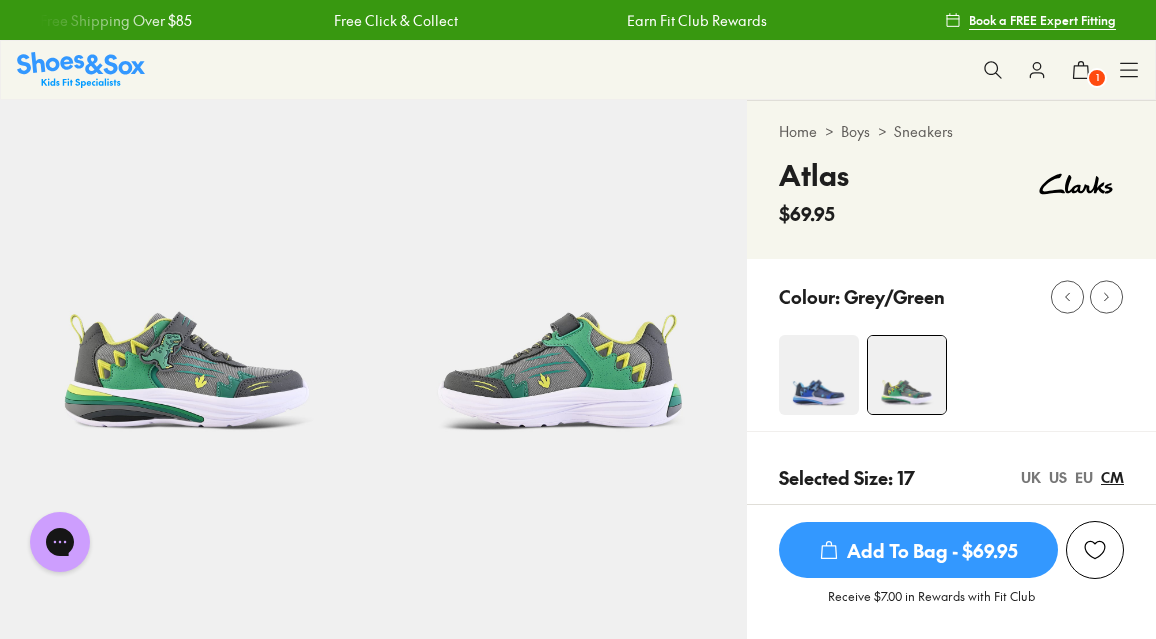 click at bounding box center (81, 69) 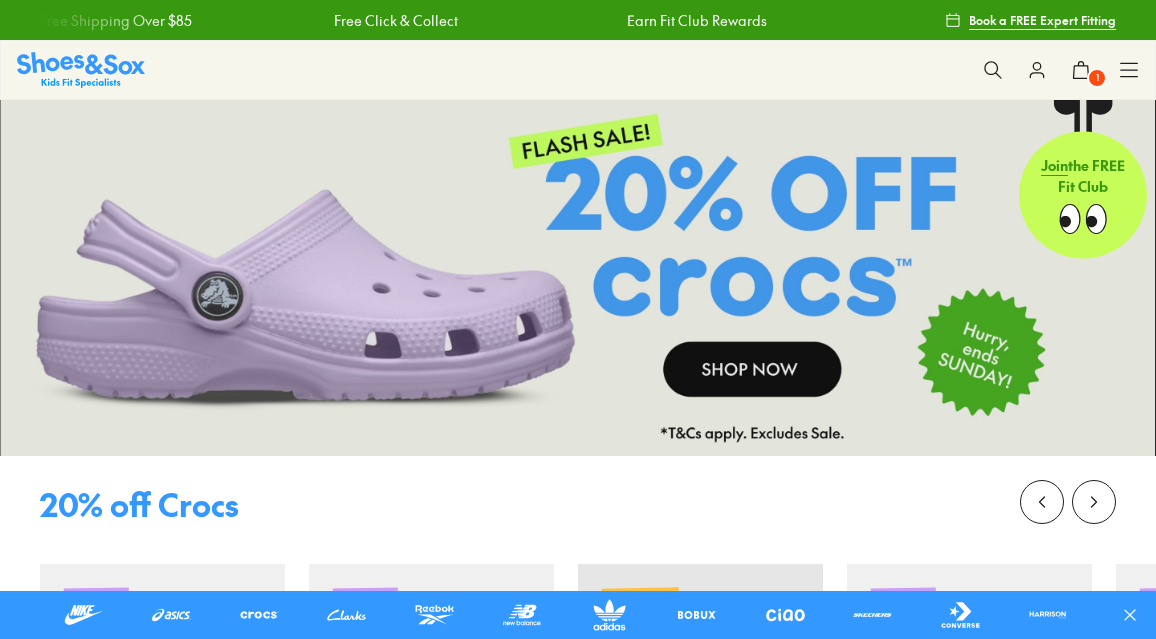 scroll, scrollTop: 155, scrollLeft: 0, axis: vertical 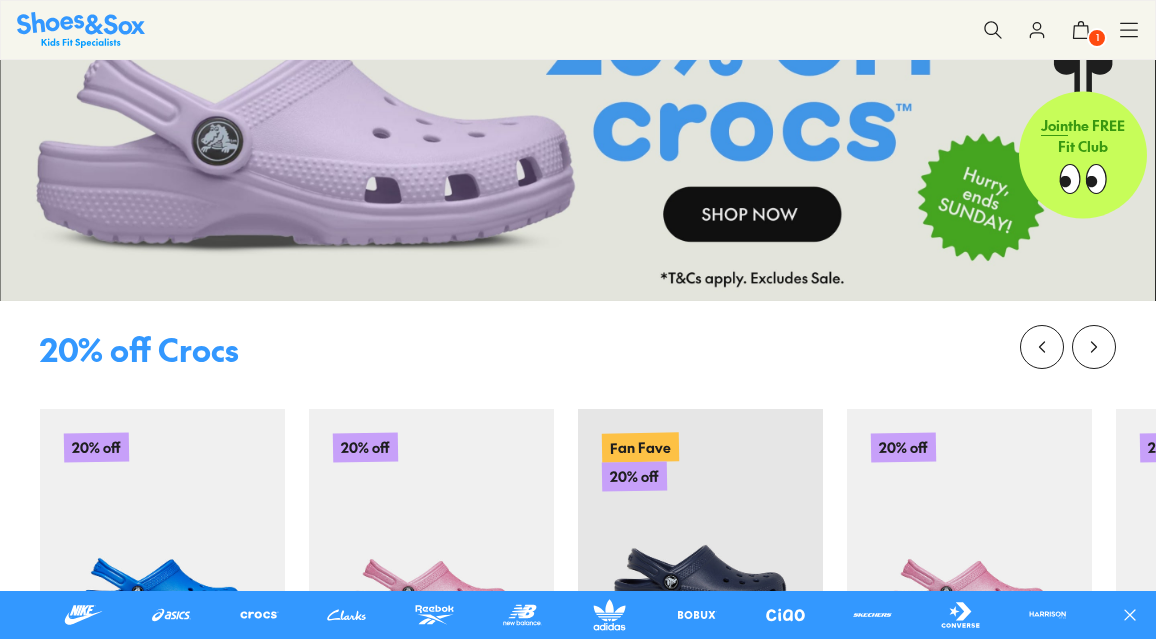 click 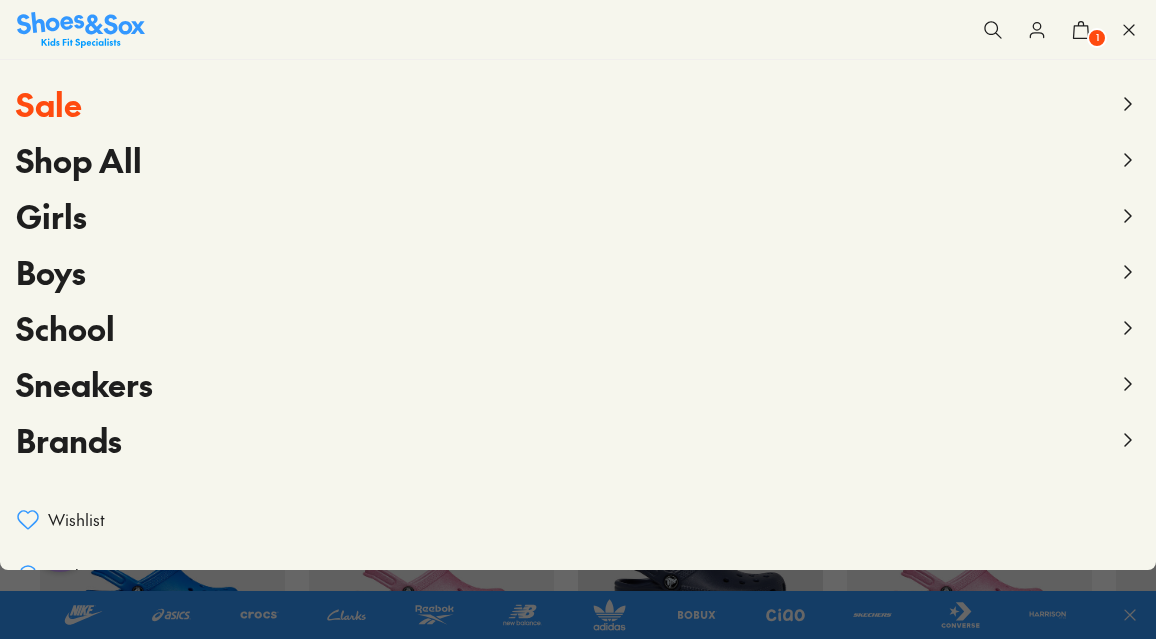 scroll, scrollTop: 0, scrollLeft: 0, axis: both 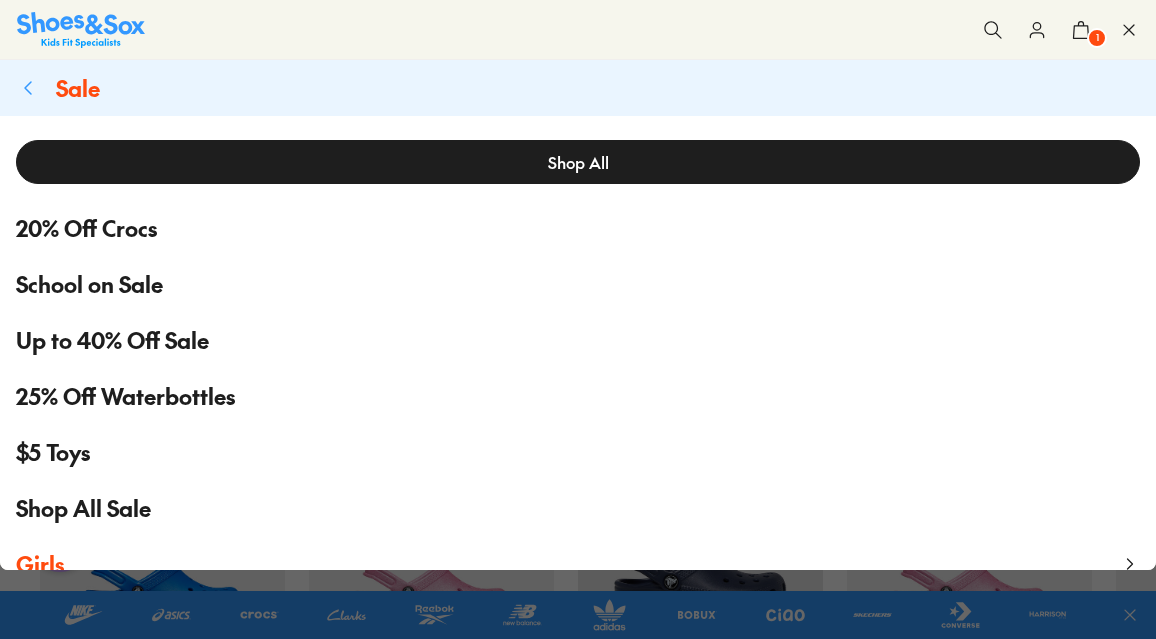 click on "Shop All" at bounding box center (578, 162) 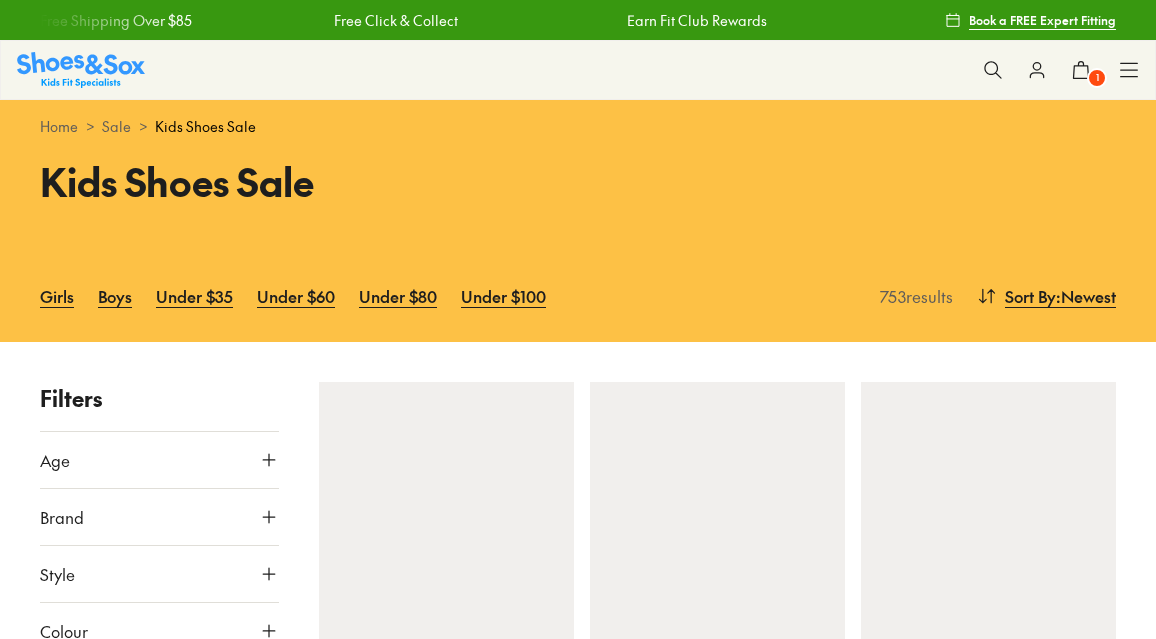 scroll, scrollTop: 0, scrollLeft: 0, axis: both 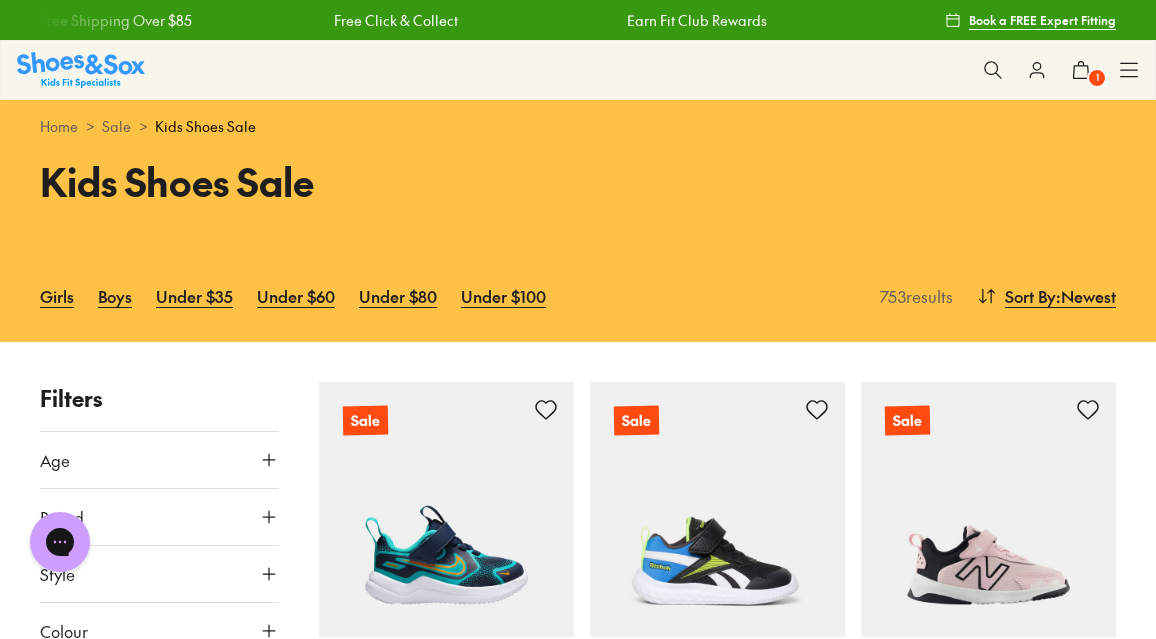 drag, startPoint x: 1157, startPoint y: 57, endPoint x: 1150, endPoint y: 167, distance: 110.2225 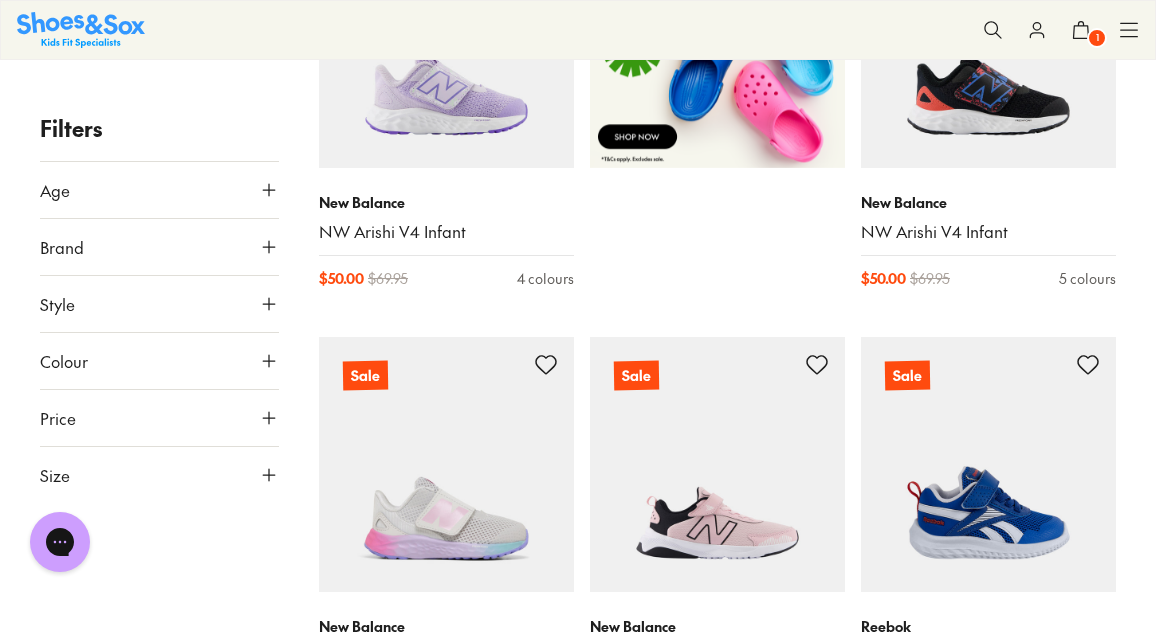 scroll, scrollTop: 897, scrollLeft: 0, axis: vertical 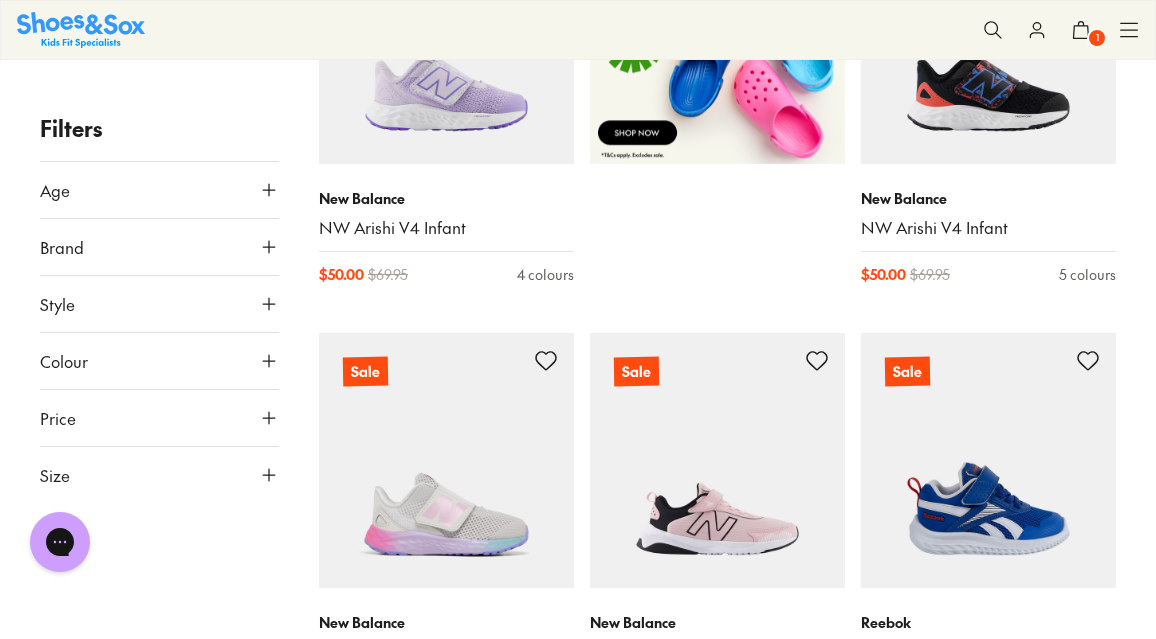 click 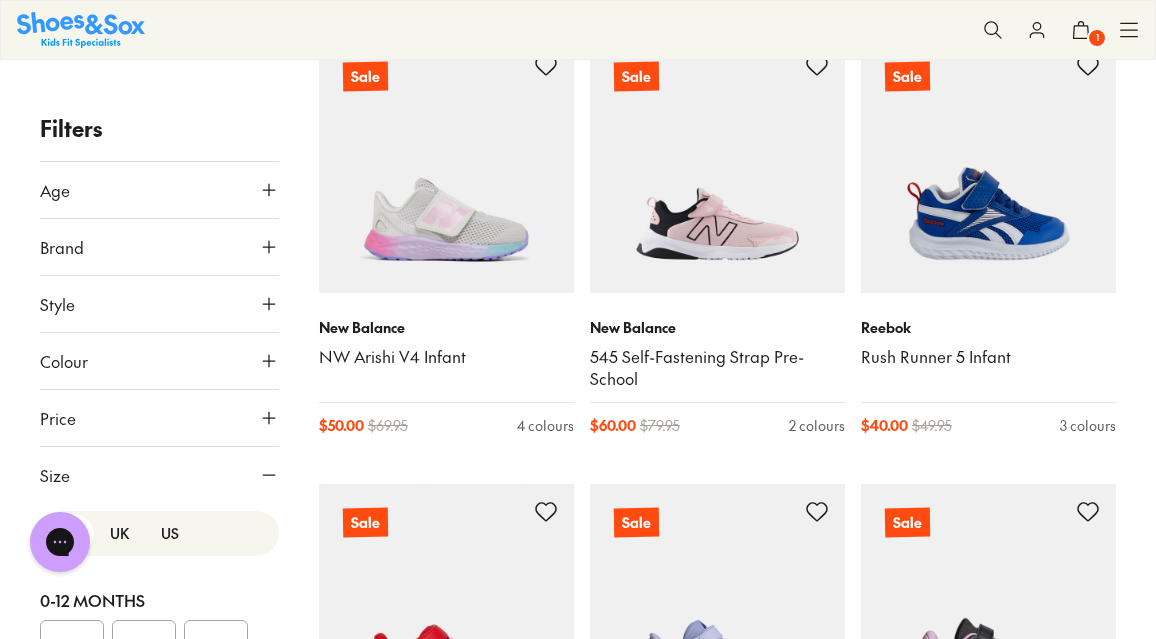 scroll, scrollTop: 1220, scrollLeft: 0, axis: vertical 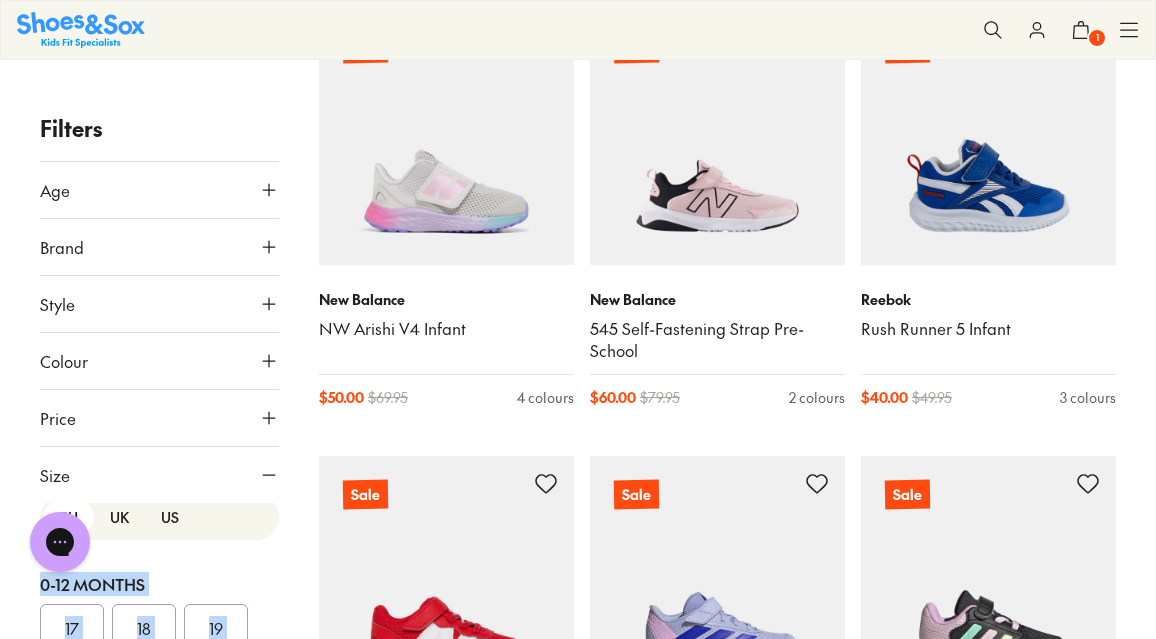 drag, startPoint x: 280, startPoint y: 447, endPoint x: 255, endPoint y: 563, distance: 118.66339 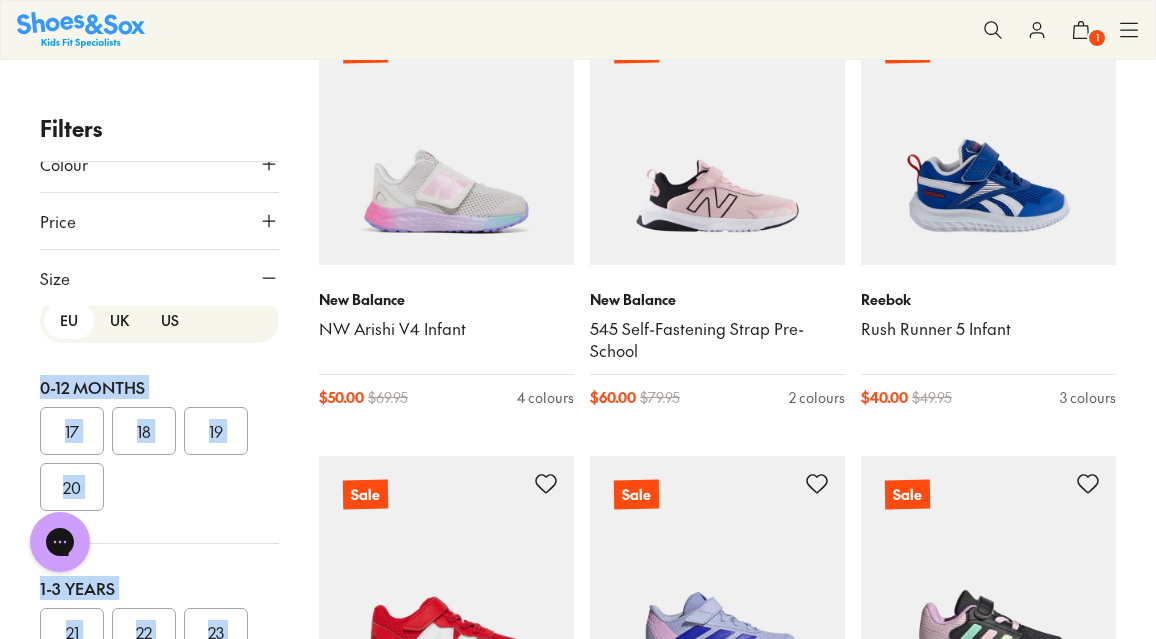 scroll, scrollTop: 248, scrollLeft: 0, axis: vertical 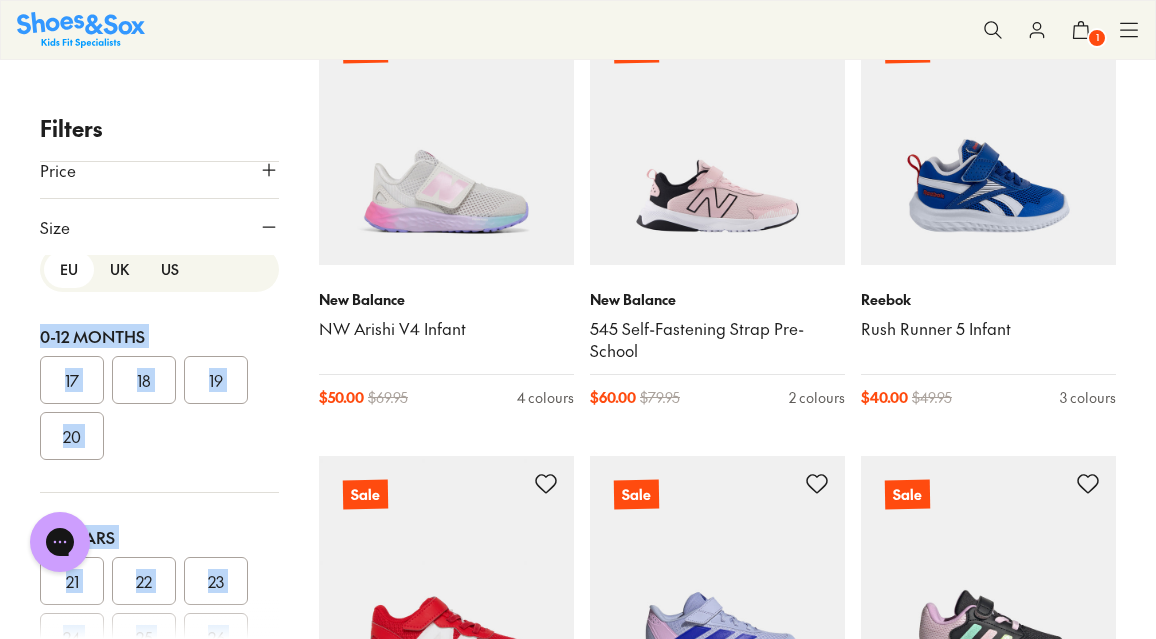 click on "US" at bounding box center (170, 269) 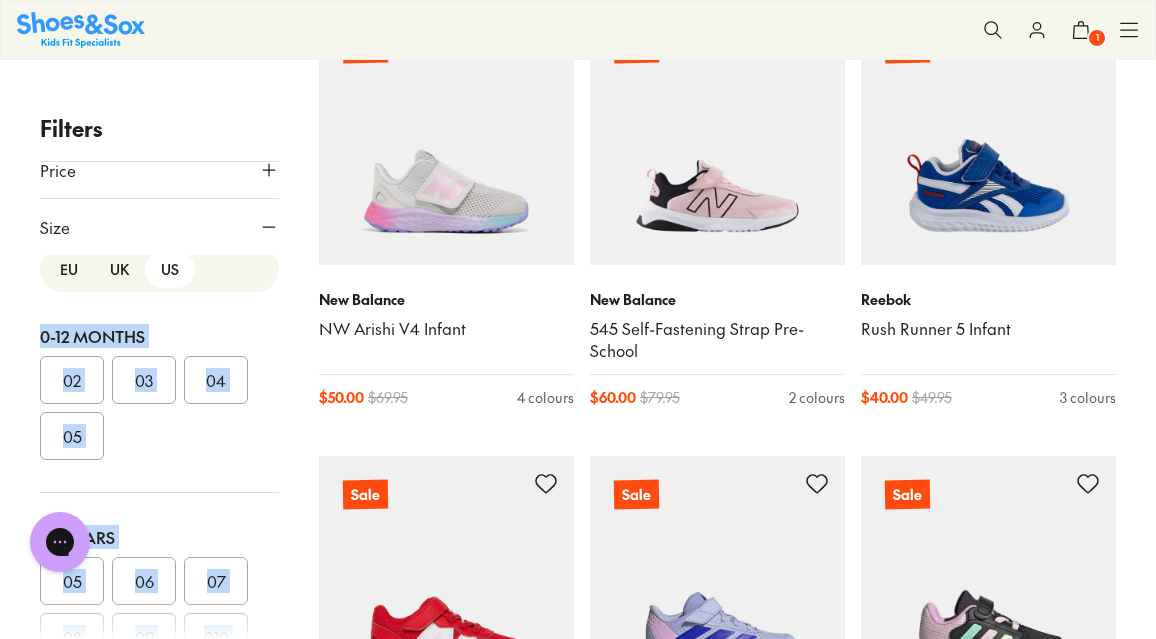 click on "06" at bounding box center (144, 581) 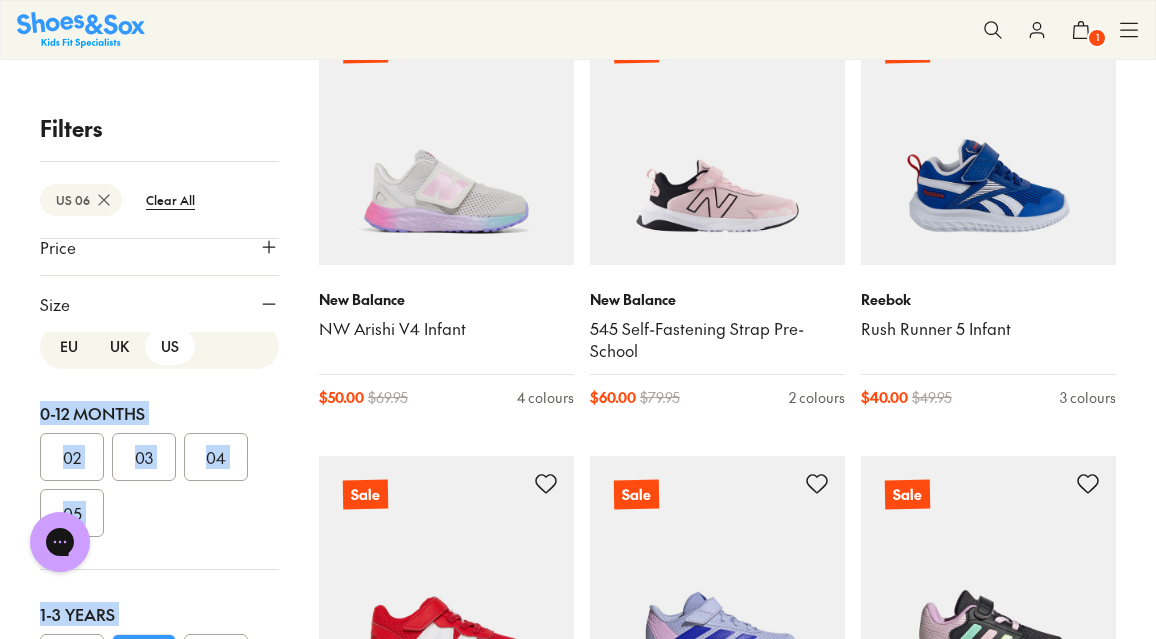 scroll, scrollTop: 0, scrollLeft: 0, axis: both 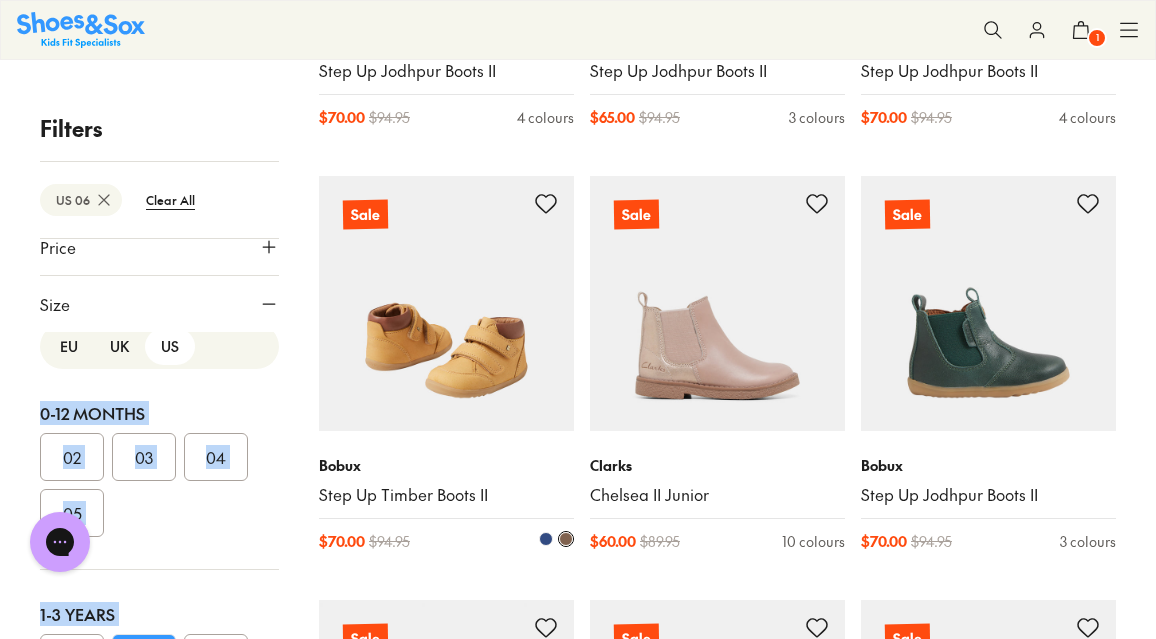 click on "Step Up Timber Boots II" at bounding box center [446, 495] 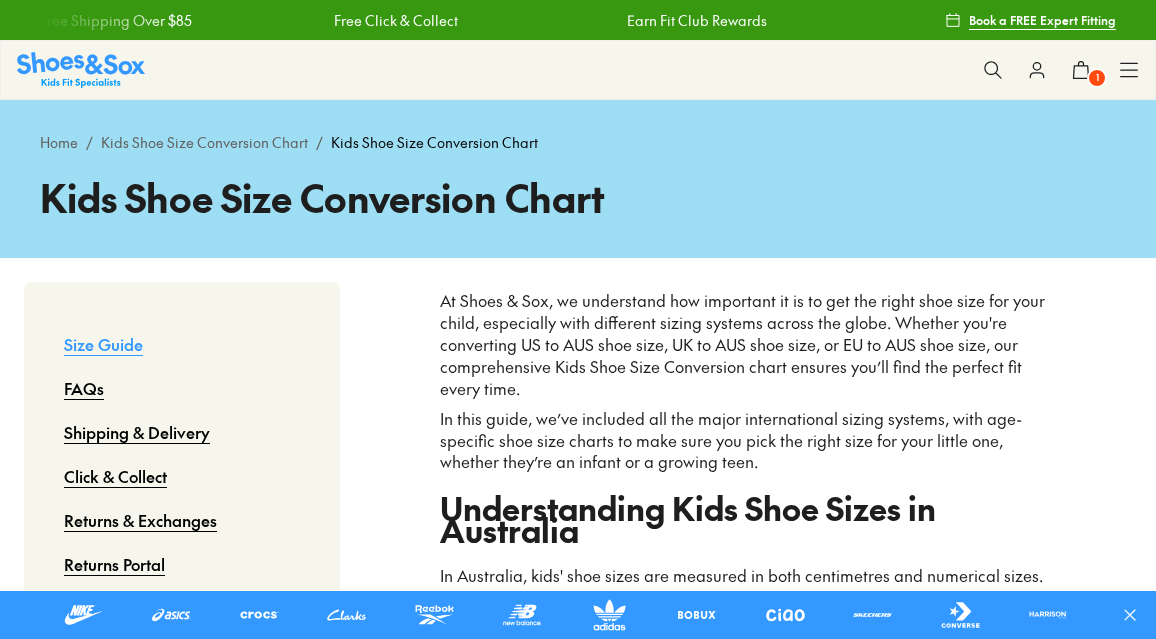 scroll, scrollTop: 0, scrollLeft: 0, axis: both 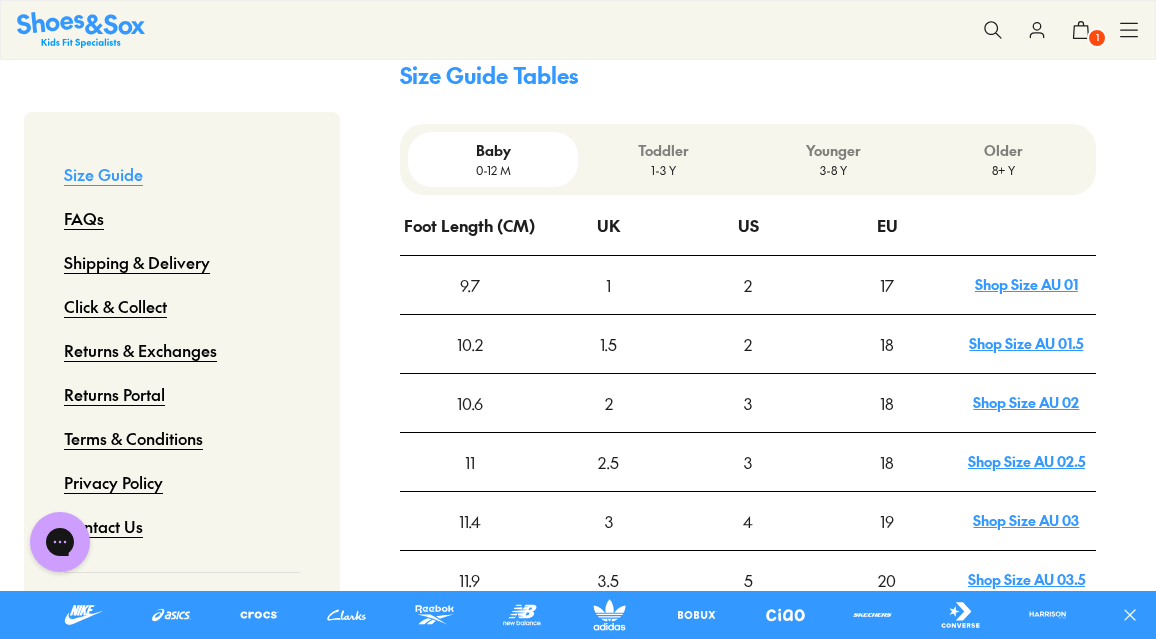 click on "1-3 Y" at bounding box center (663, 170) 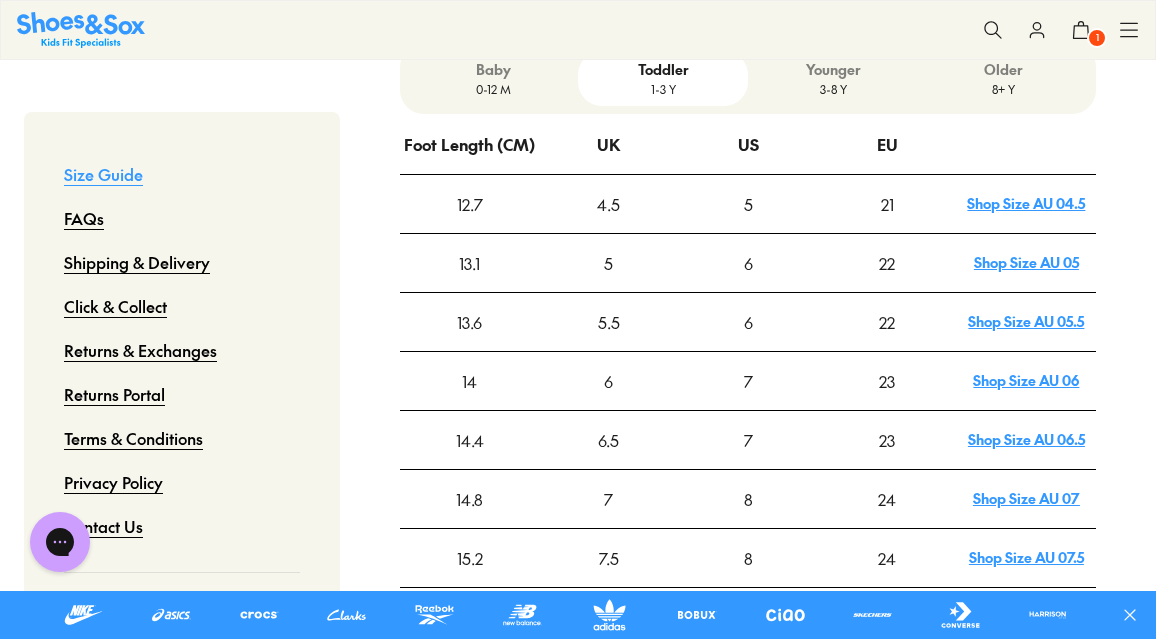 scroll, scrollTop: 656, scrollLeft: 0, axis: vertical 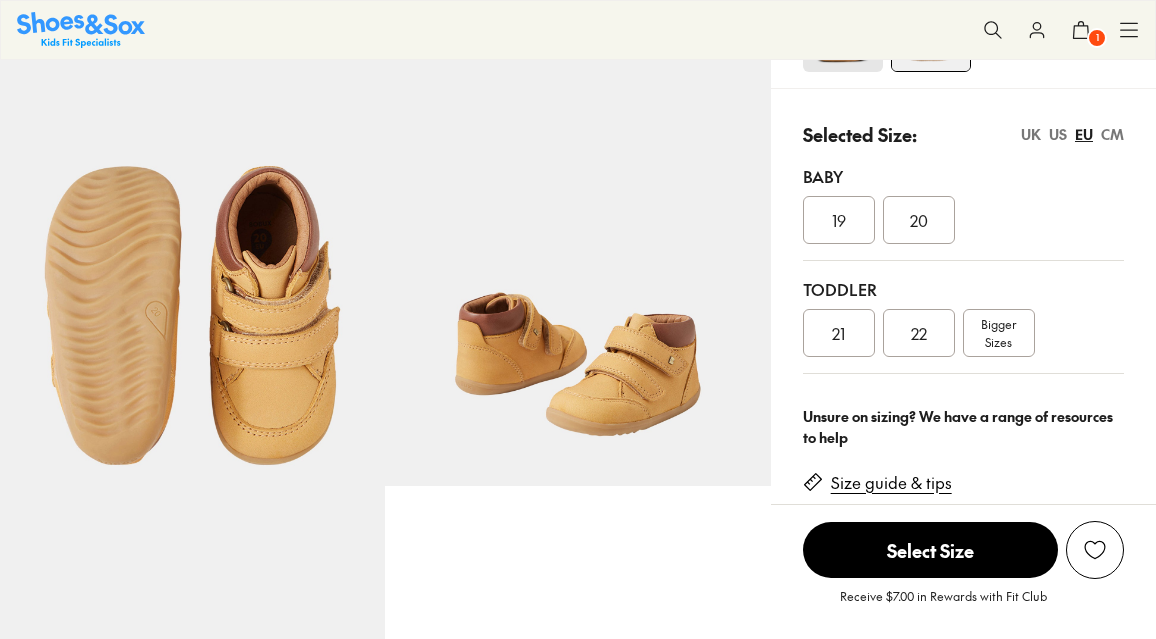 select on "*" 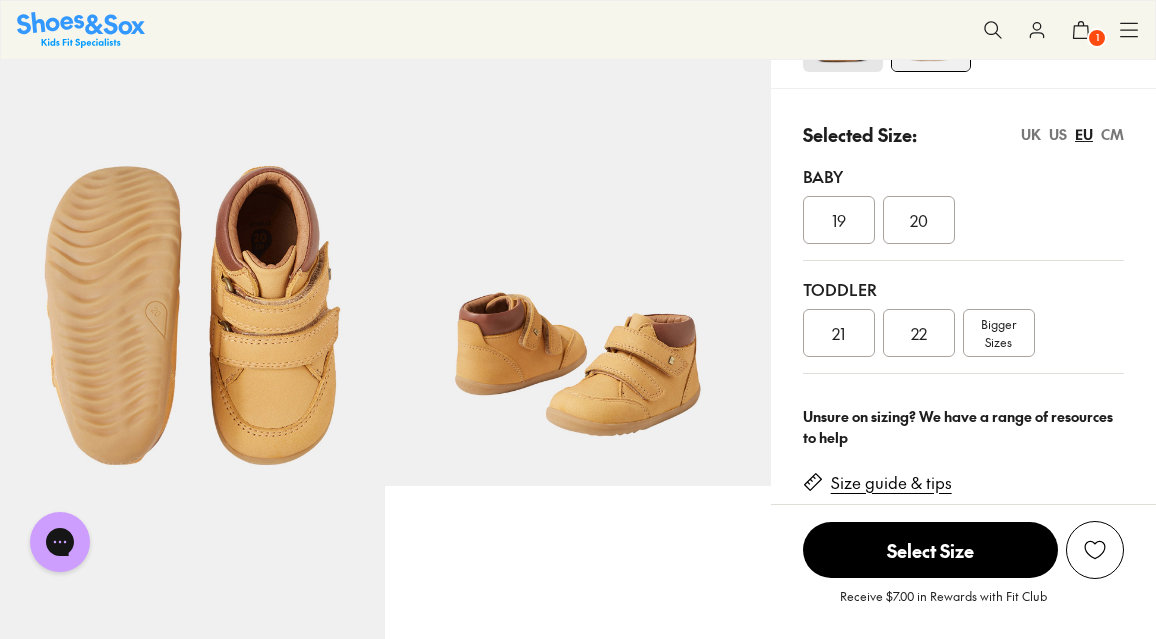 scroll, scrollTop: 0, scrollLeft: 0, axis: both 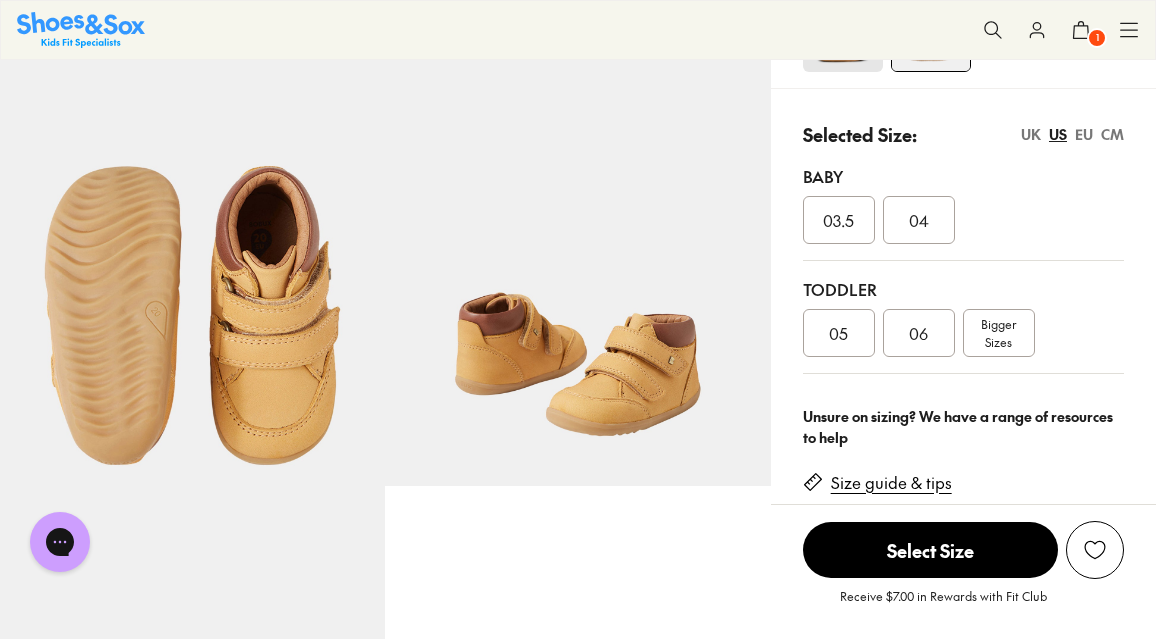 click on "06" at bounding box center (918, 333) 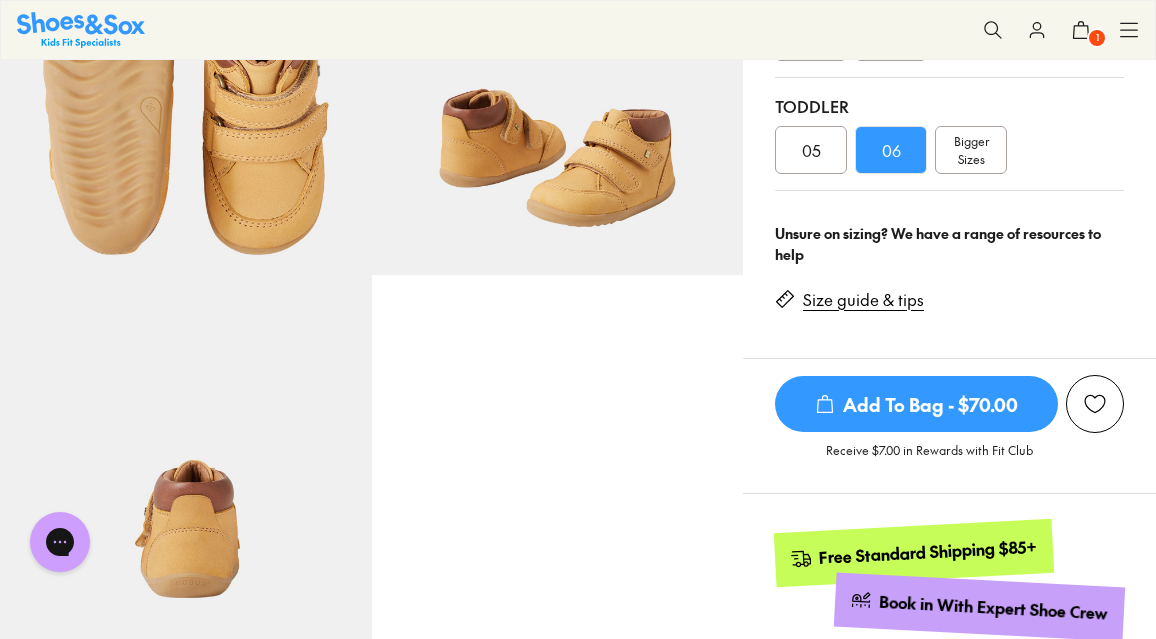 scroll, scrollTop: 575, scrollLeft: 0, axis: vertical 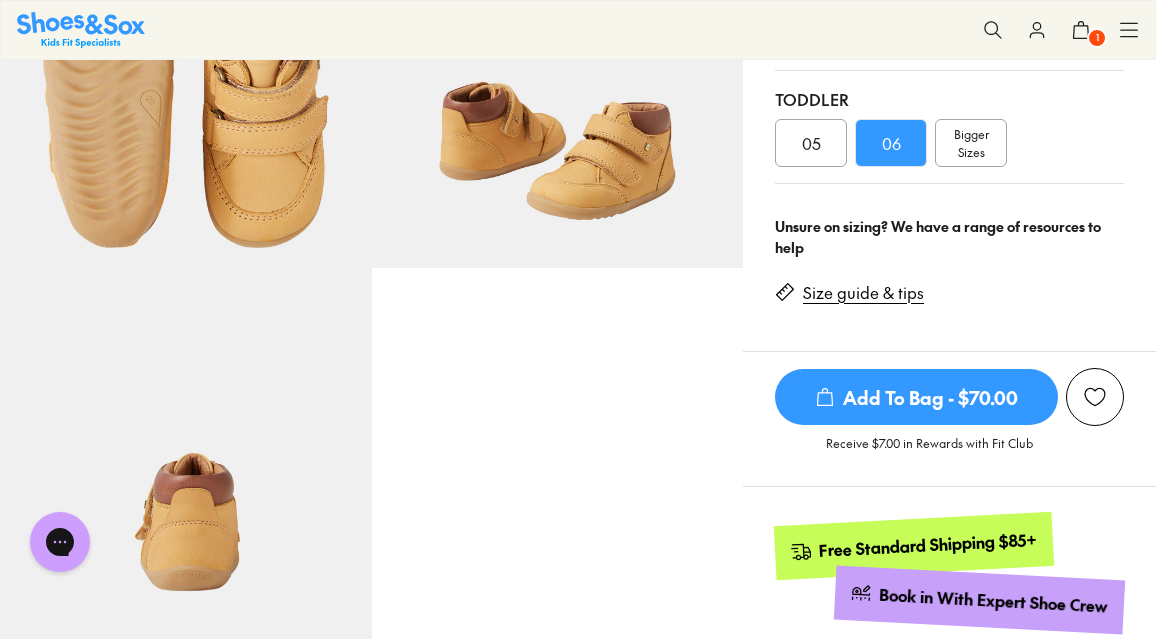 click on "Size guide & tips" at bounding box center [857, 289] 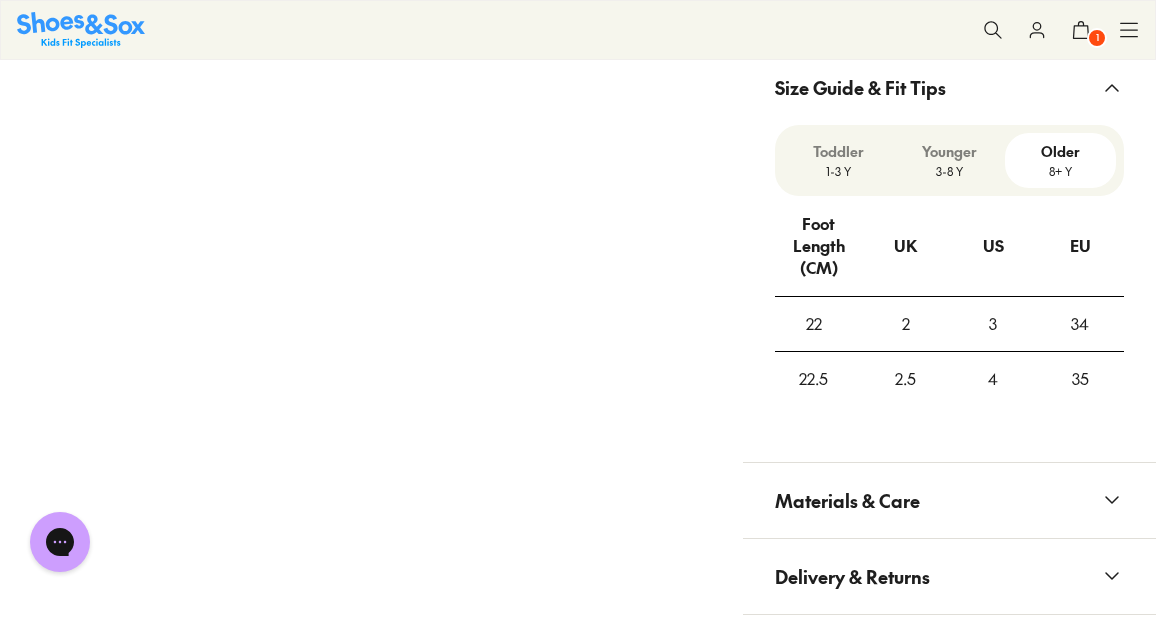 scroll, scrollTop: 1430, scrollLeft: 0, axis: vertical 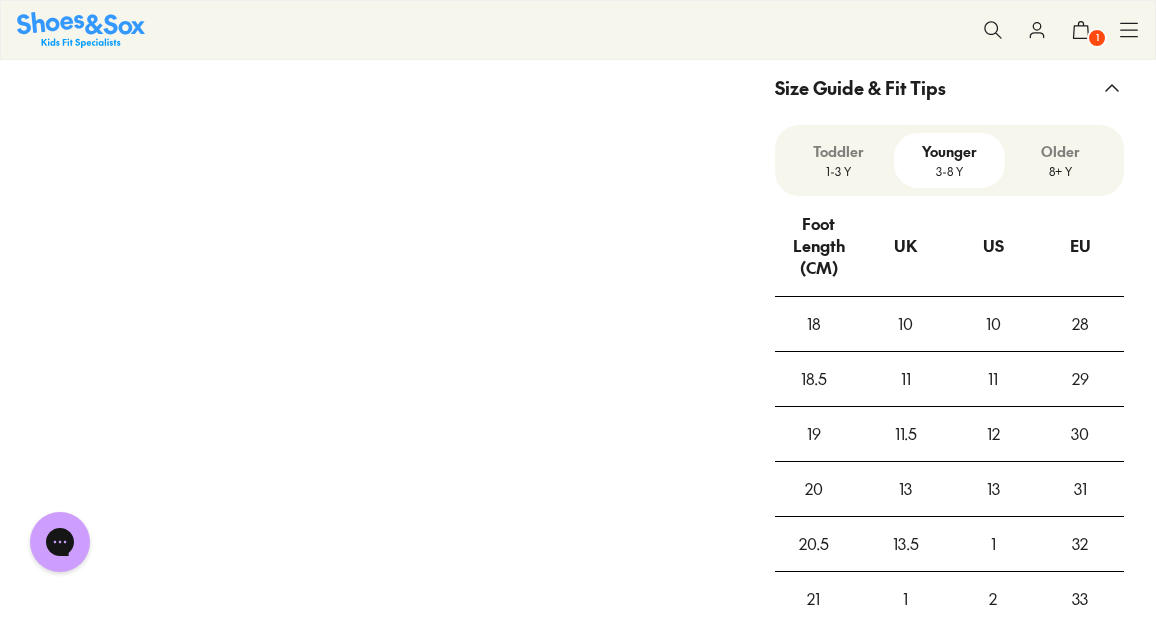 click on "1-3 Y" at bounding box center [838, 171] 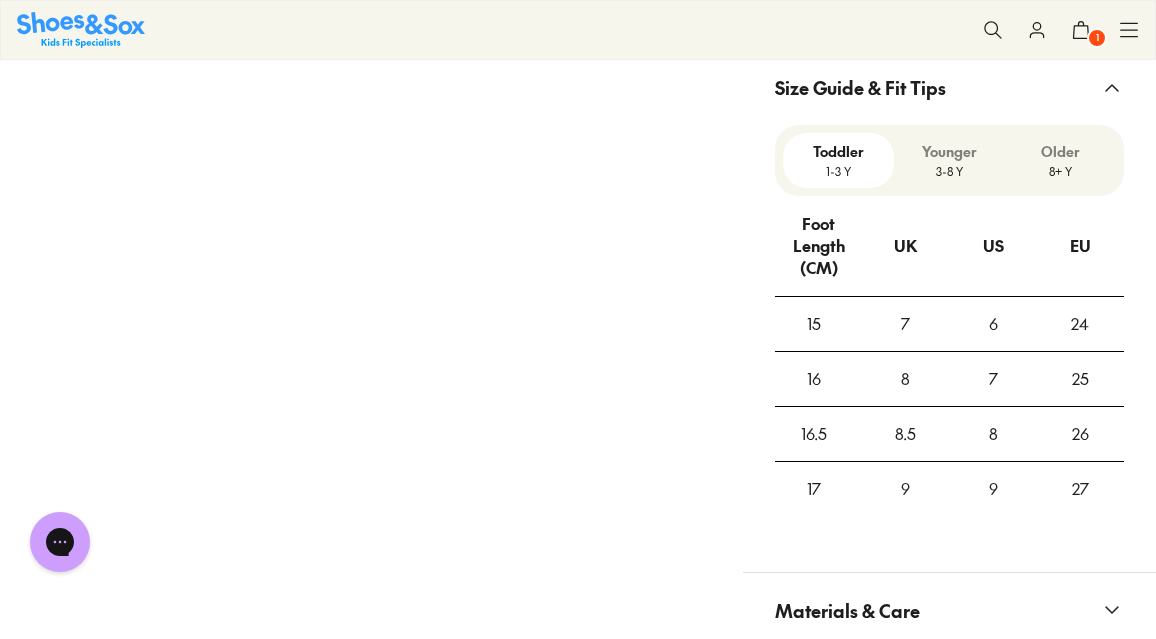 drag, startPoint x: 1154, startPoint y: 274, endPoint x: 1155, endPoint y: 236, distance: 38.013157 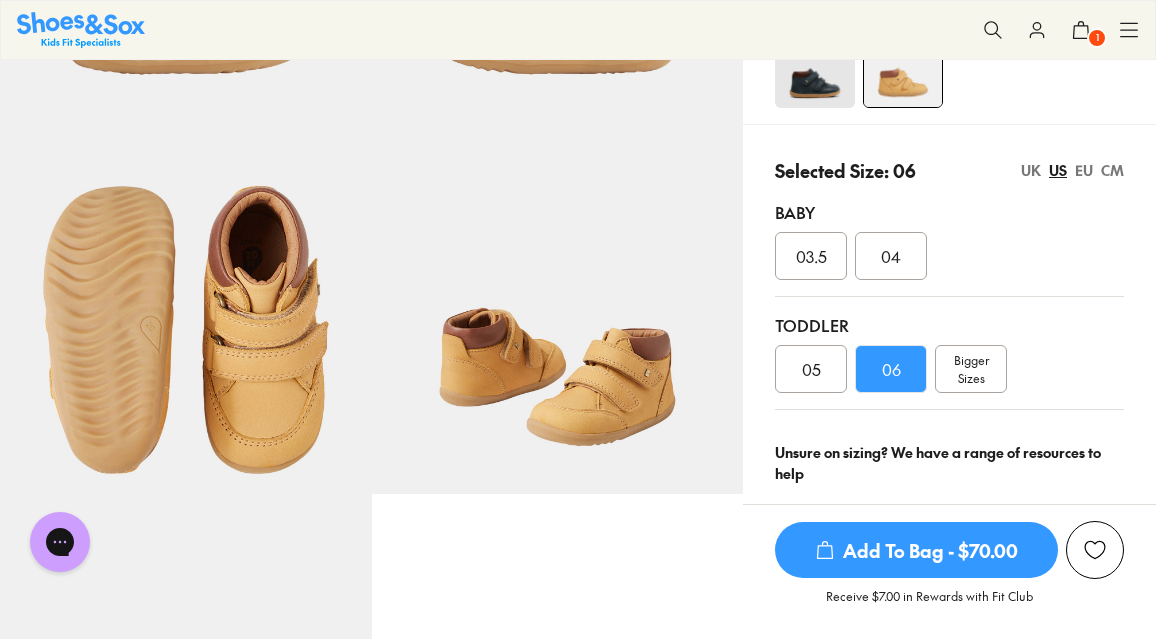 scroll, scrollTop: 375, scrollLeft: 0, axis: vertical 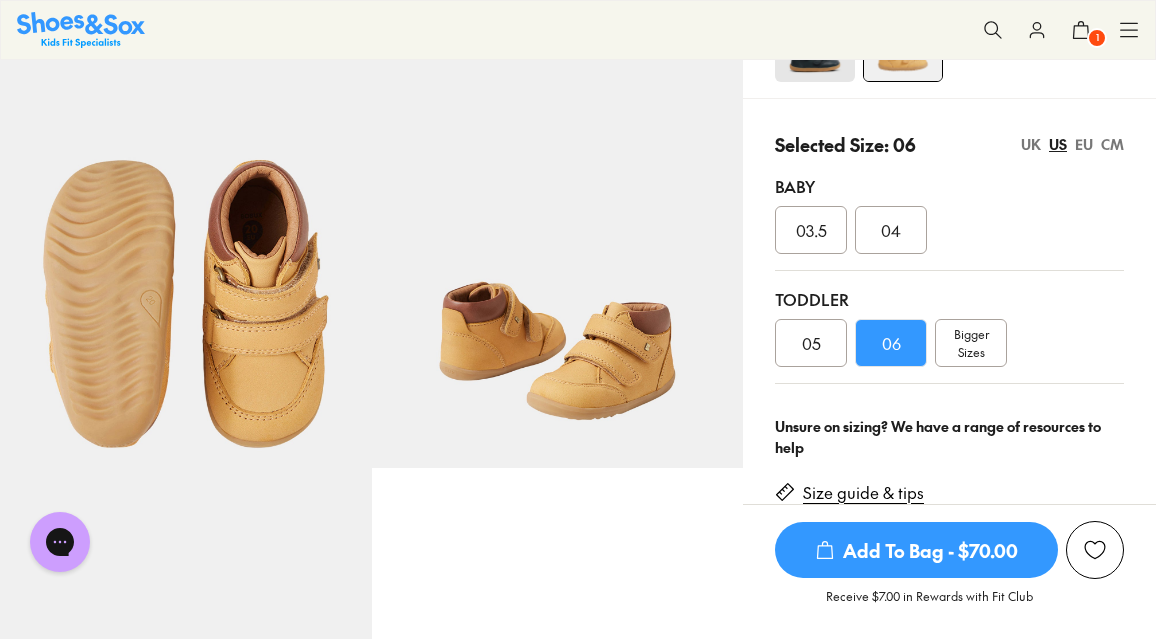 click on "CM" at bounding box center [1112, 144] 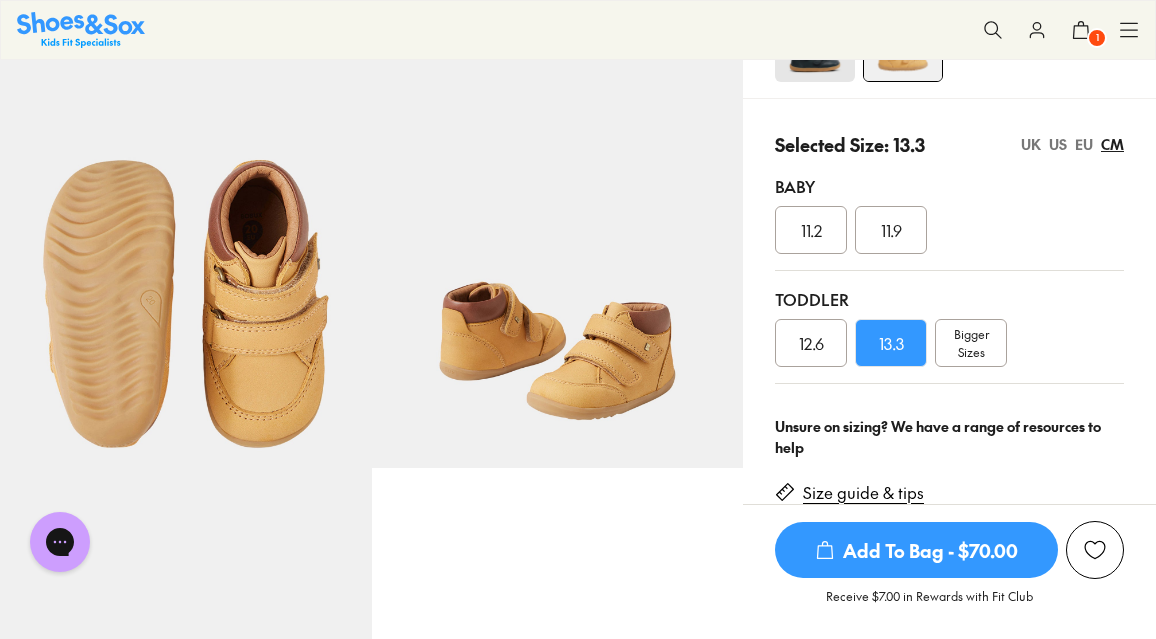 click on "13.3" at bounding box center (891, 343) 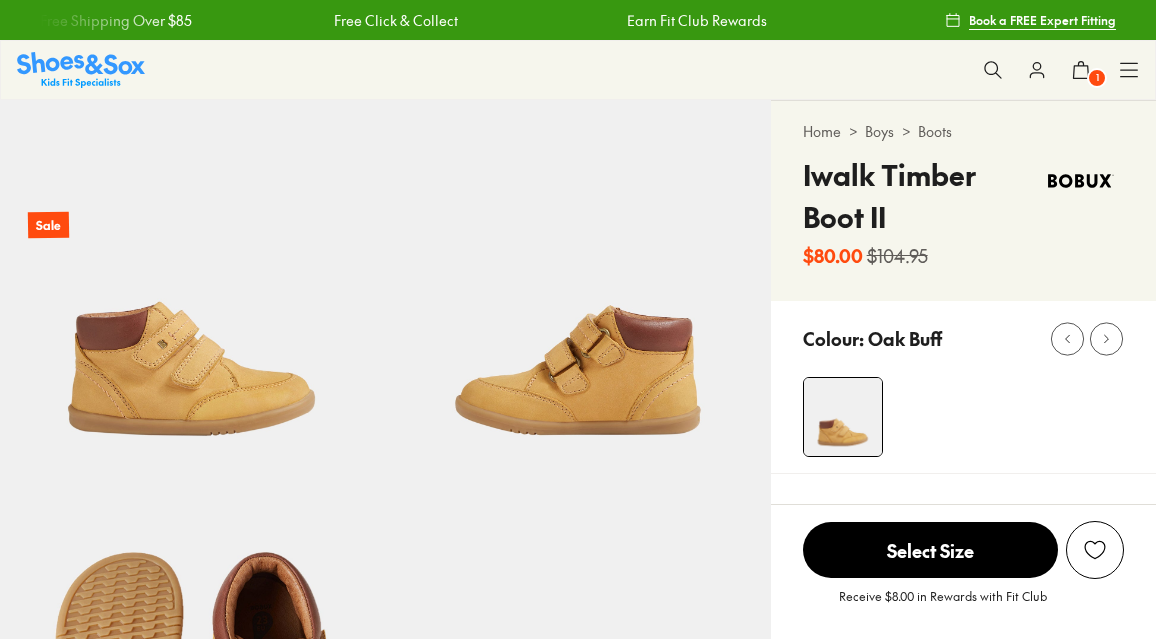 scroll, scrollTop: 0, scrollLeft: 0, axis: both 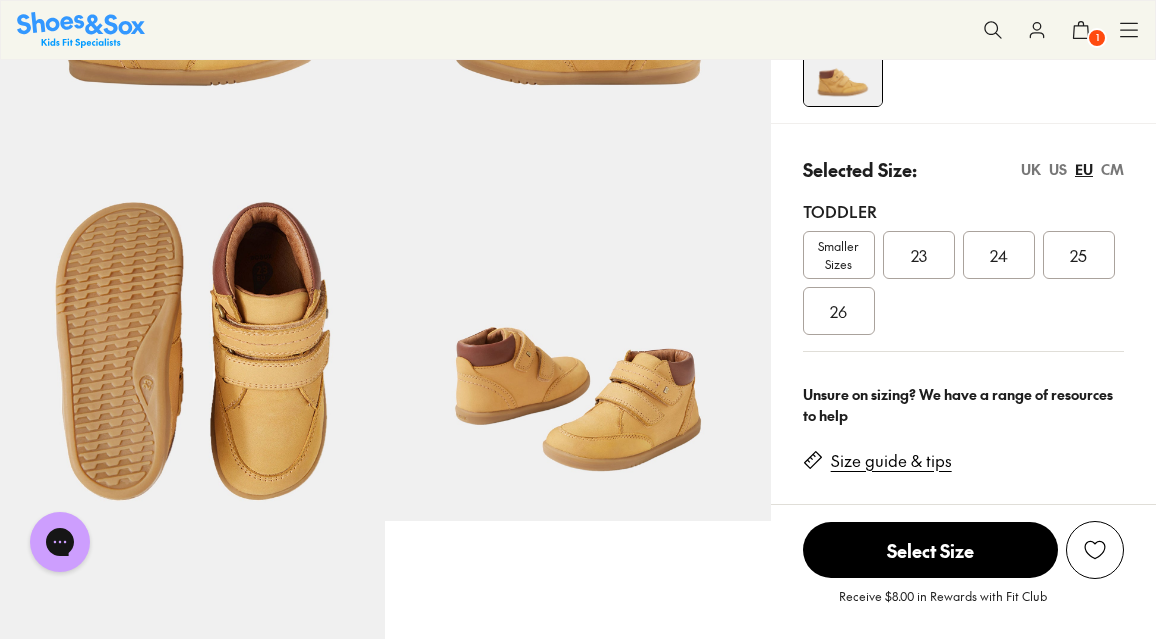 click on "CM" at bounding box center (1112, 169) 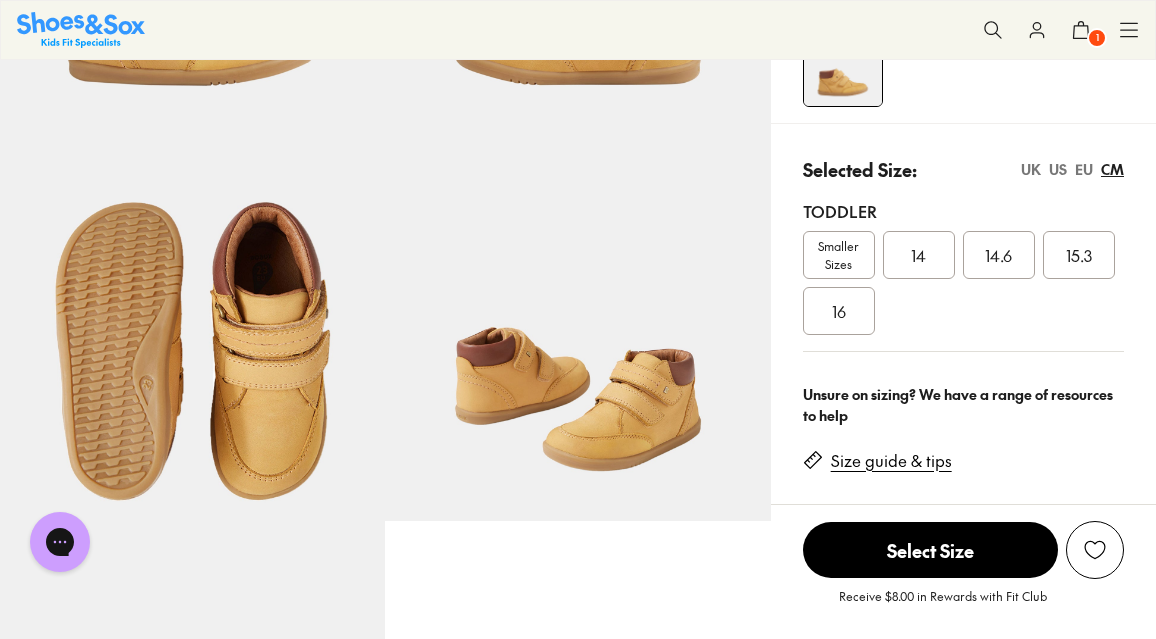 click on "Smaller Sizes" at bounding box center [839, 255] 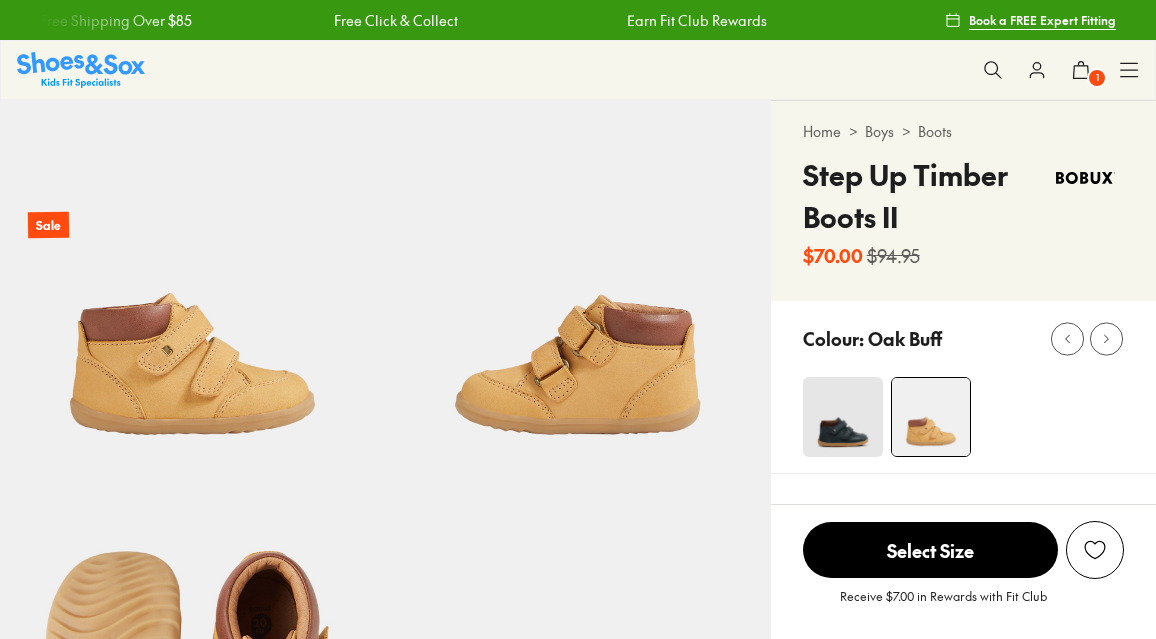 scroll, scrollTop: 0, scrollLeft: 0, axis: both 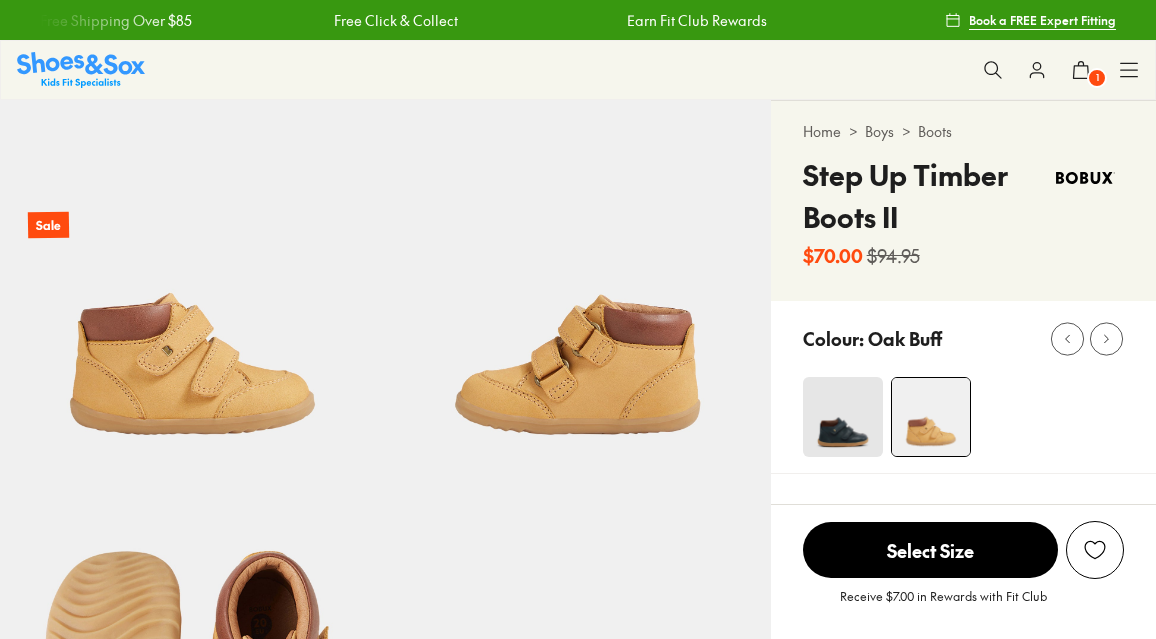 select on "*" 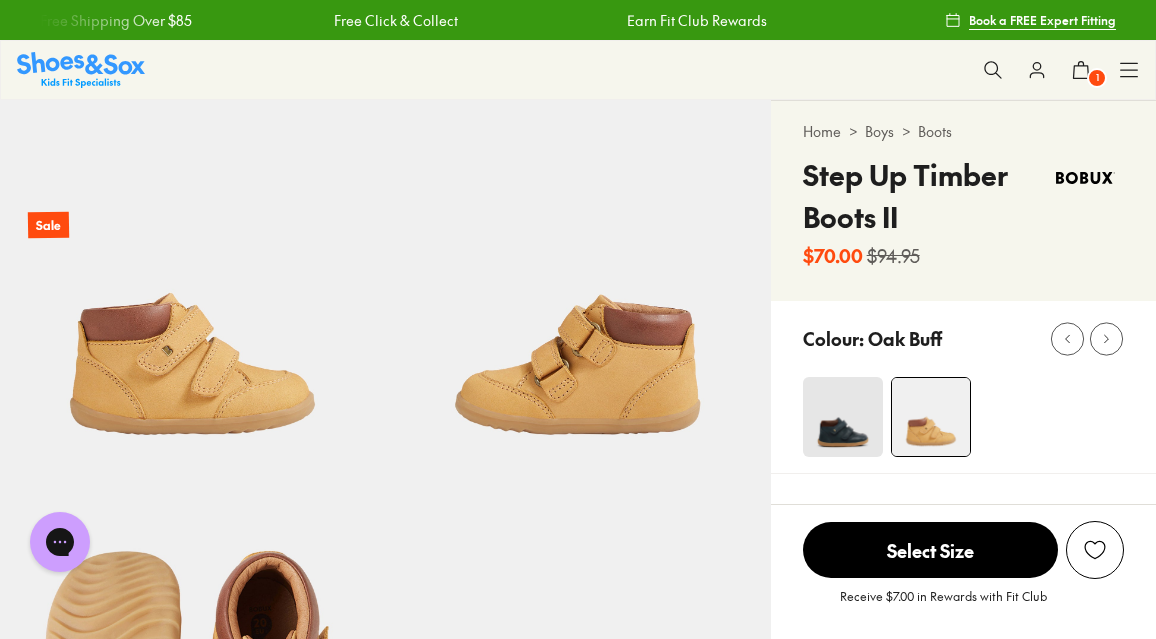 scroll, scrollTop: 0, scrollLeft: 0, axis: both 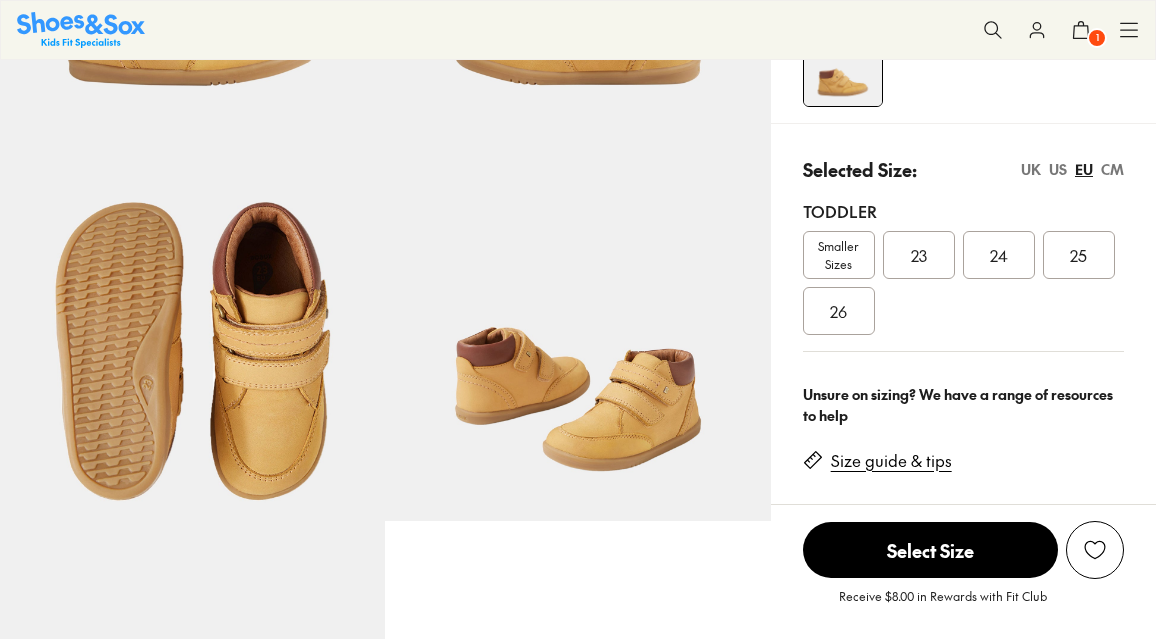 select on "*" 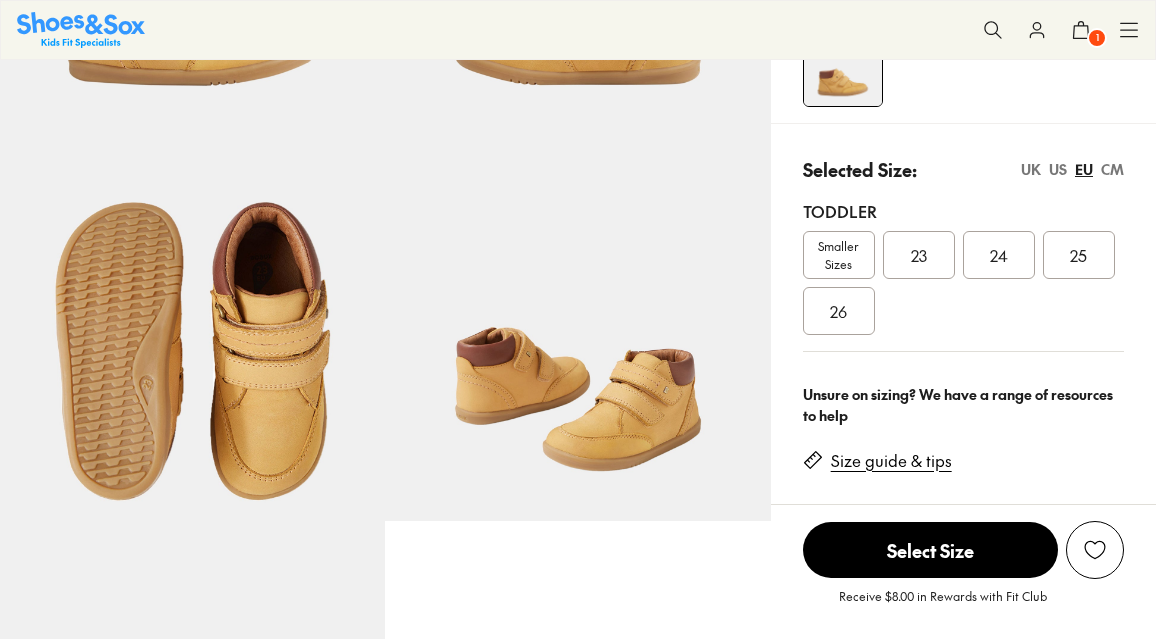 click on "CM" at bounding box center (1112, 169) 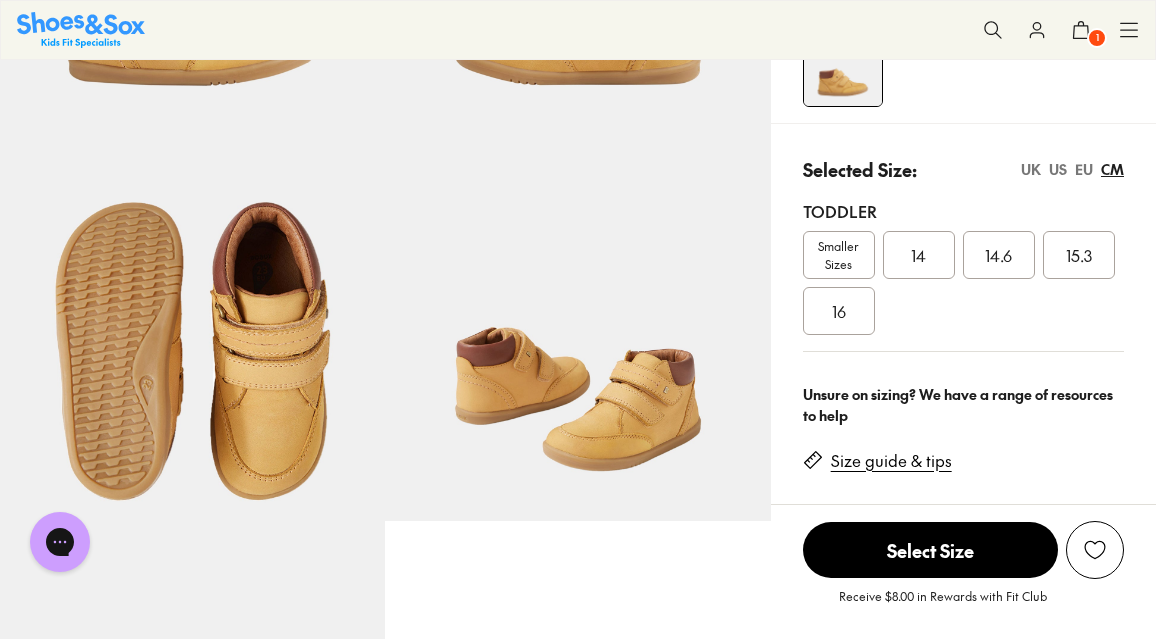 scroll, scrollTop: 0, scrollLeft: 0, axis: both 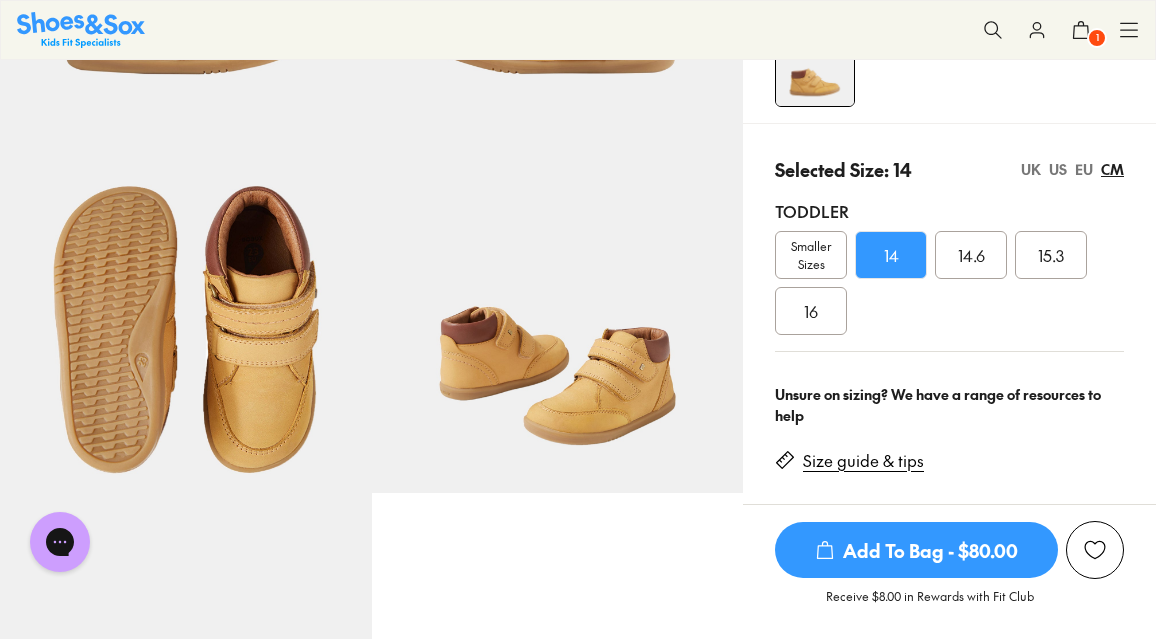click on "US" at bounding box center [1058, 169] 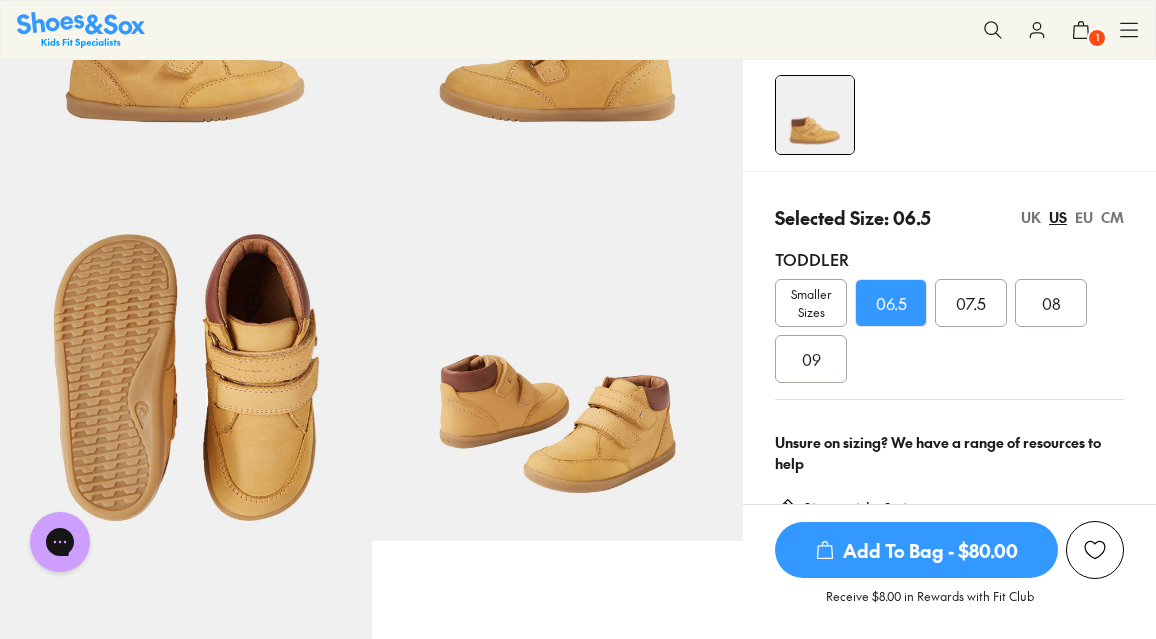 scroll, scrollTop: 190, scrollLeft: 0, axis: vertical 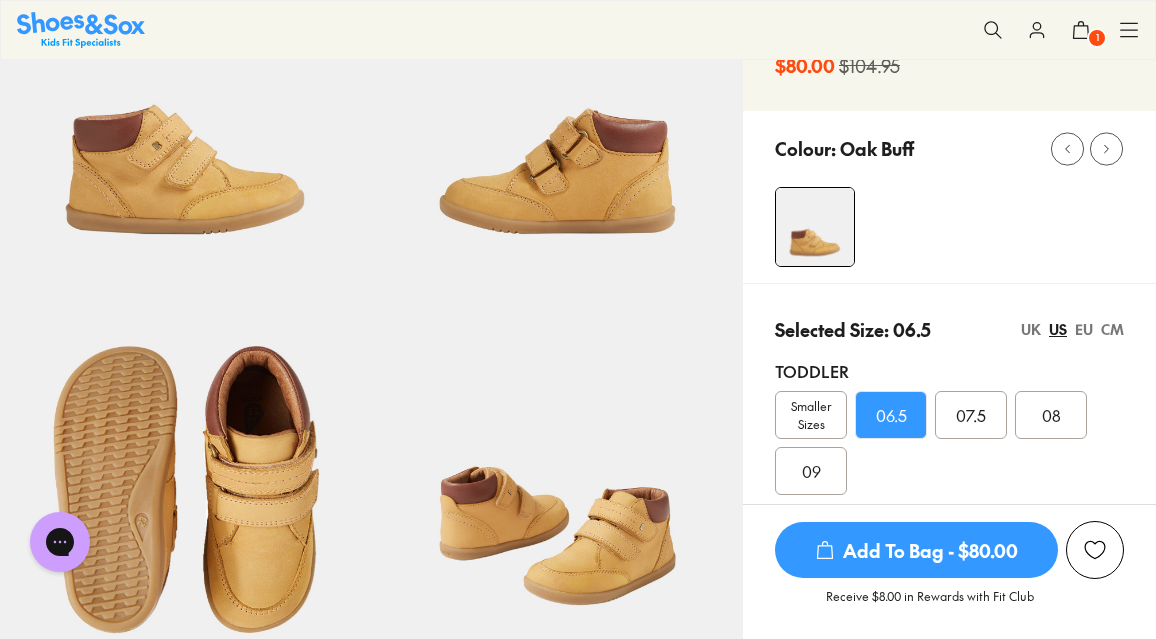 click on "Add To Bag - $80.00" at bounding box center [916, 550] 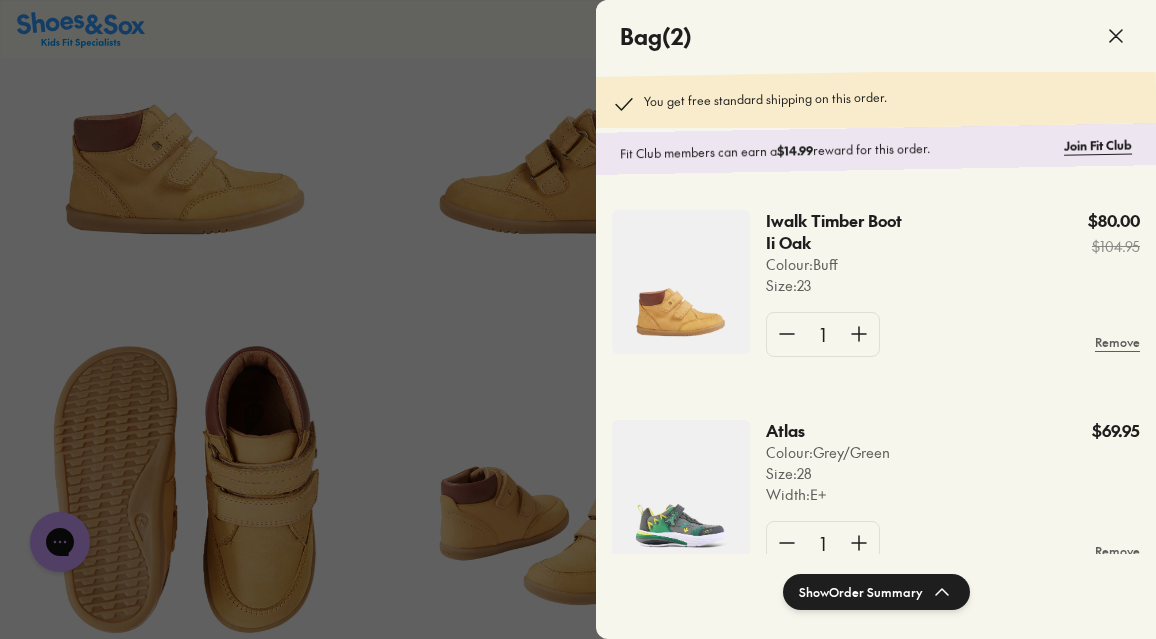 scroll, scrollTop: 59, scrollLeft: 0, axis: vertical 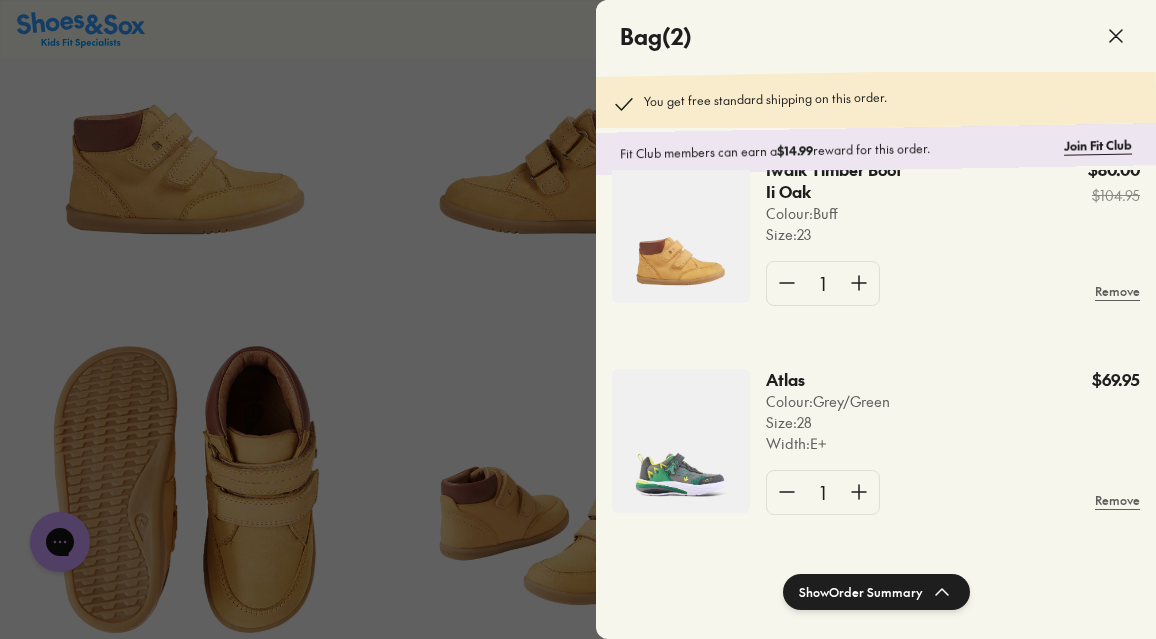click 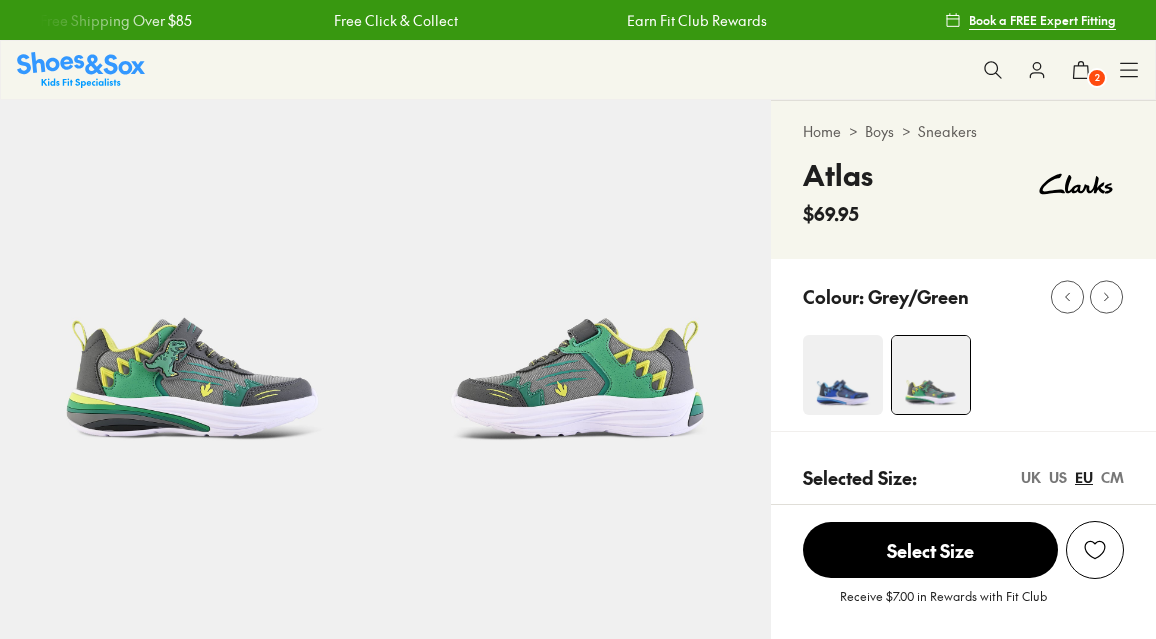 scroll, scrollTop: 0, scrollLeft: 0, axis: both 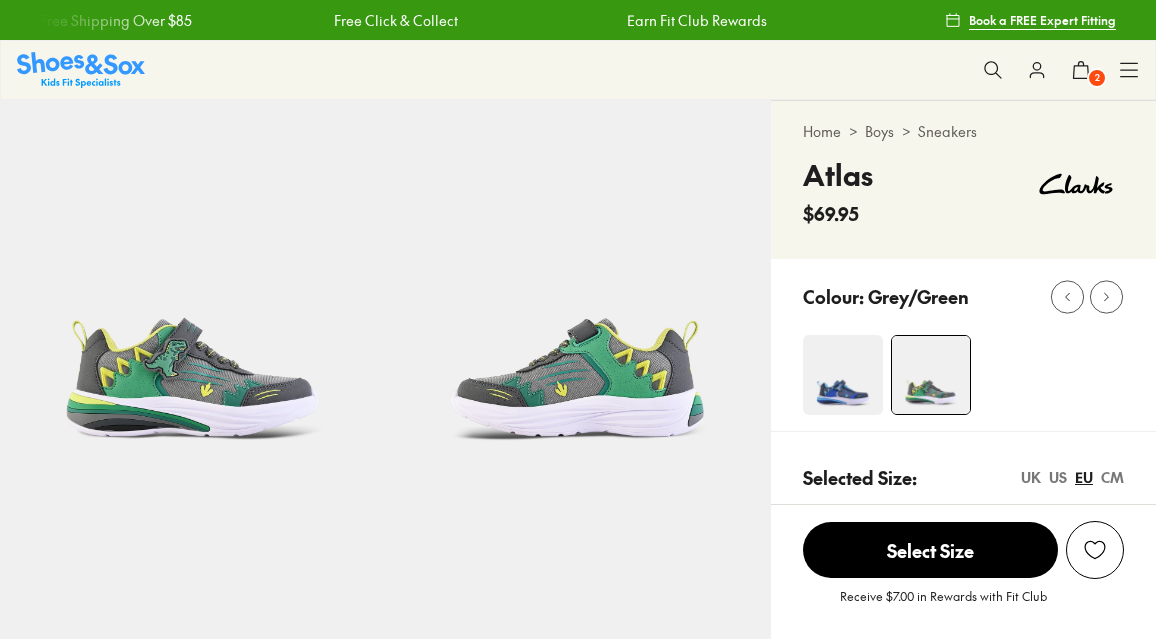 select on "*" 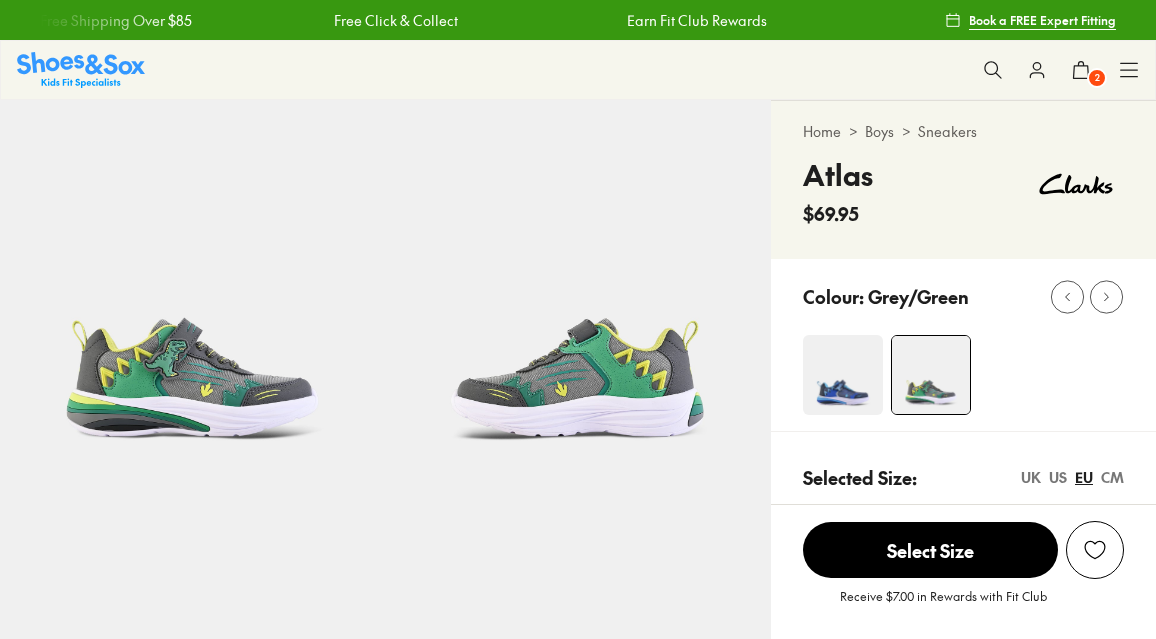 scroll, scrollTop: 0, scrollLeft: 0, axis: both 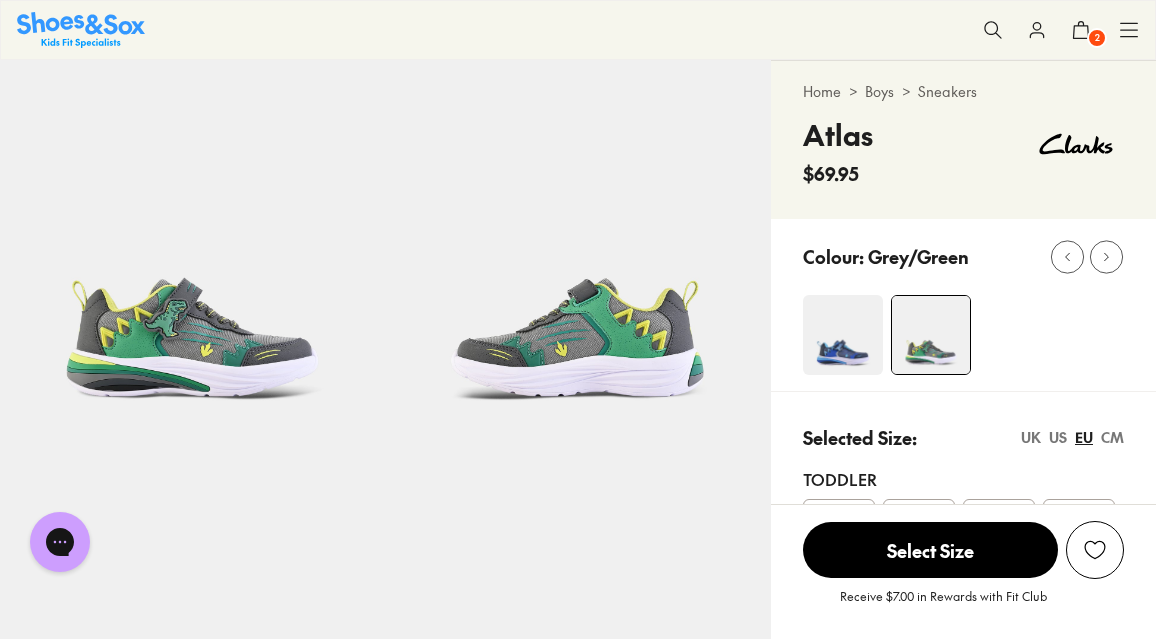 drag, startPoint x: 1159, startPoint y: 60, endPoint x: 1154, endPoint y: 151, distance: 91.13726 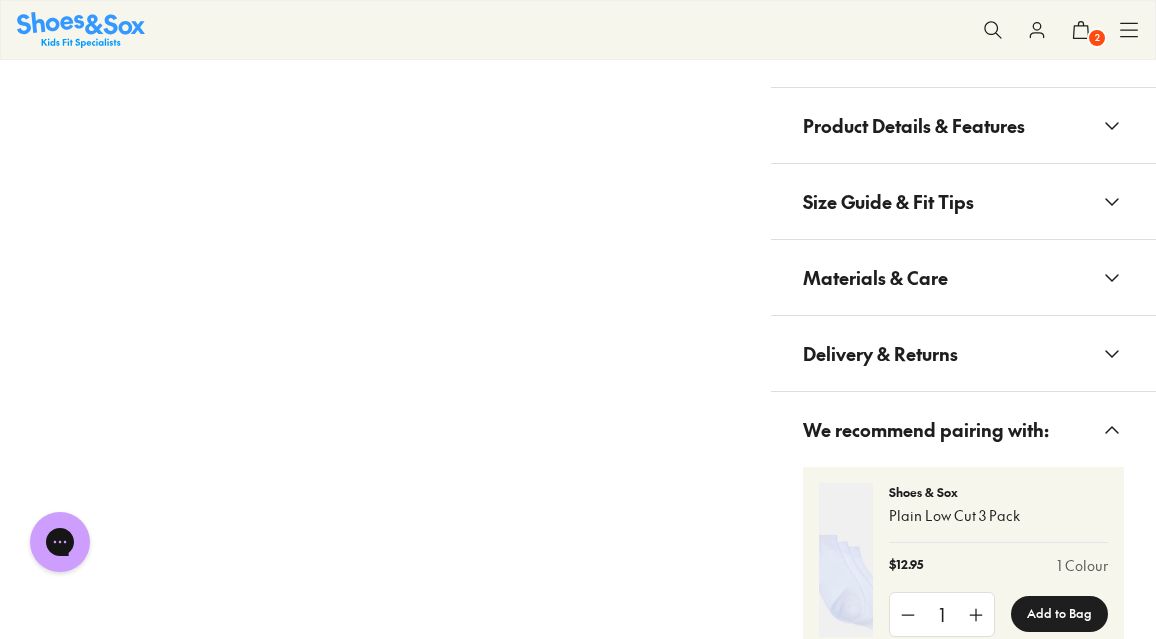 scroll, scrollTop: 1392, scrollLeft: 0, axis: vertical 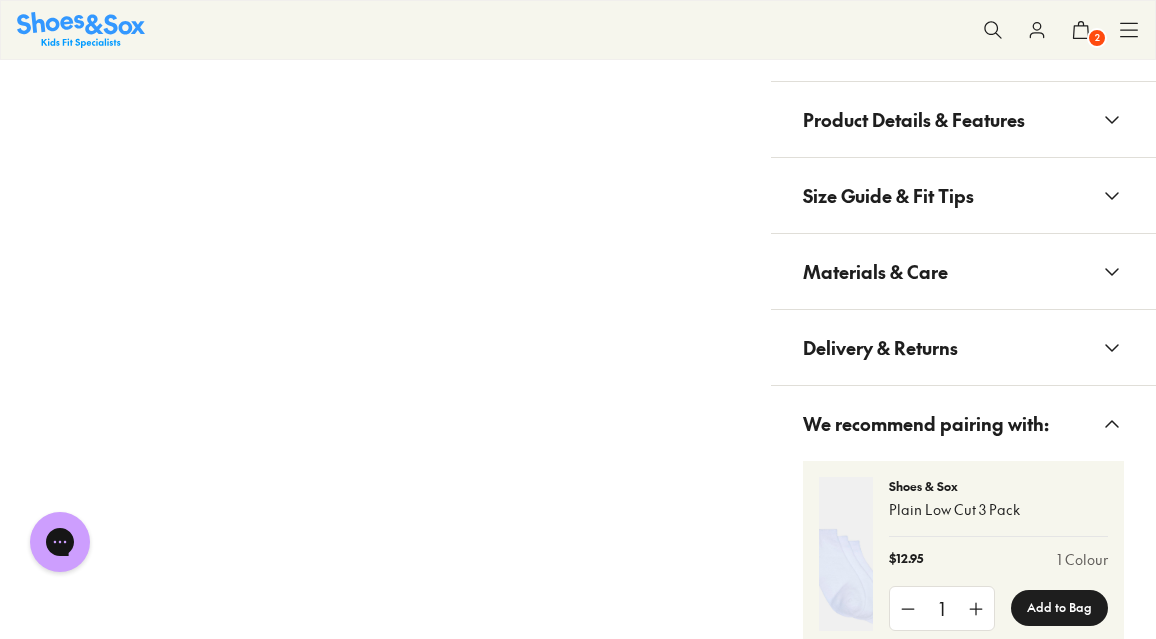 click 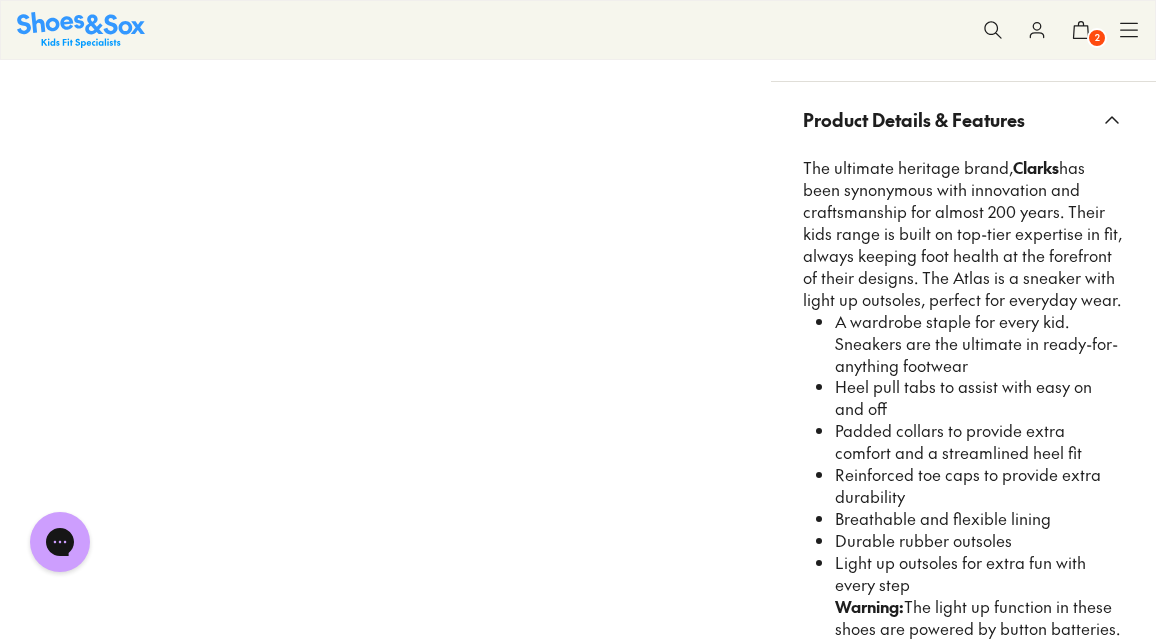 click 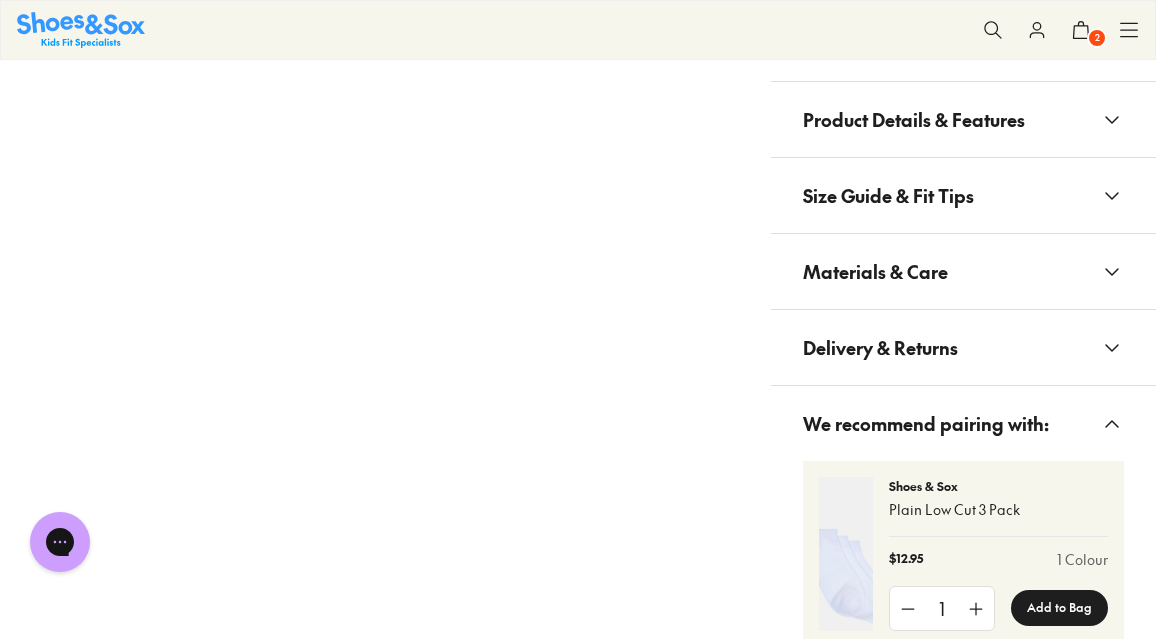 click on "Size Guide & Fit Tips" at bounding box center [963, 195] 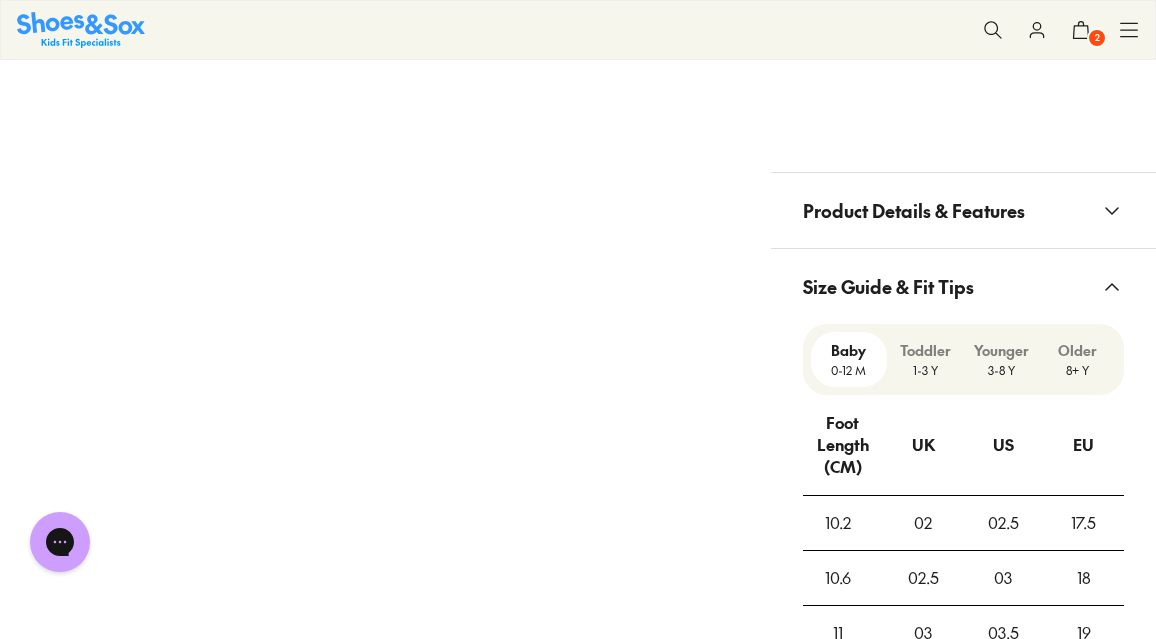 scroll, scrollTop: 1286, scrollLeft: 0, axis: vertical 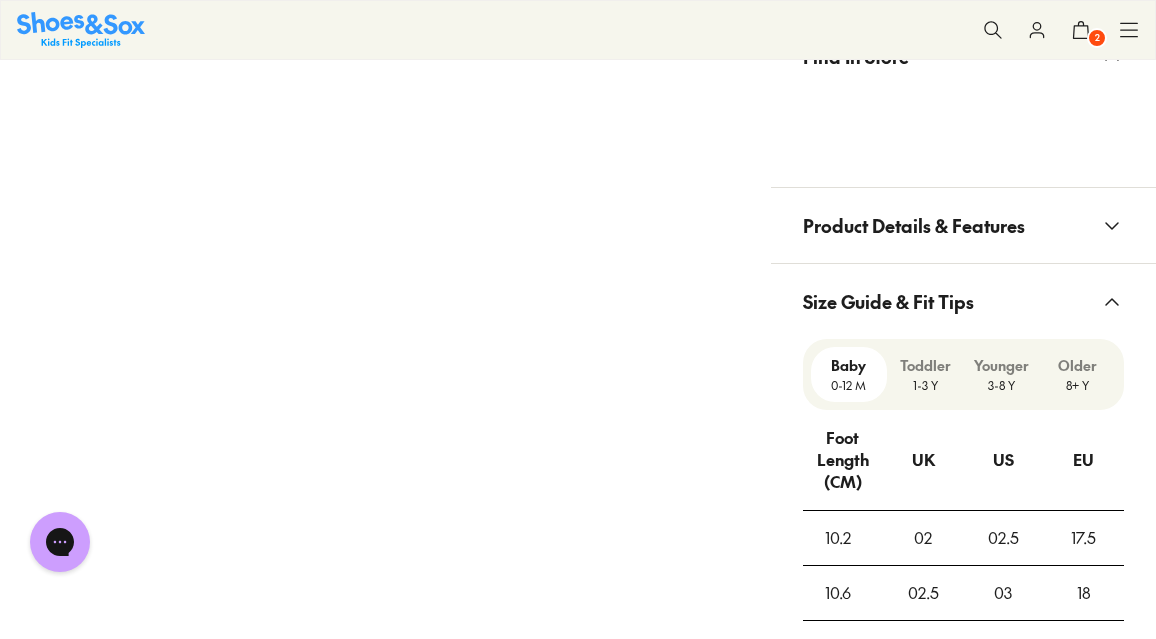 click on "Product Details & Features" at bounding box center [963, 225] 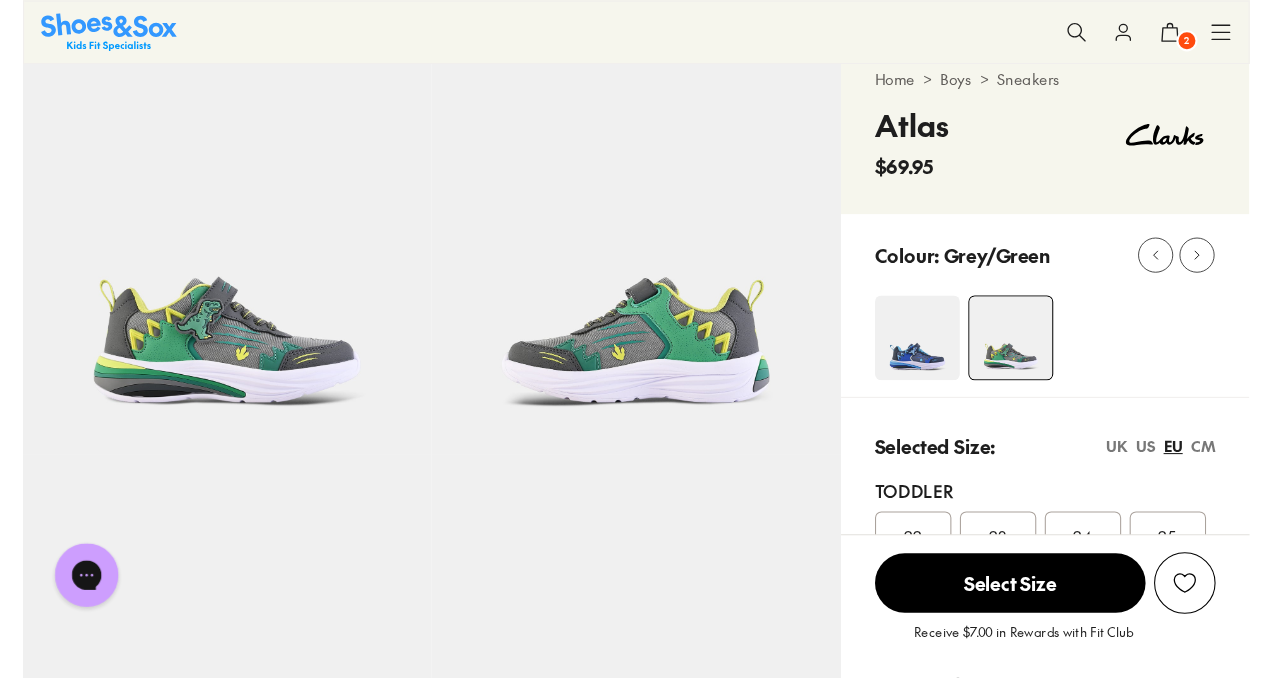scroll, scrollTop: 53, scrollLeft: 0, axis: vertical 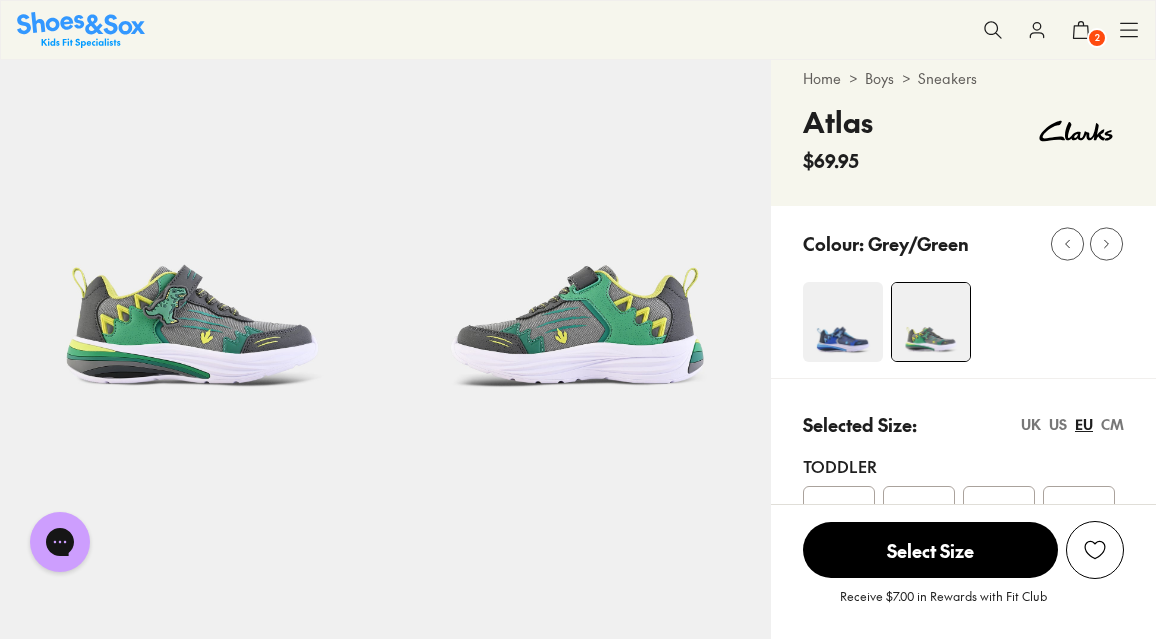 click 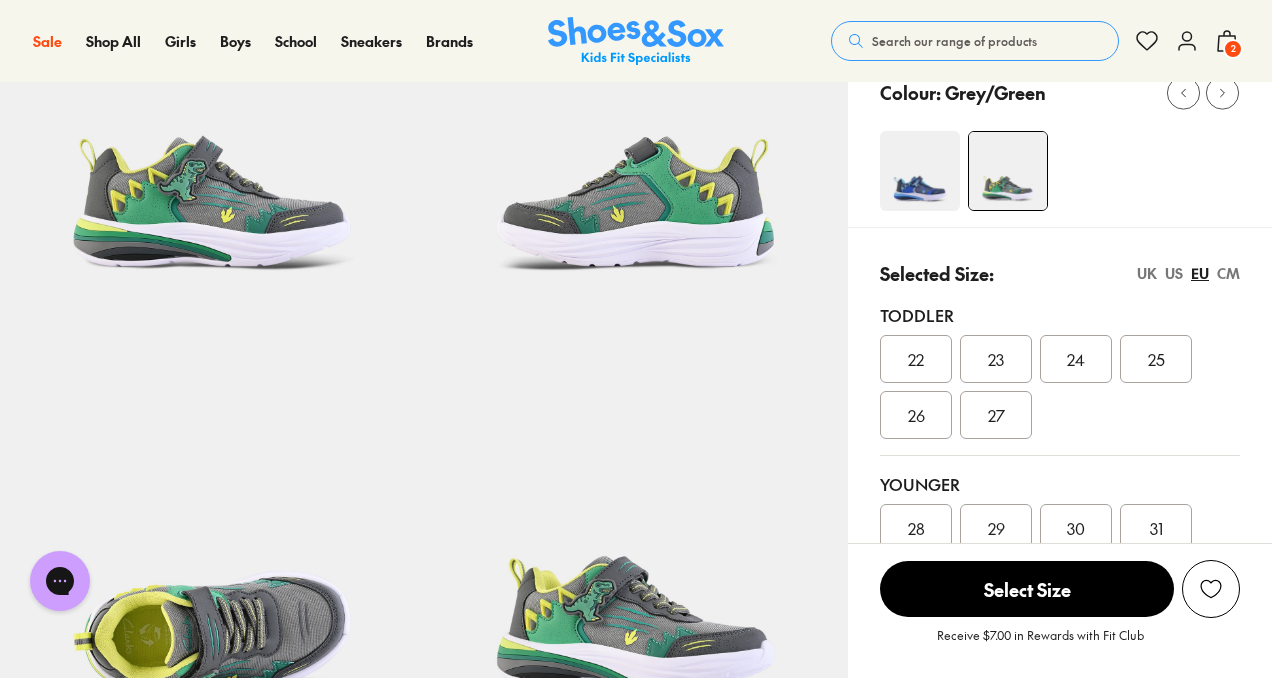 scroll, scrollTop: 222, scrollLeft: 0, axis: vertical 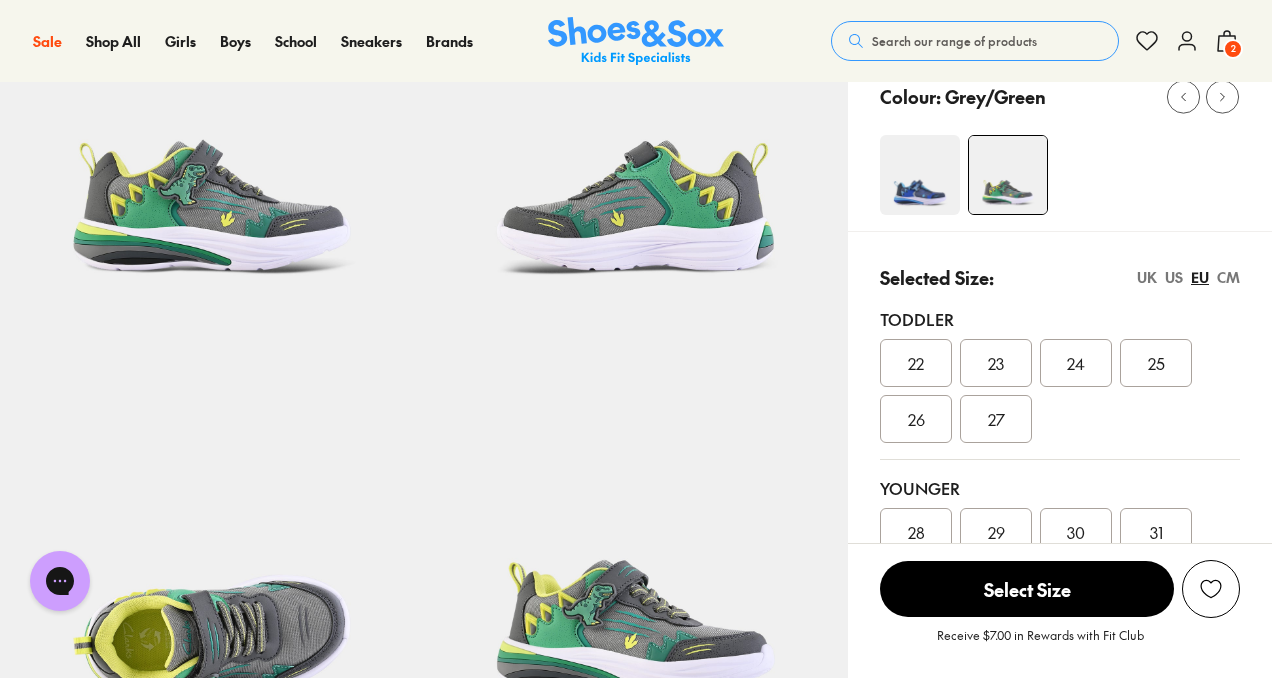 click at bounding box center (920, 175) 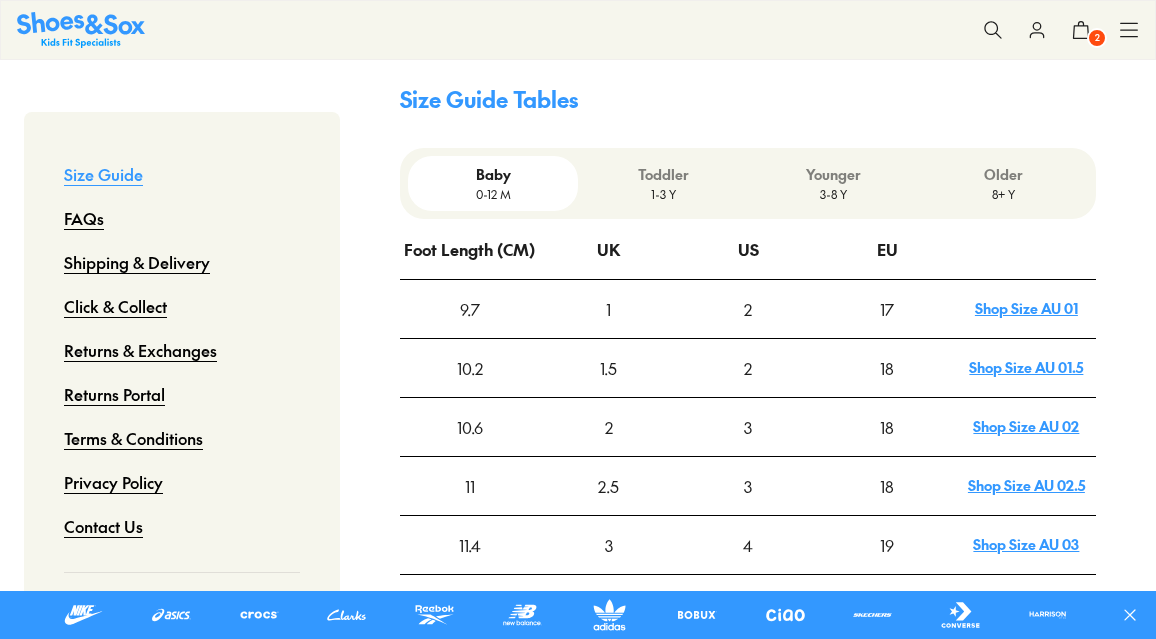scroll, scrollTop: 656, scrollLeft: 0, axis: vertical 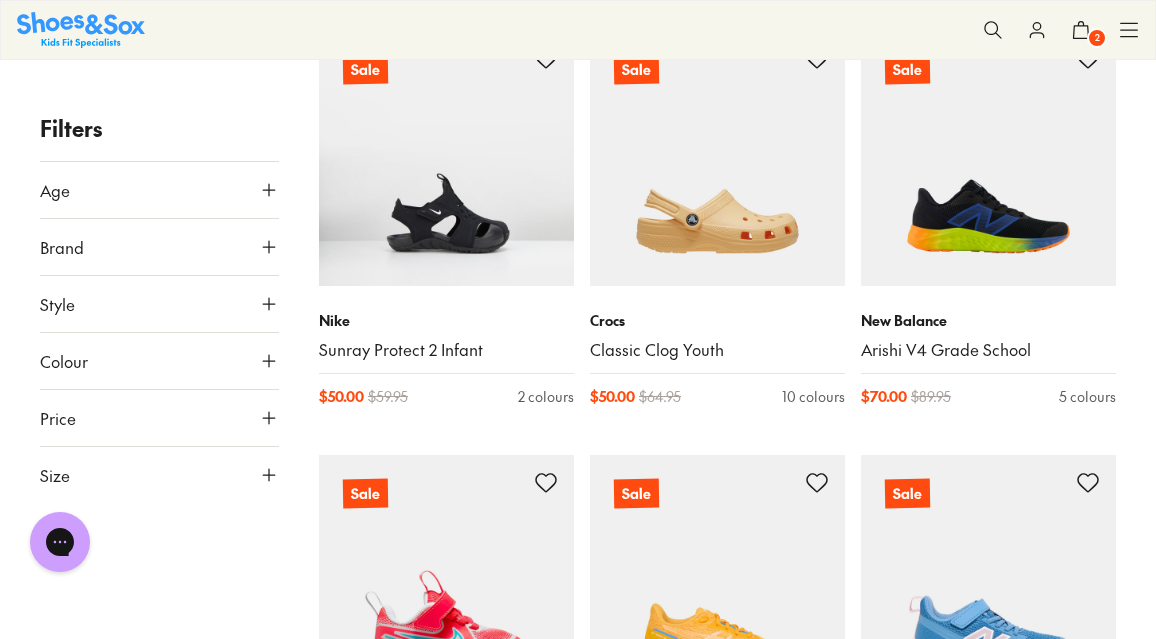 click 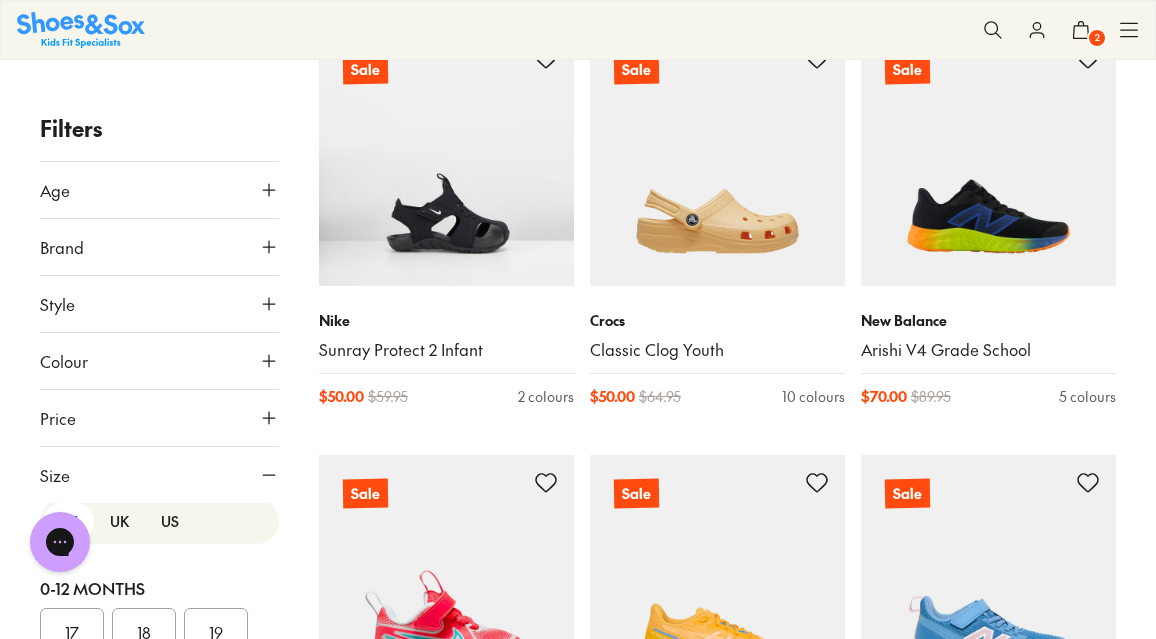 scroll, scrollTop: 0, scrollLeft: 0, axis: both 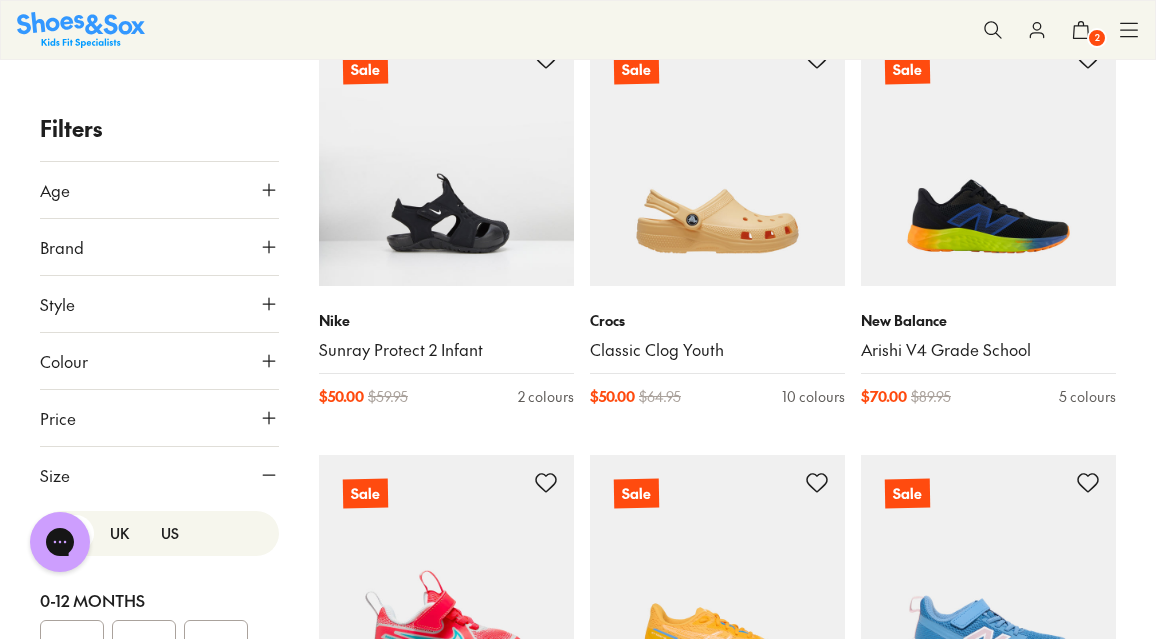 click on "US" at bounding box center [170, 533] 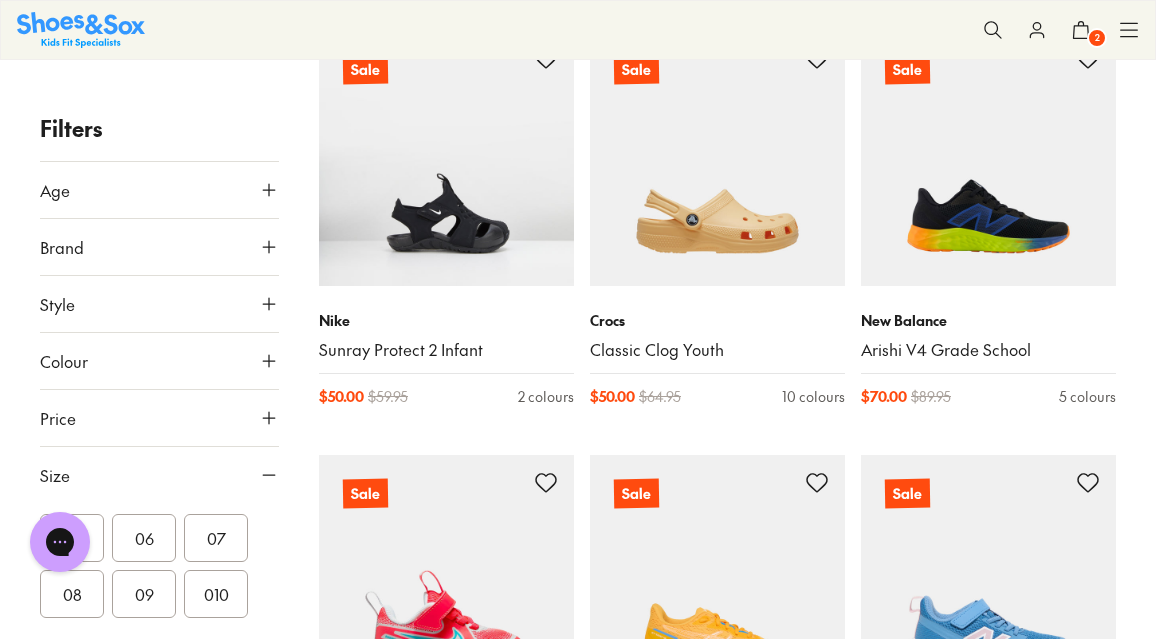 scroll, scrollTop: 387, scrollLeft: 0, axis: vertical 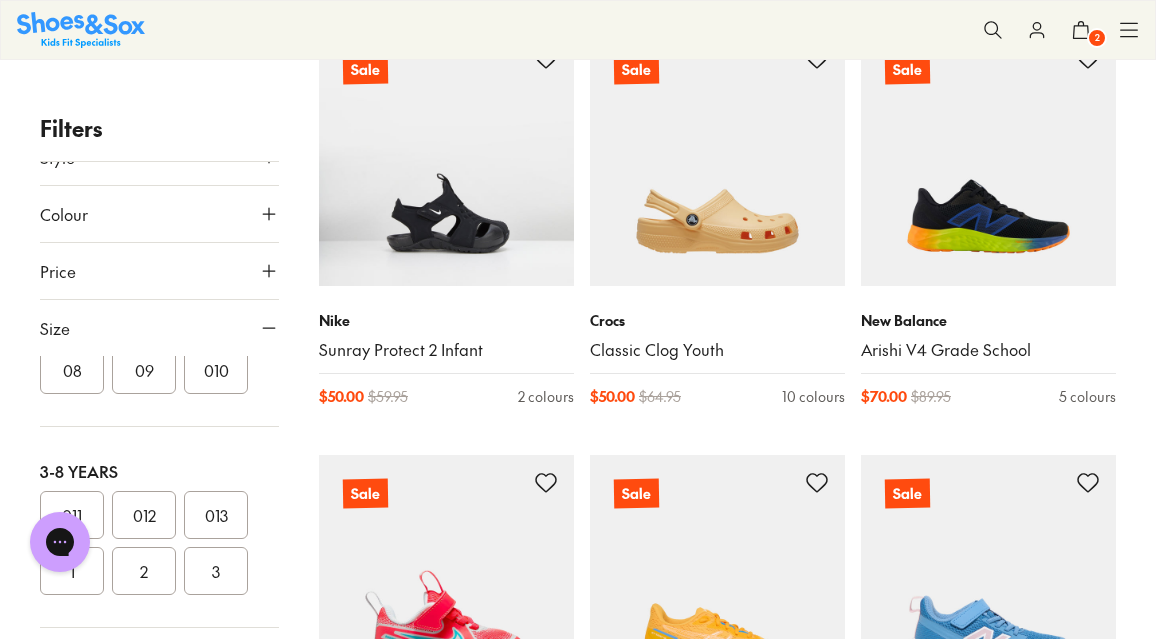 click on "013" at bounding box center (216, 515) 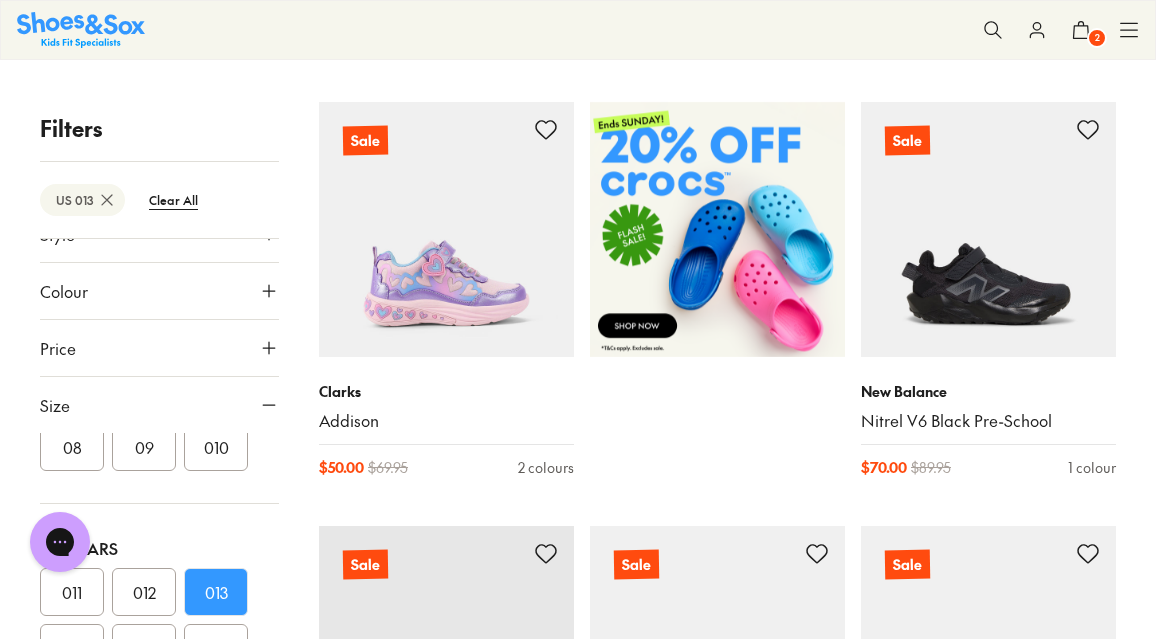scroll, scrollTop: 721, scrollLeft: 0, axis: vertical 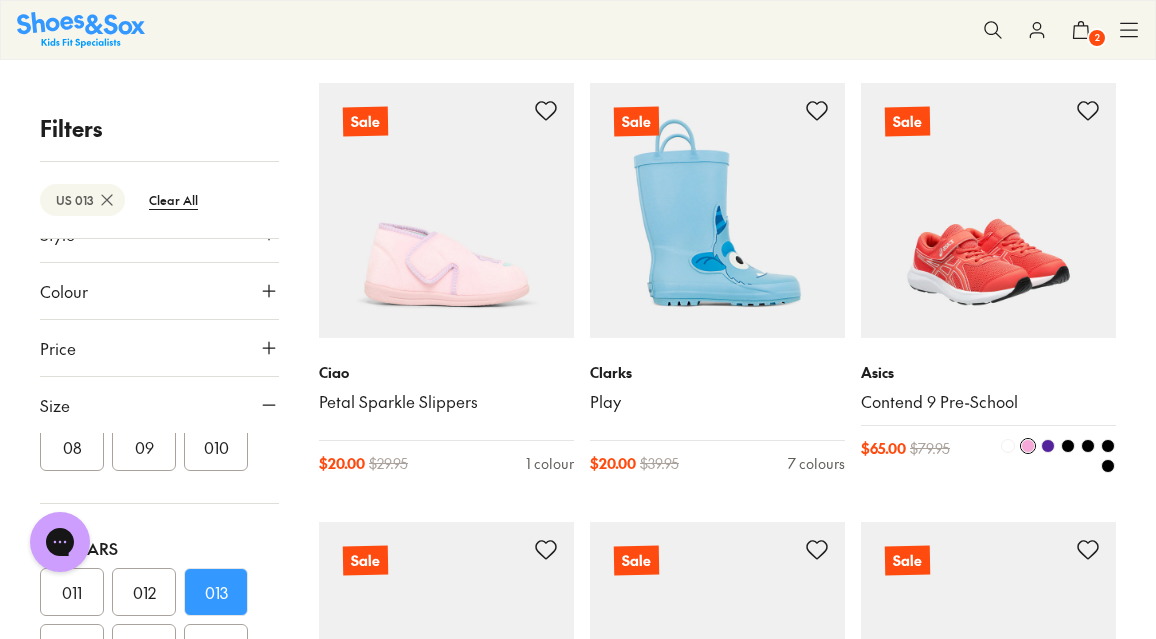 type 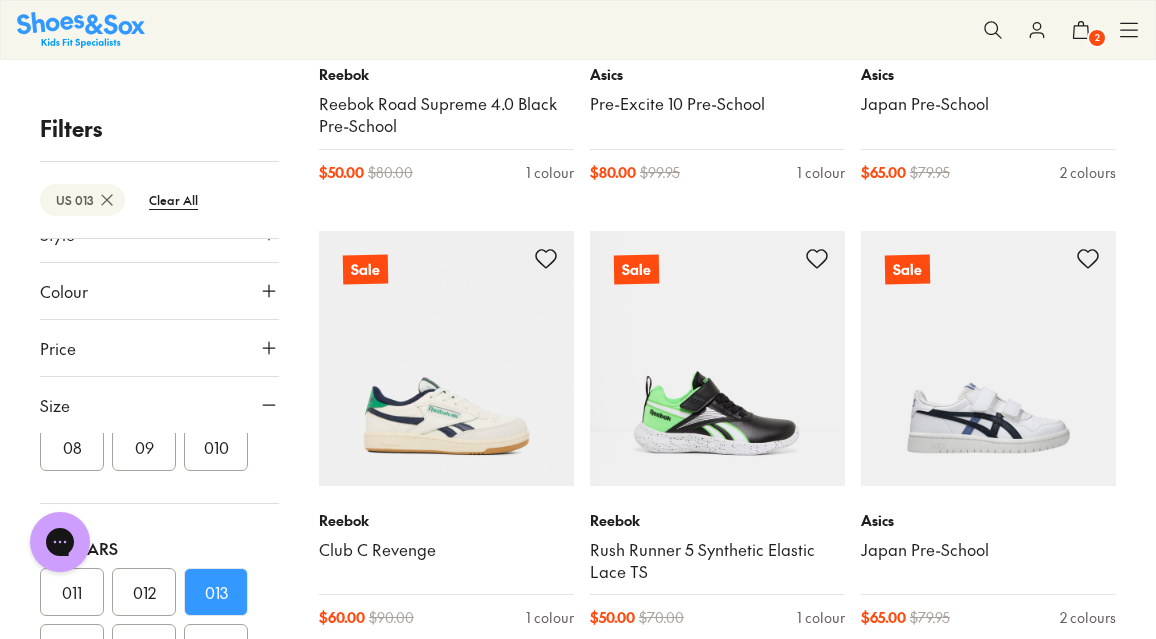 scroll, scrollTop: 12500, scrollLeft: 0, axis: vertical 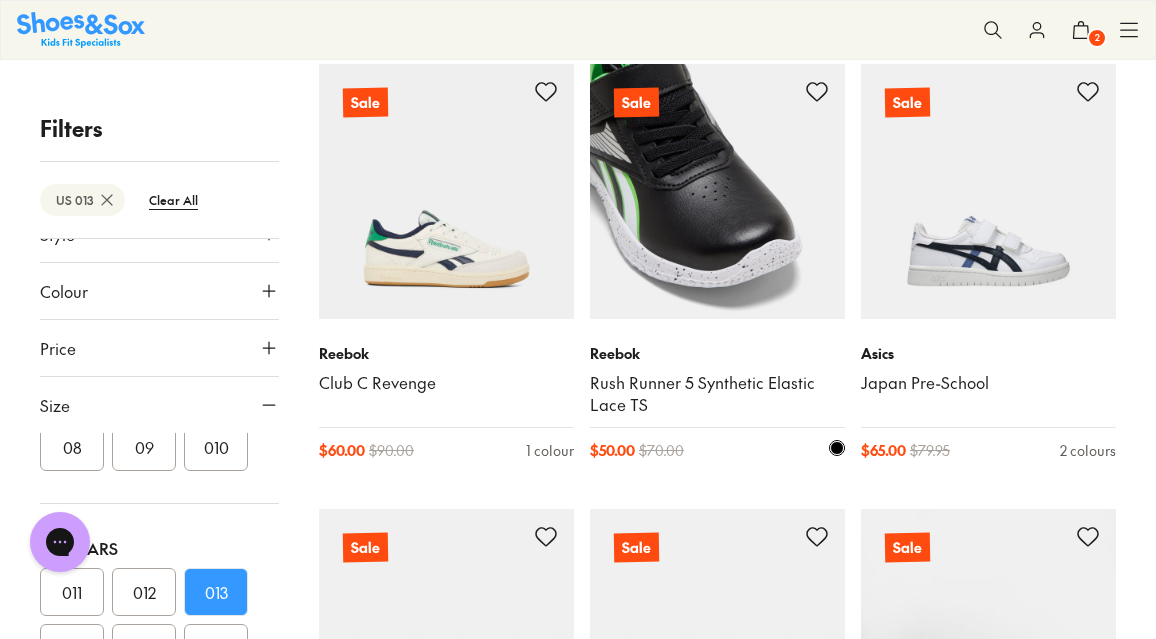 click at bounding box center [717, 191] 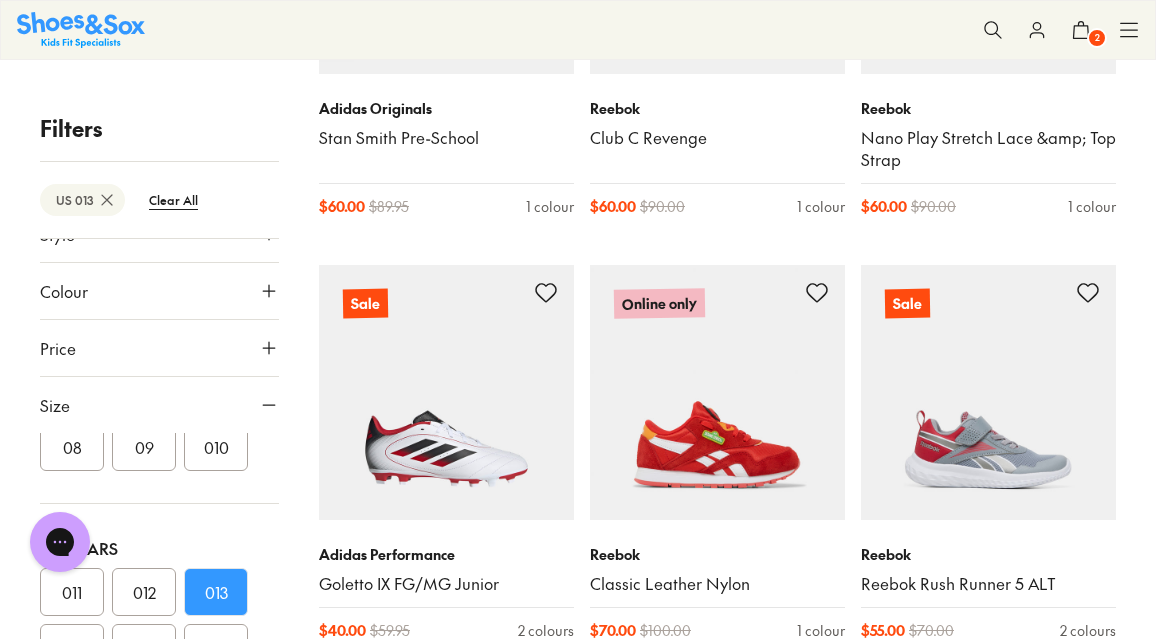 scroll, scrollTop: 13847, scrollLeft: 0, axis: vertical 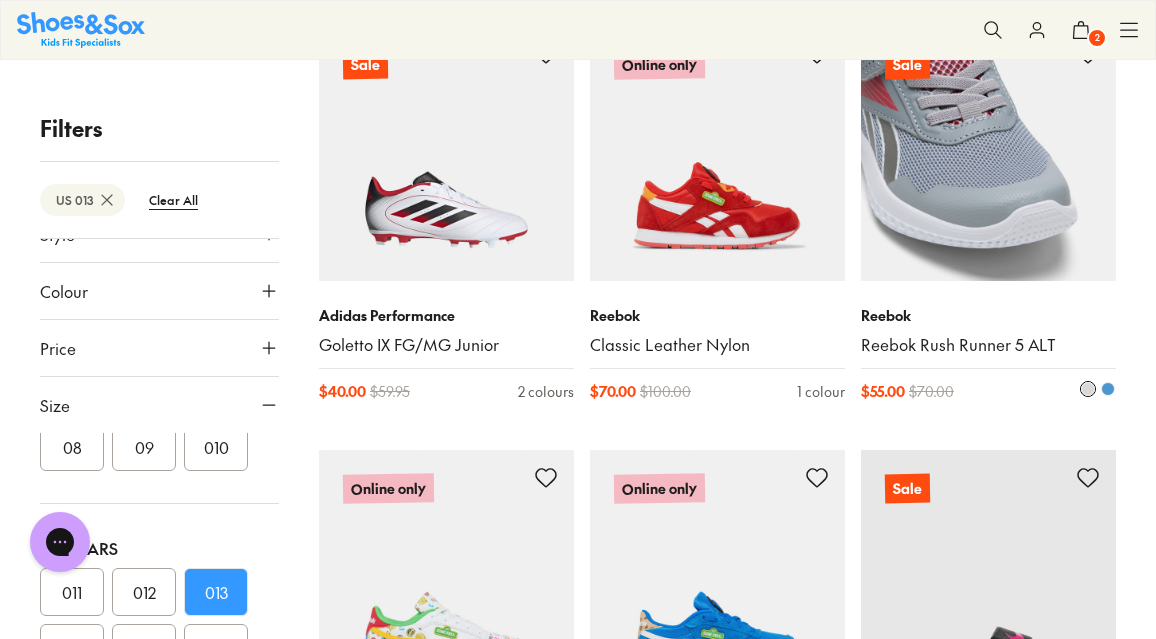 click at bounding box center [988, 153] 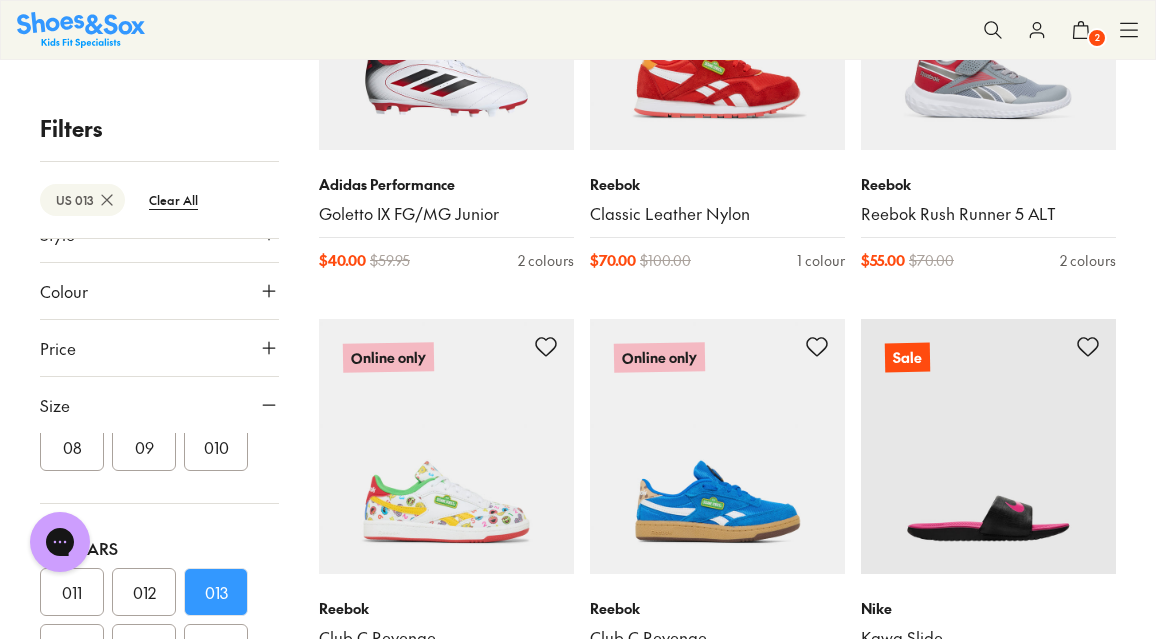 scroll, scrollTop: 11203, scrollLeft: 0, axis: vertical 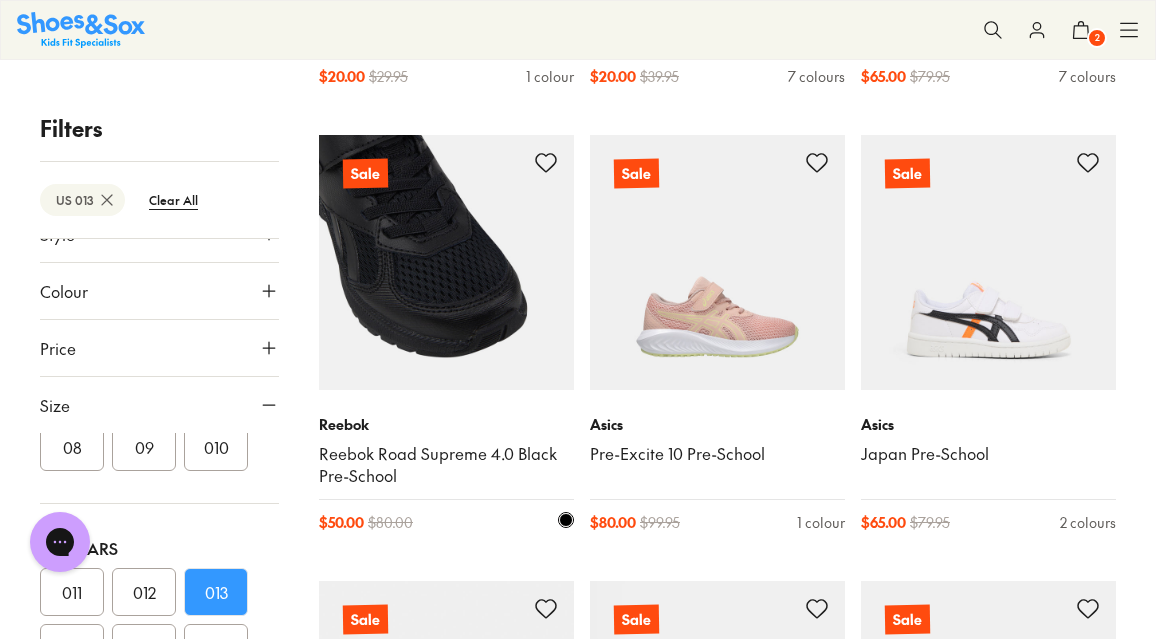 click at bounding box center [446, 262] 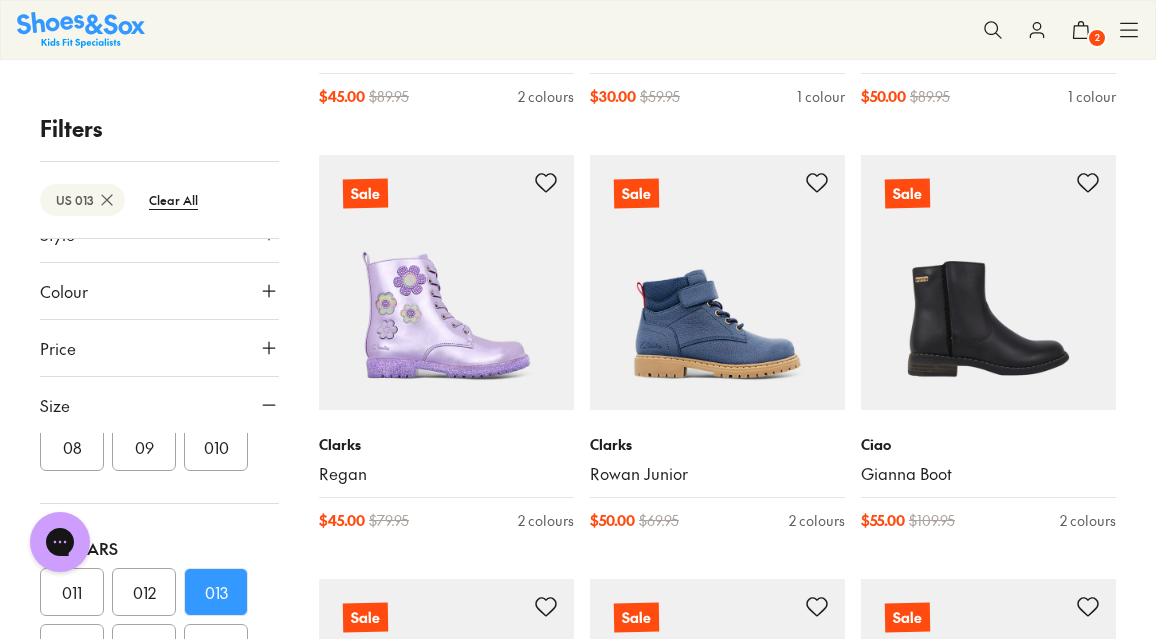 scroll, scrollTop: 15968, scrollLeft: 0, axis: vertical 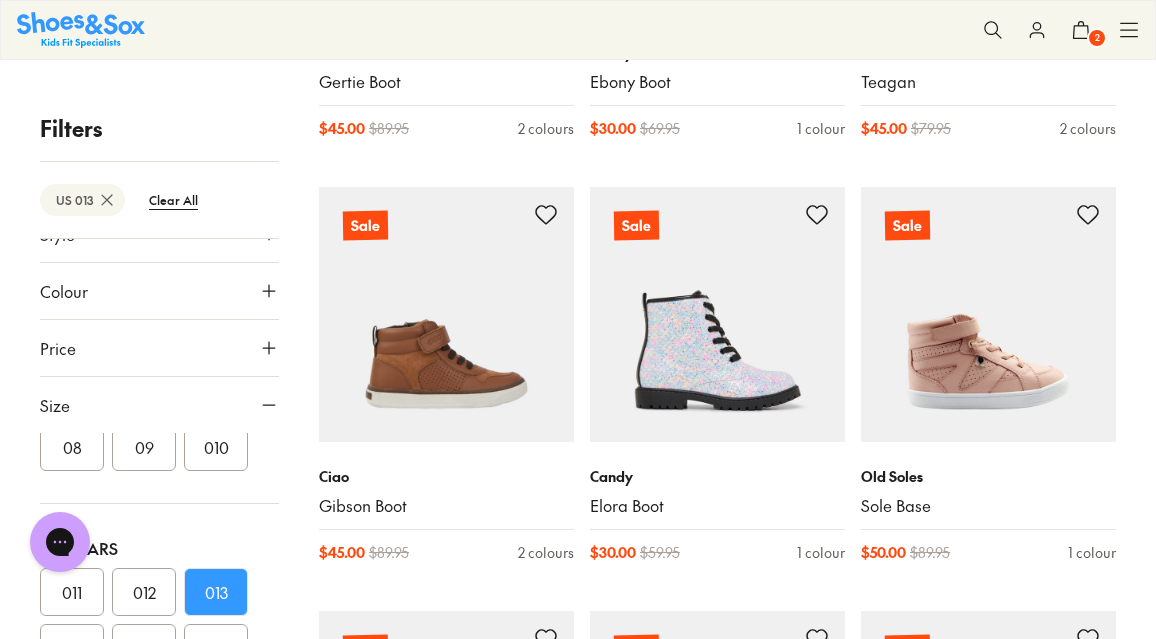 click on "Colour" at bounding box center [159, 291] 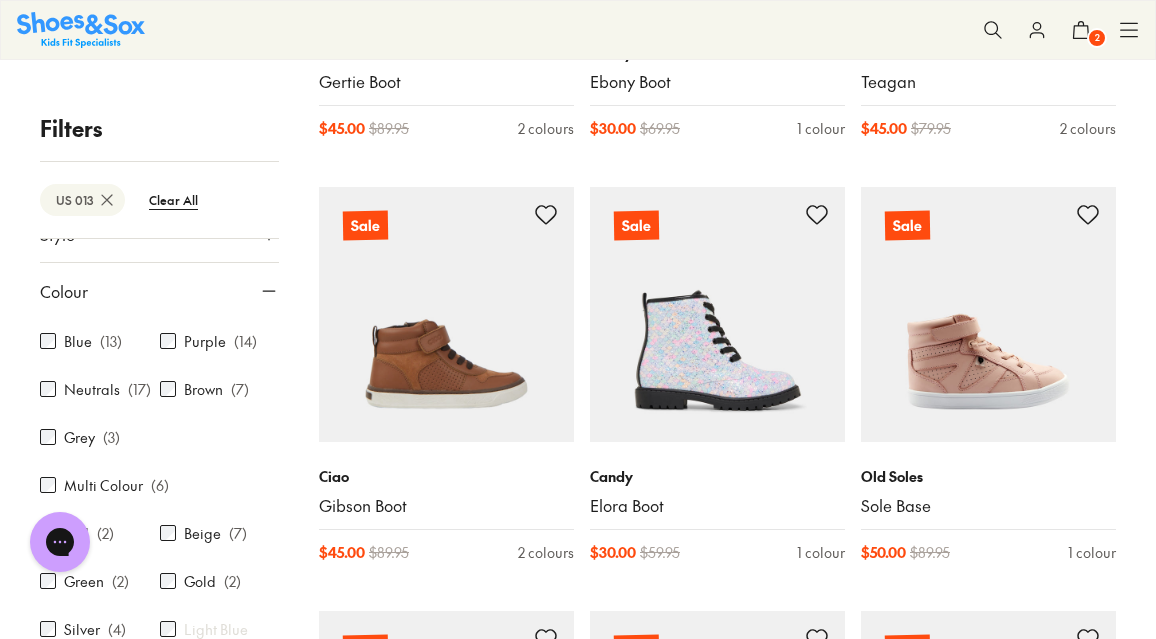scroll, scrollTop: 74, scrollLeft: 0, axis: vertical 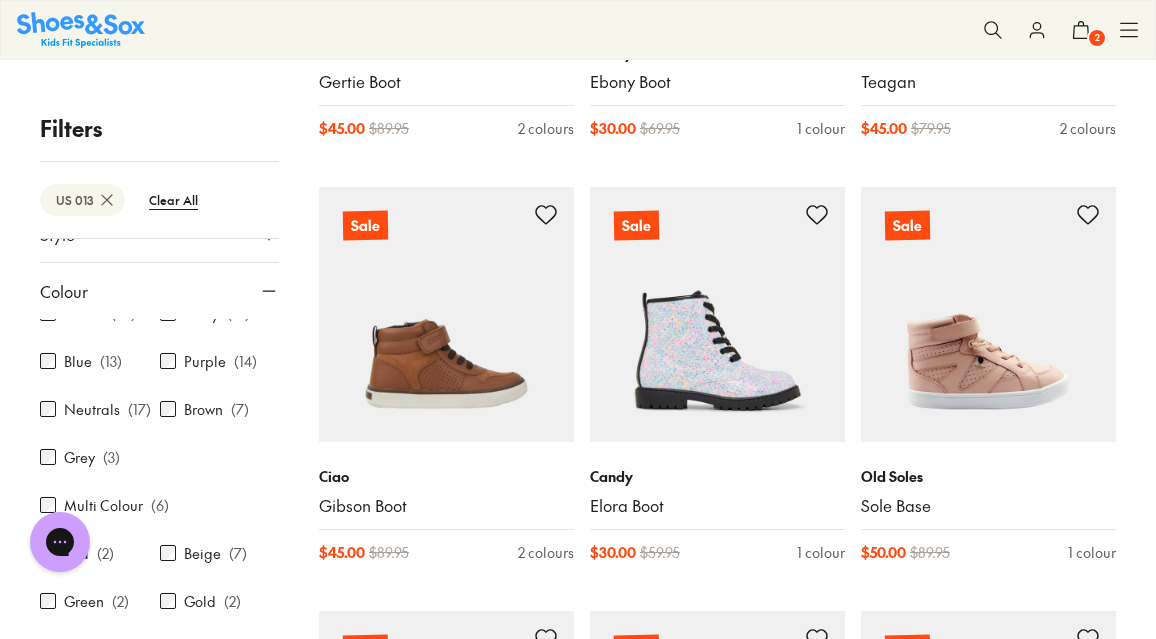 click on "Blue ( 13 )" at bounding box center (100, 361) 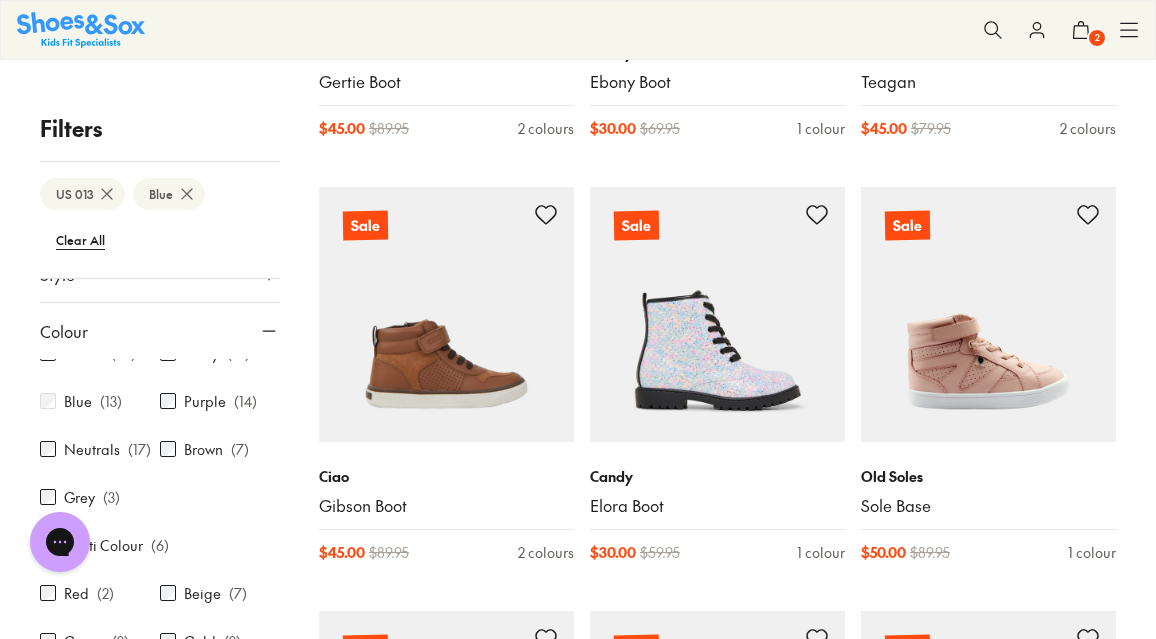 scroll, scrollTop: 0, scrollLeft: 0, axis: both 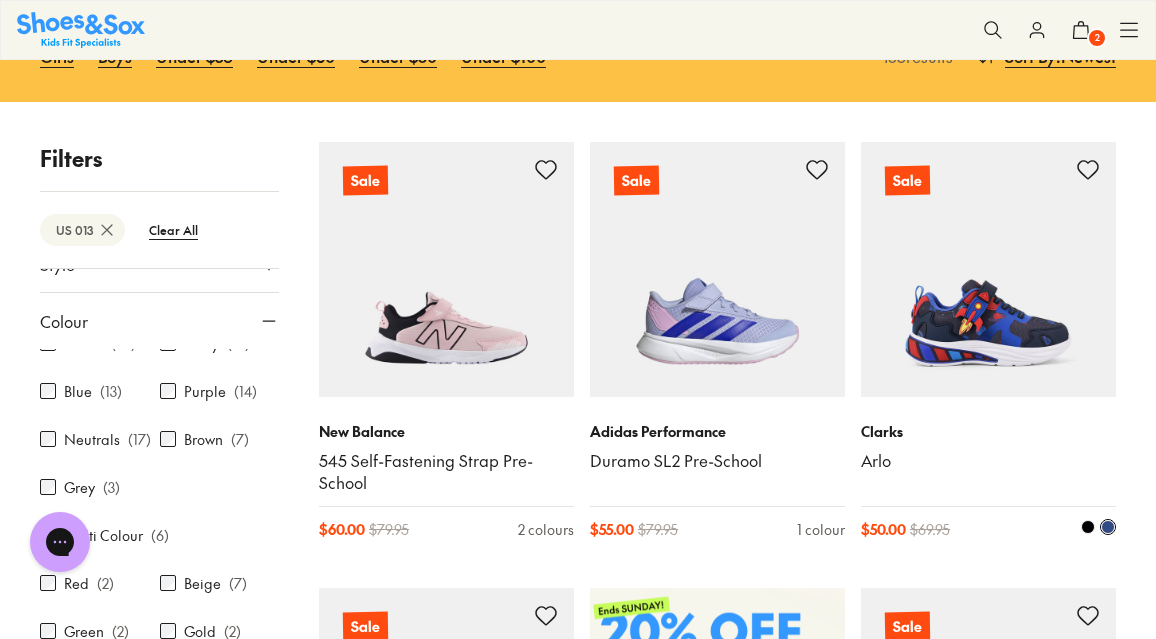 click at bounding box center [988, 269] 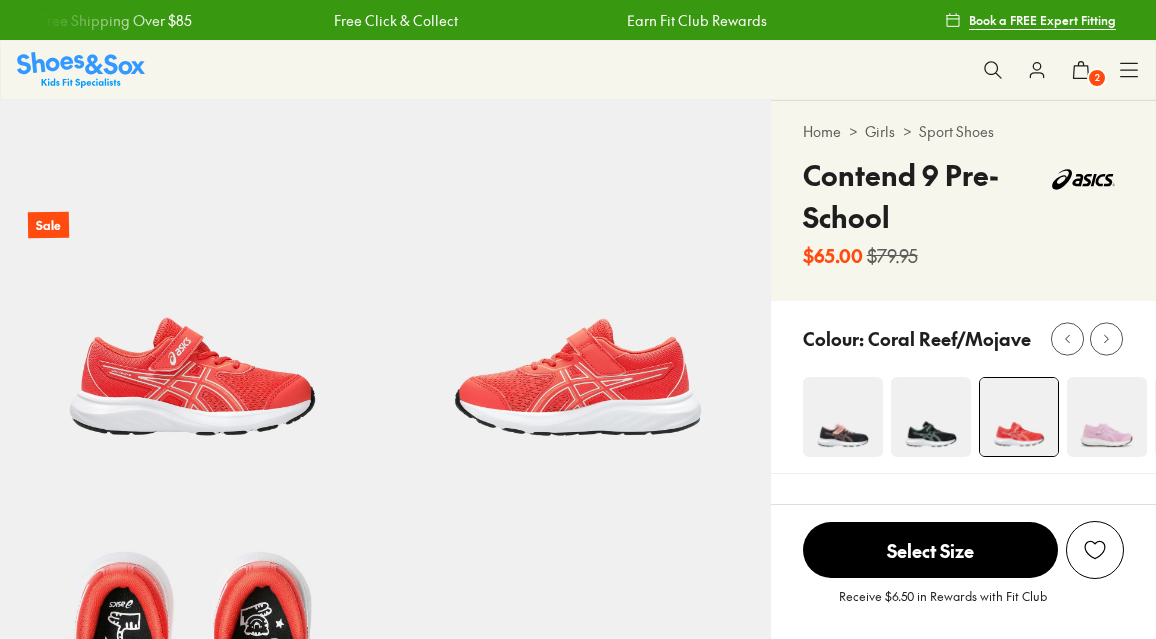 select on "*" 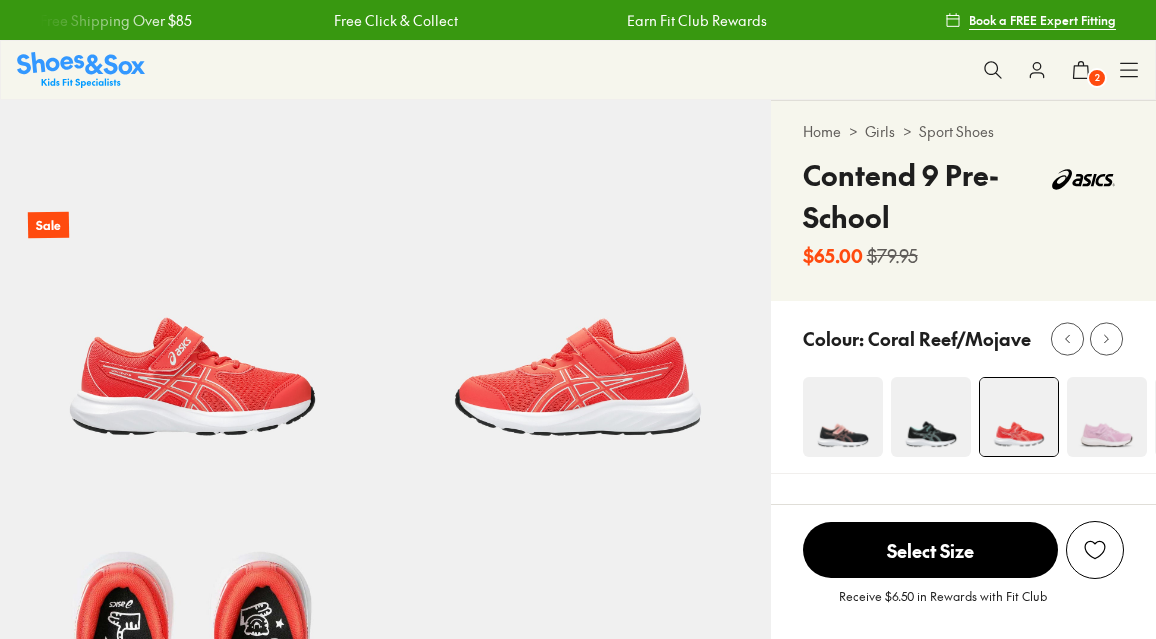 scroll, scrollTop: 0, scrollLeft: 0, axis: both 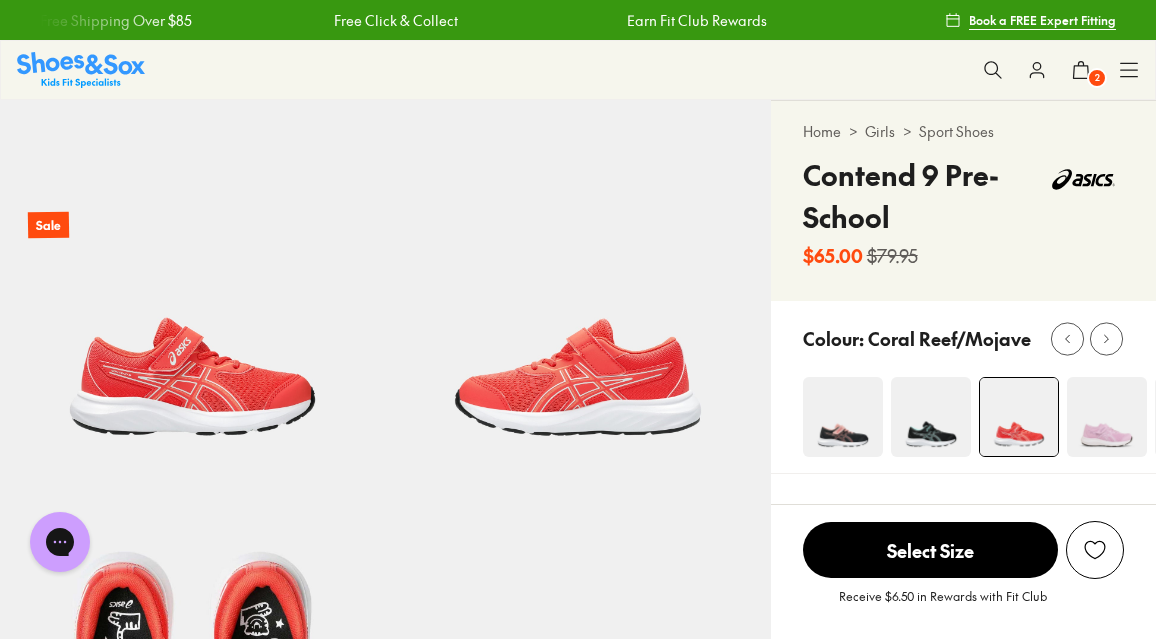 click at bounding box center [931, 417] 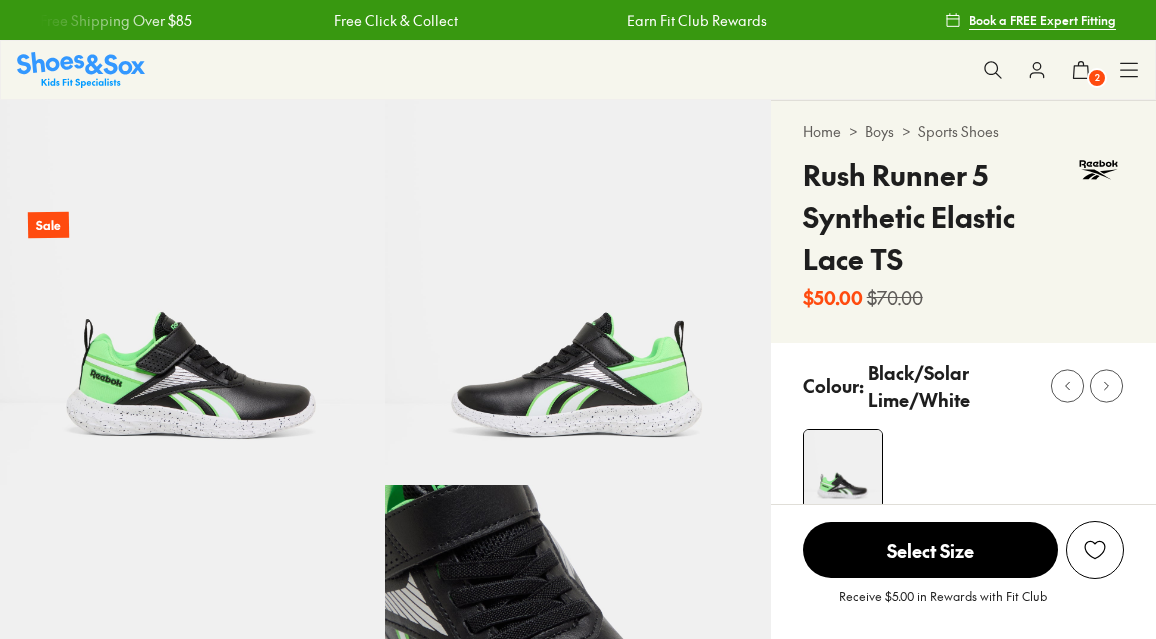 select on "*" 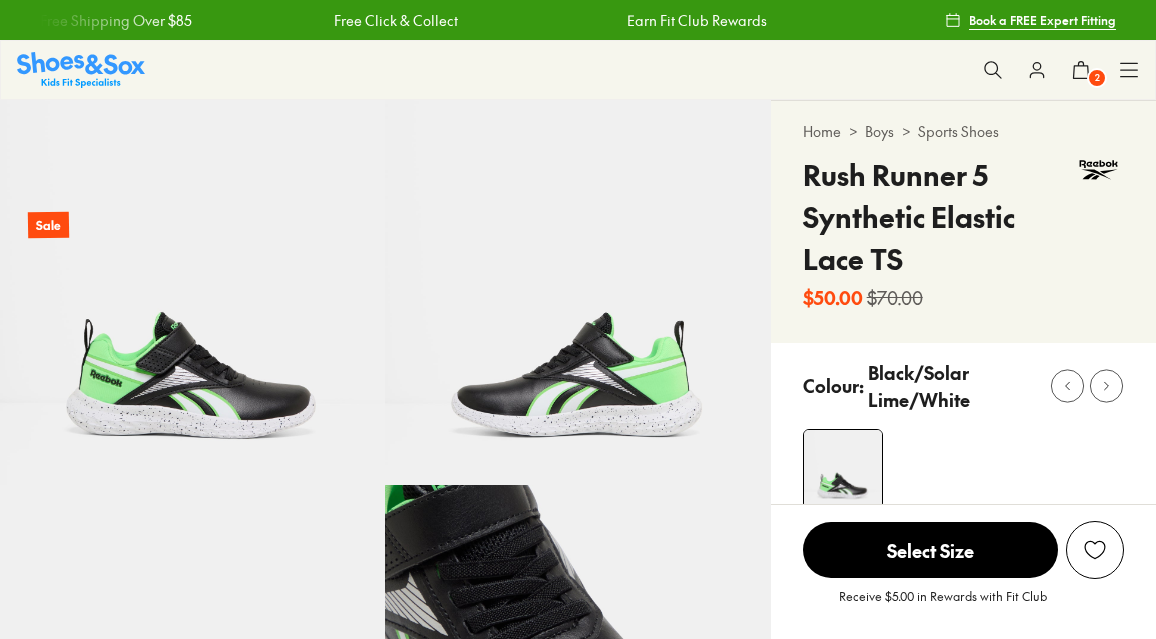 scroll, scrollTop: 0, scrollLeft: 0, axis: both 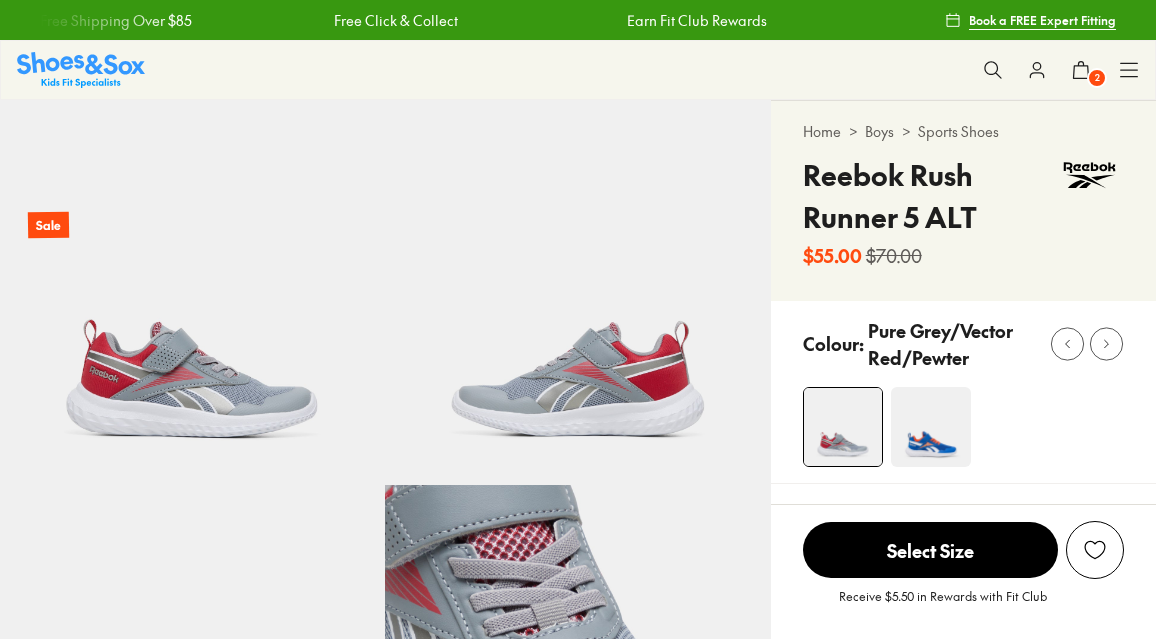 select on "*" 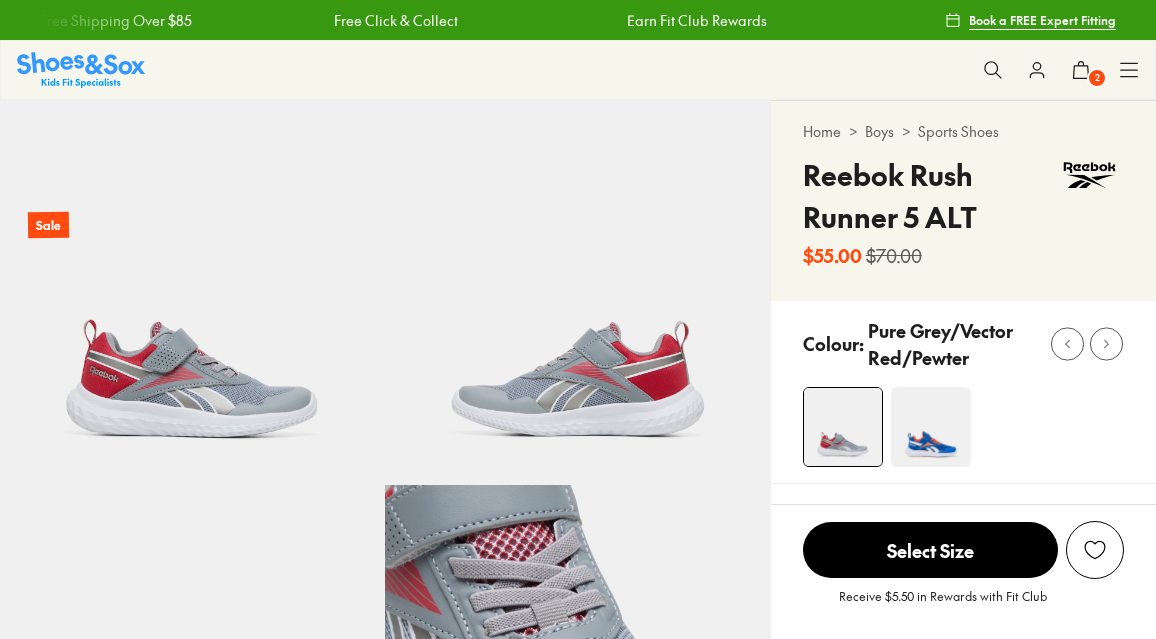 scroll, scrollTop: 0, scrollLeft: 0, axis: both 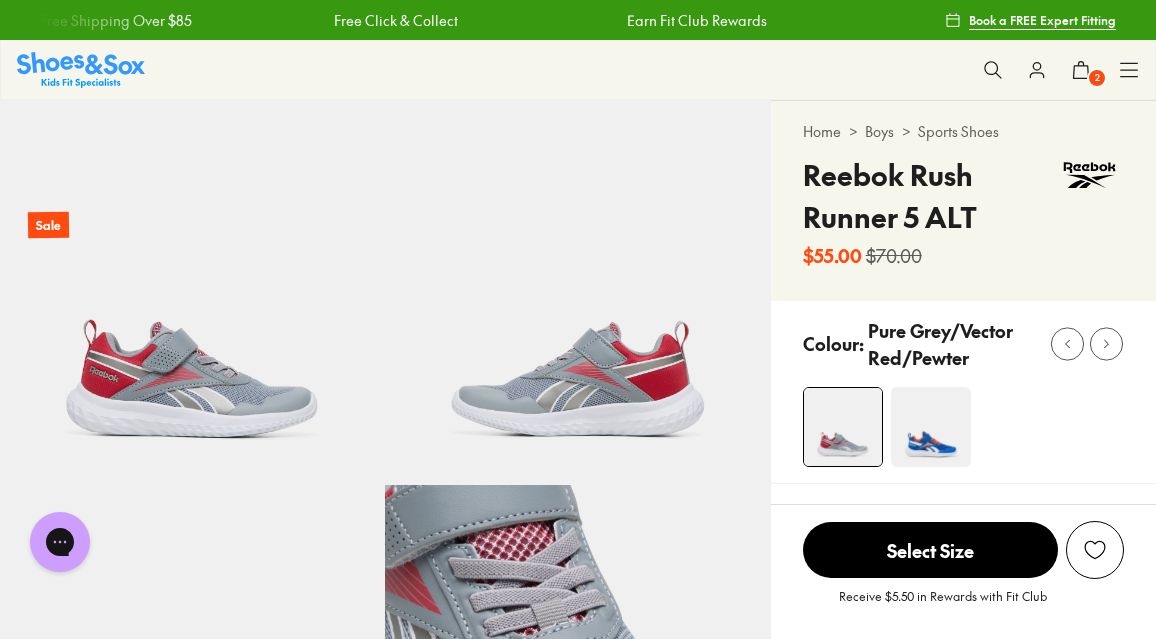 click at bounding box center [931, 427] 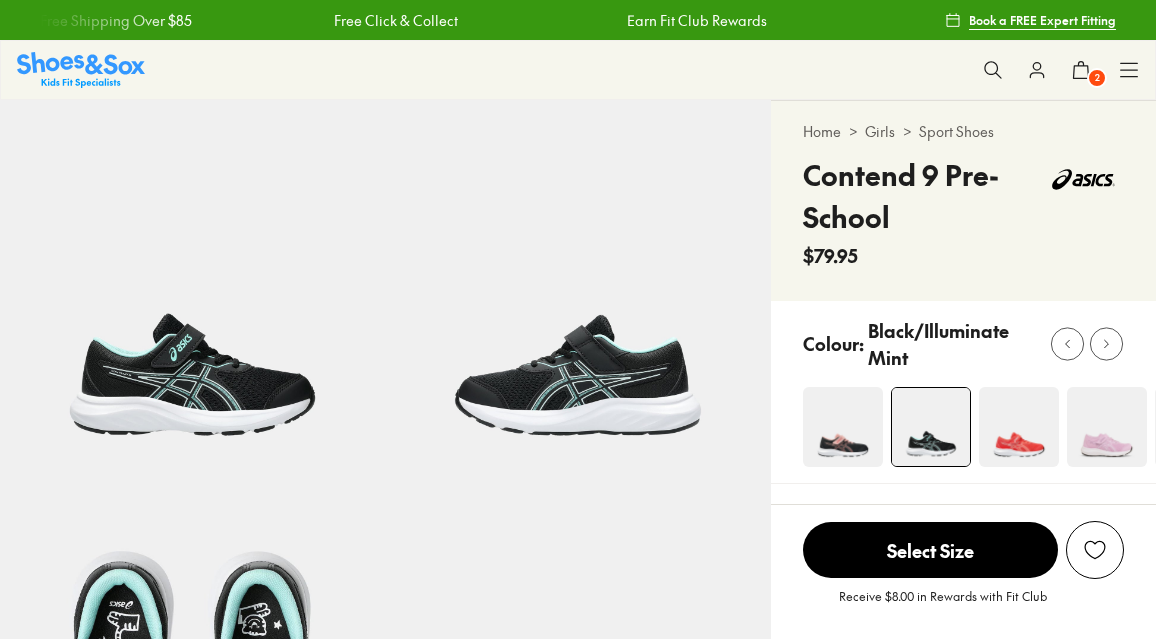 scroll, scrollTop: 0, scrollLeft: 0, axis: both 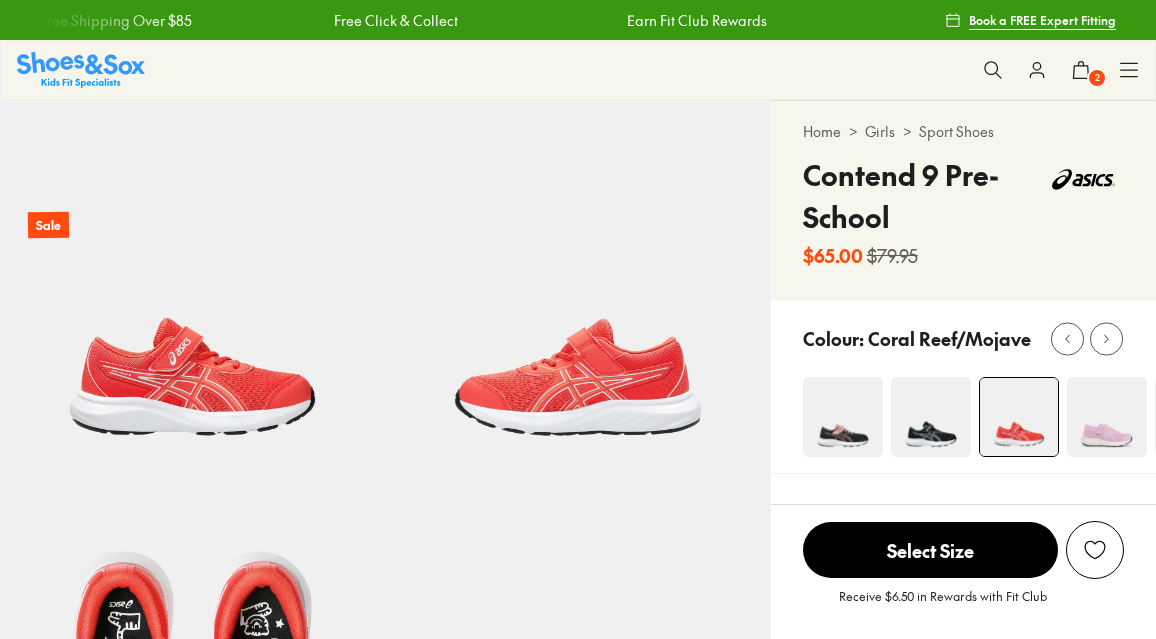 select on "*" 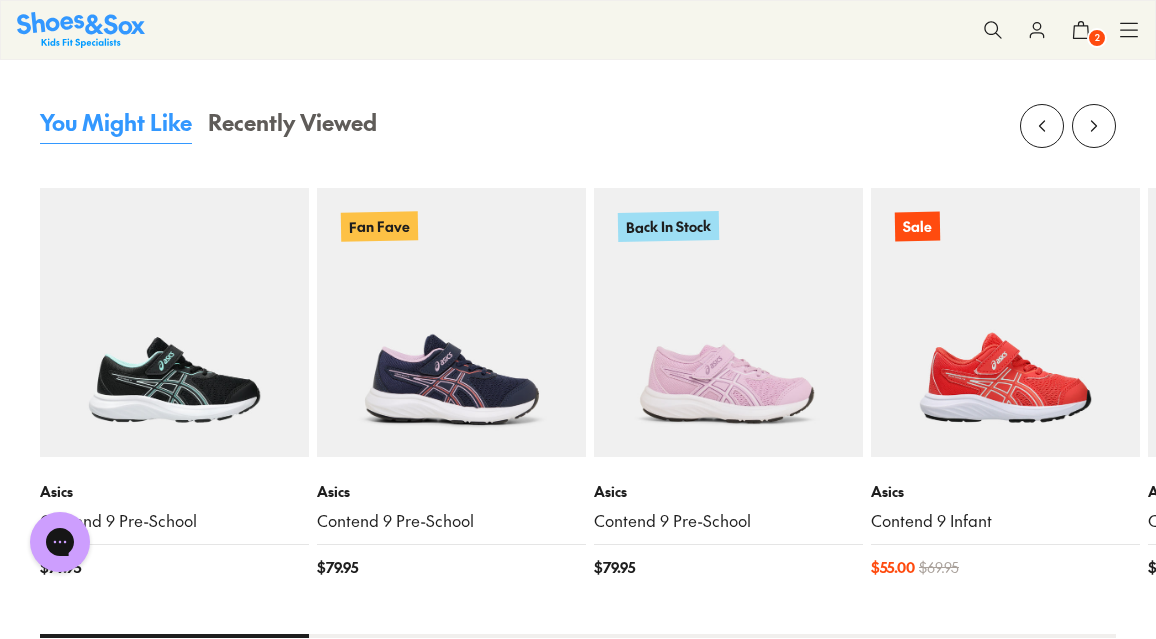 scroll, scrollTop: 1979, scrollLeft: 0, axis: vertical 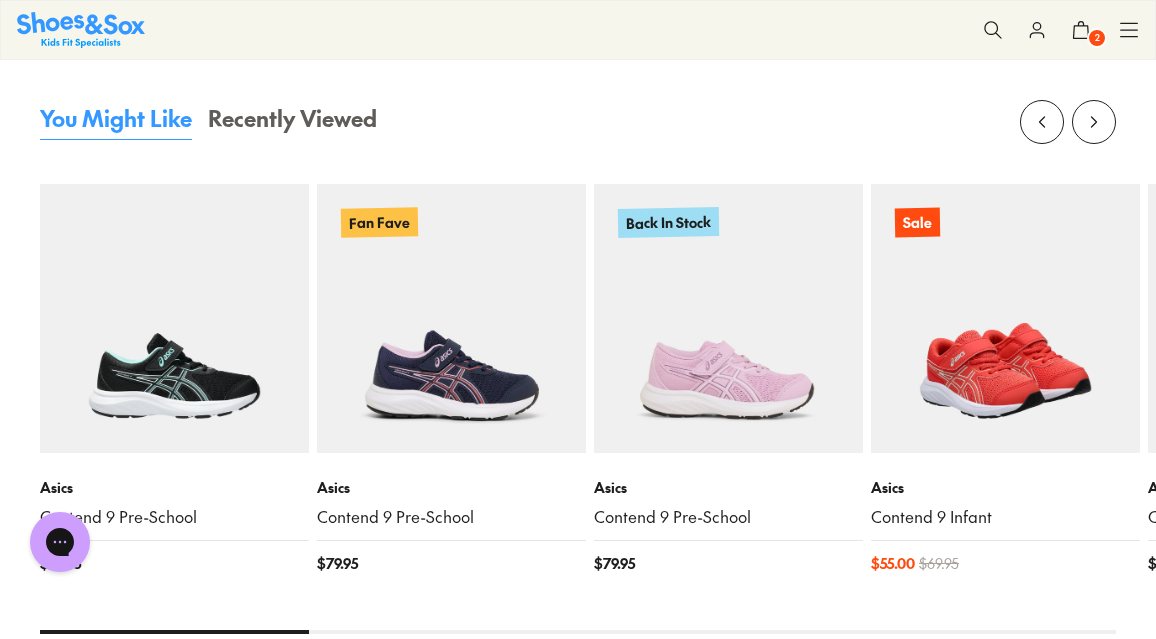 click at bounding box center (1005, 318) 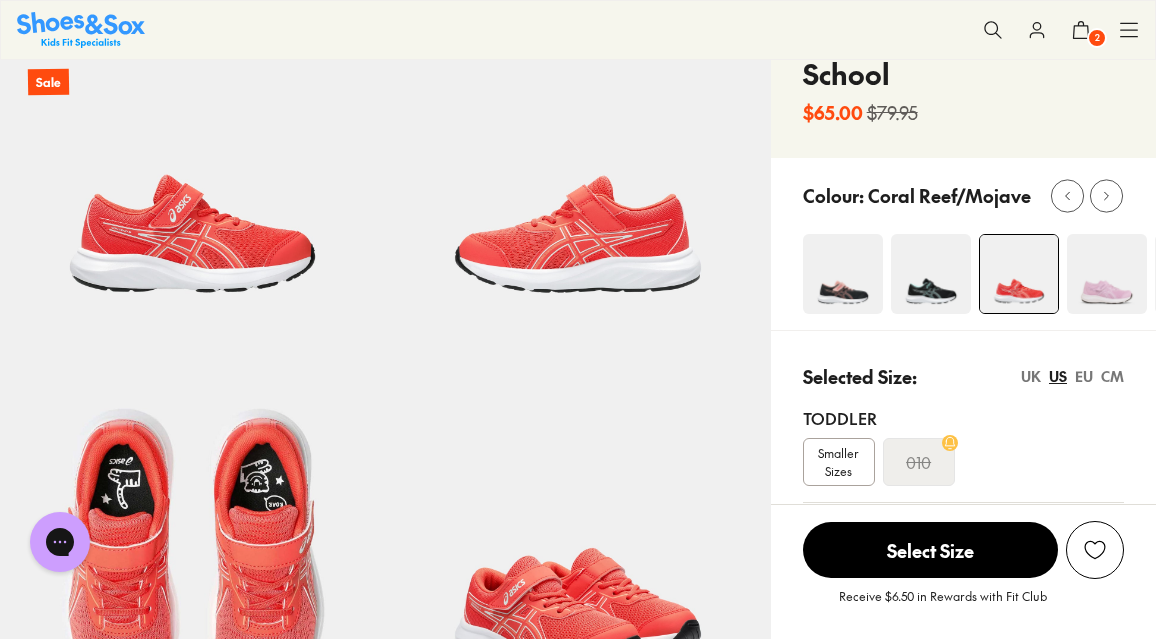 scroll, scrollTop: 120, scrollLeft: 0, axis: vertical 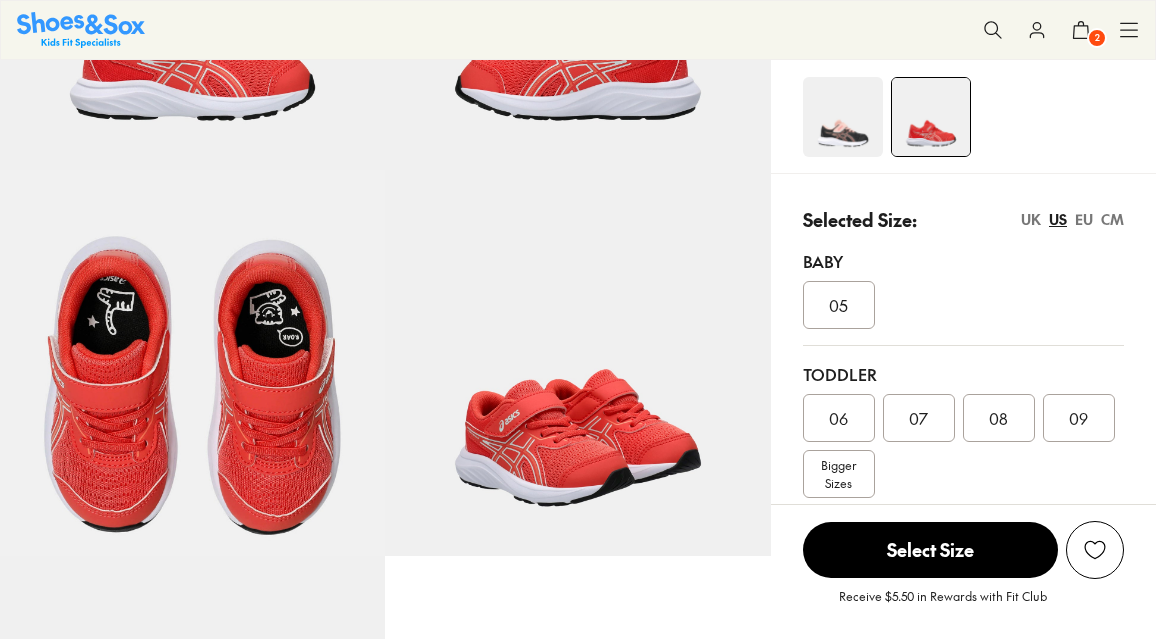 select on "*" 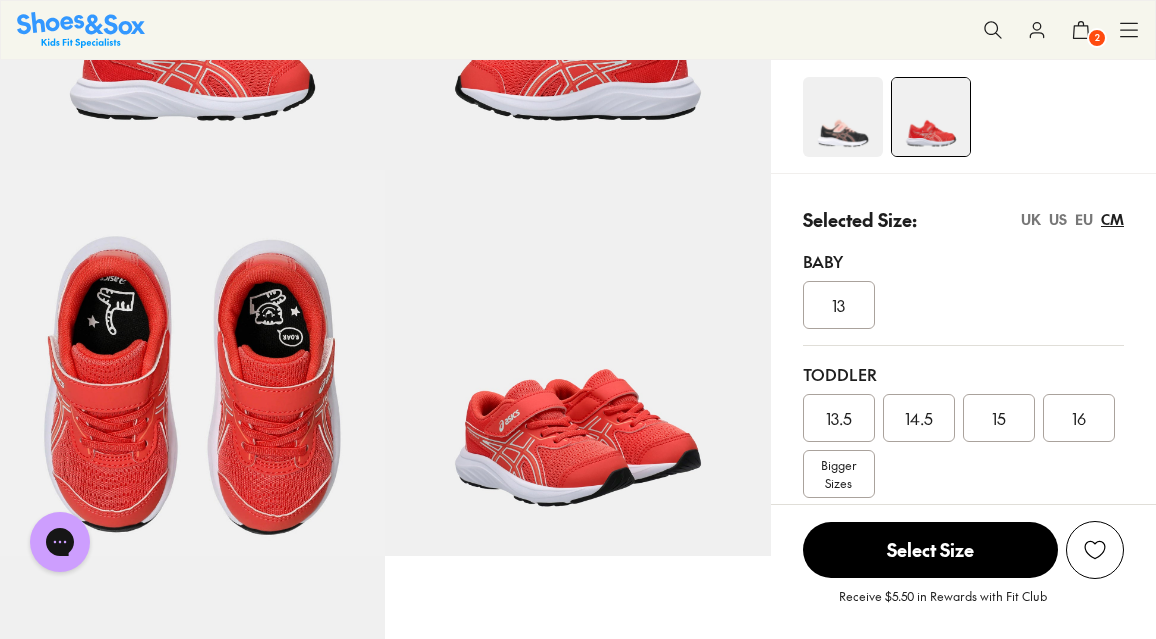 scroll, scrollTop: 0, scrollLeft: 0, axis: both 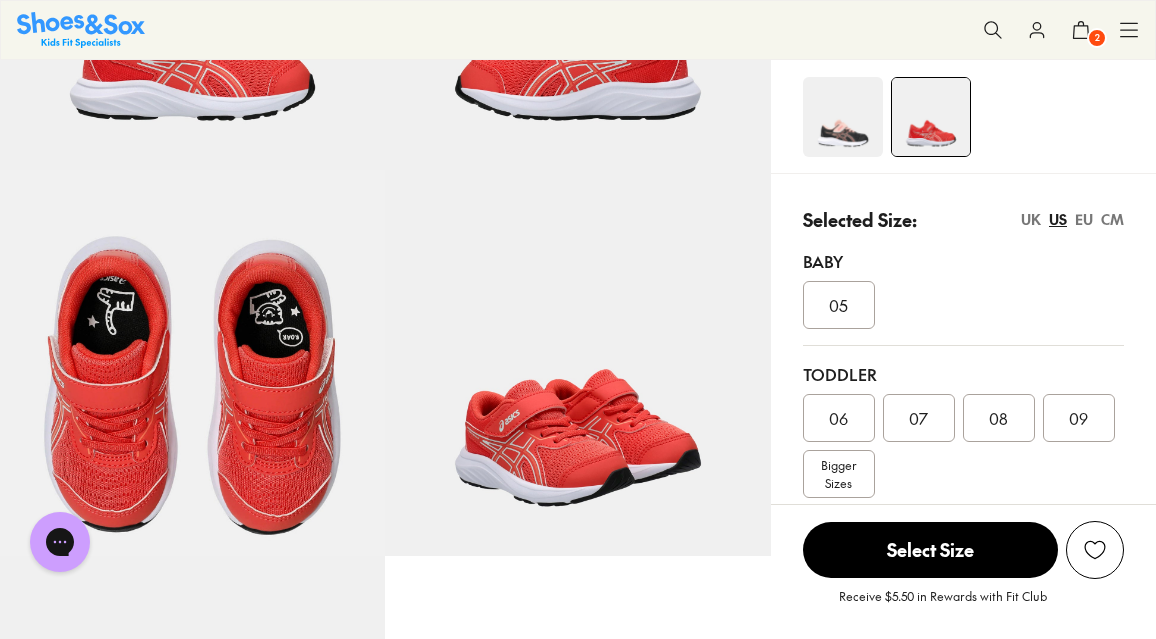 click on "06" at bounding box center (838, 418) 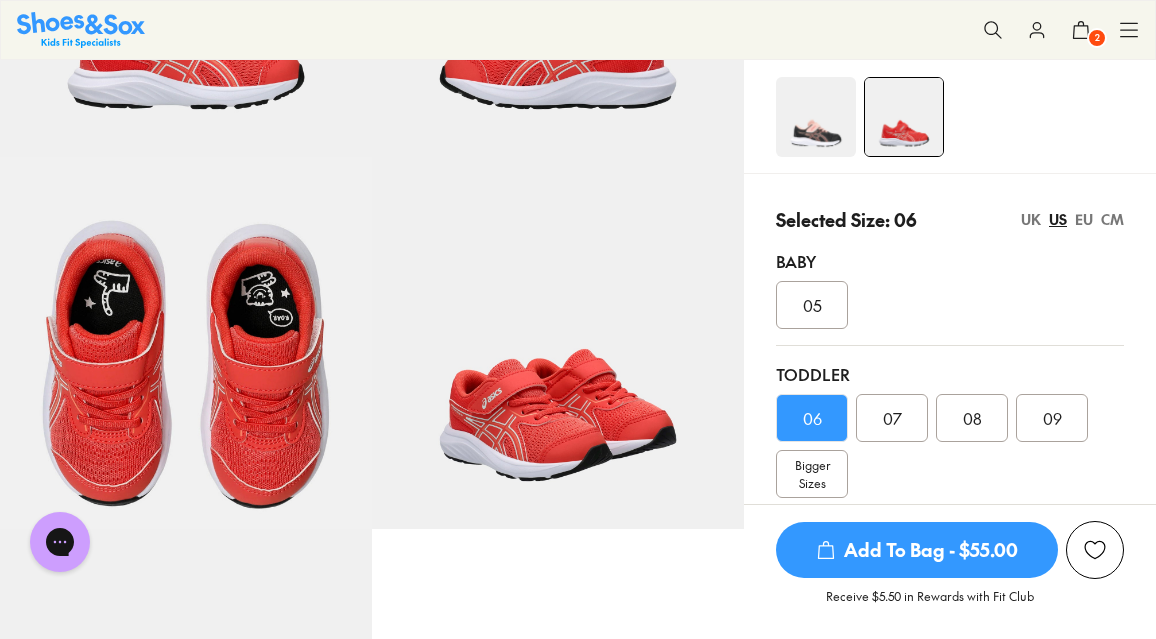 click on "Add To Bag - $55.00" at bounding box center (917, 550) 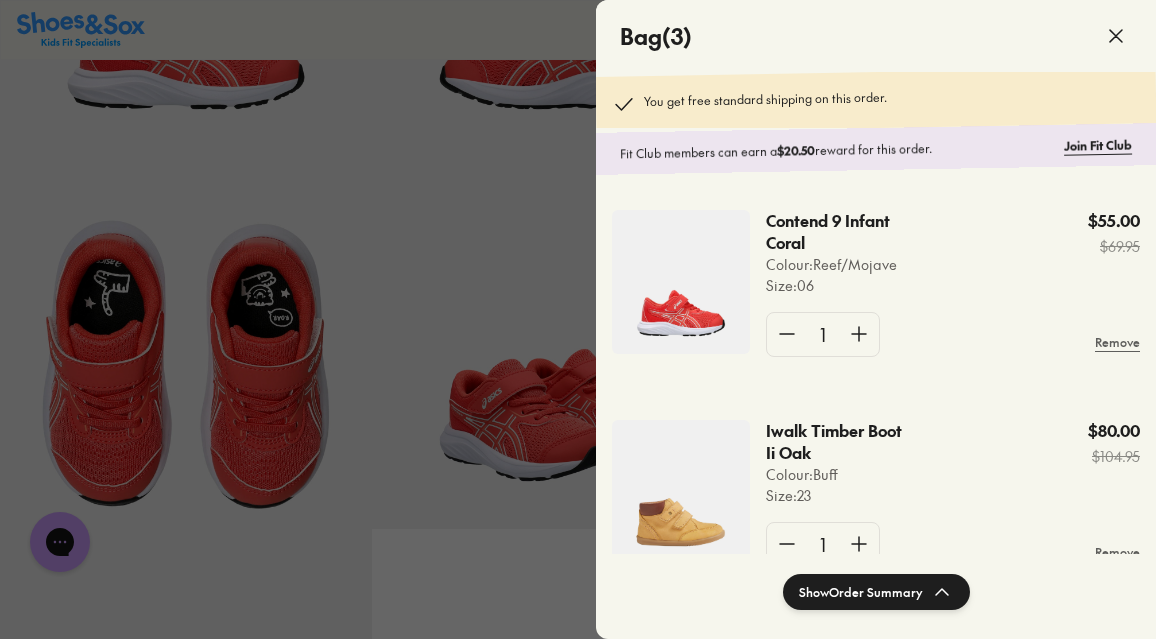 click 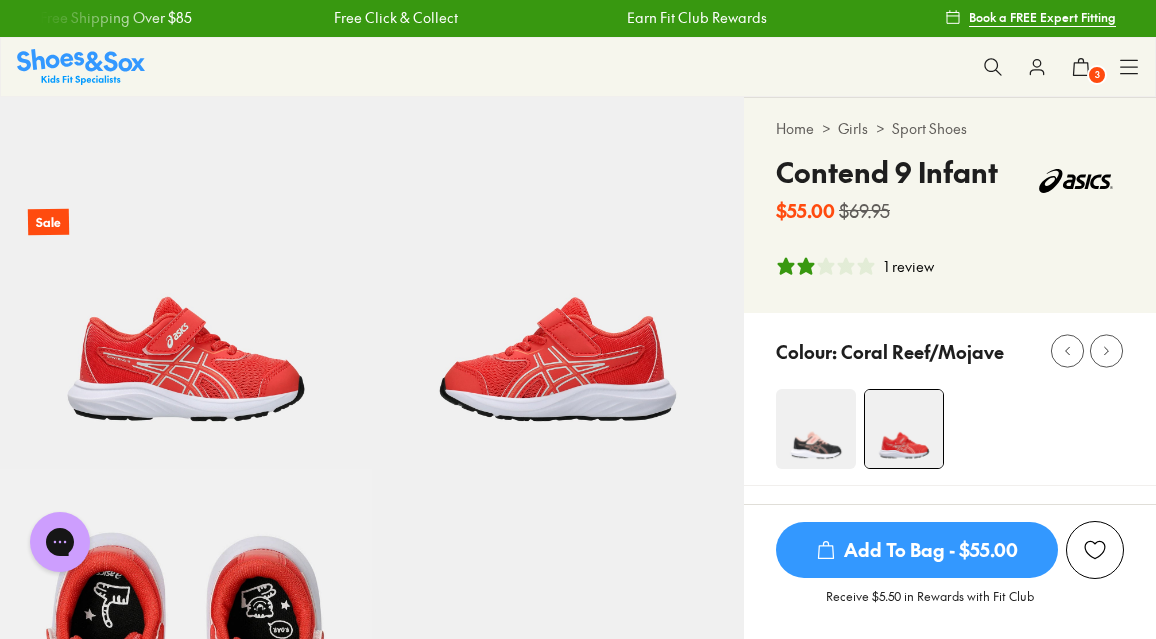 scroll, scrollTop: 0, scrollLeft: 0, axis: both 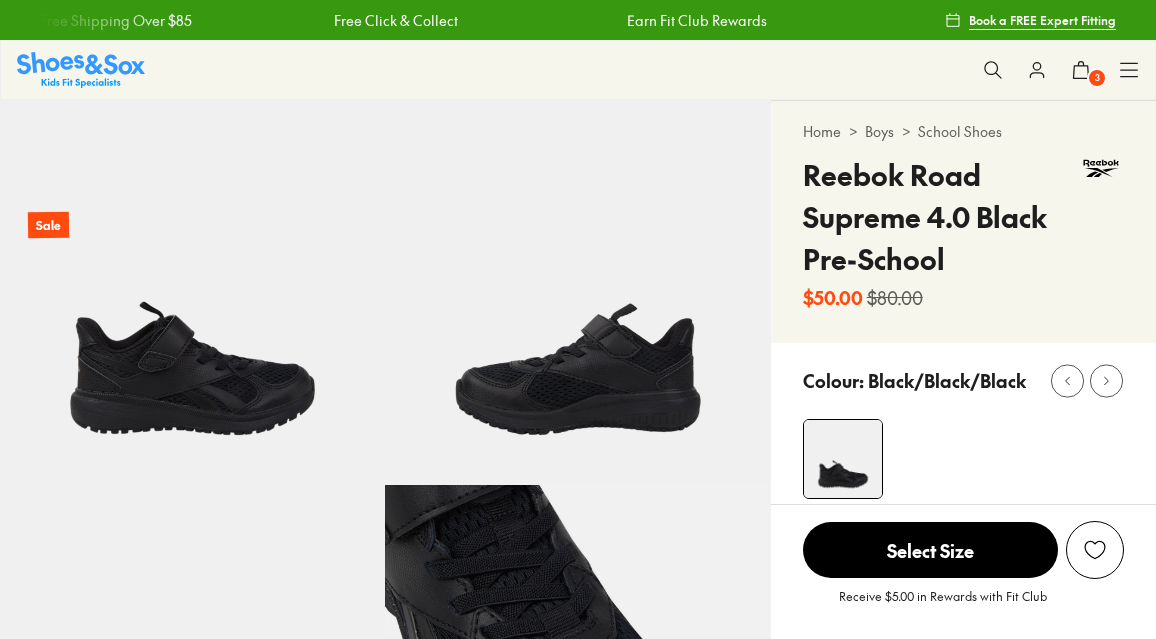 select on "*" 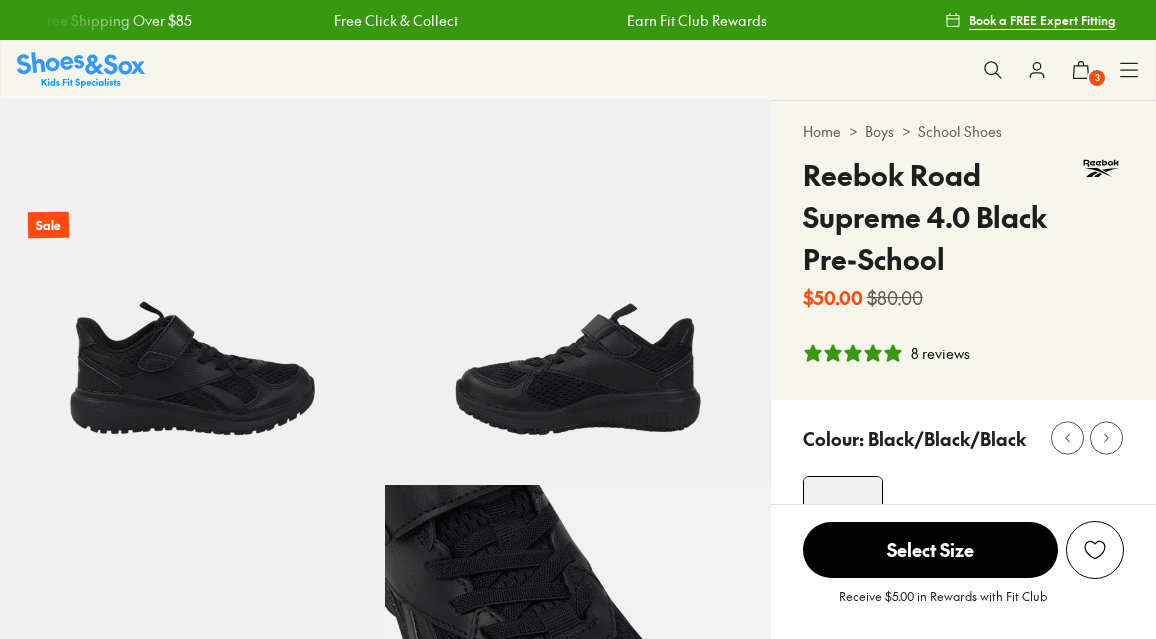 scroll, scrollTop: 0, scrollLeft: 0, axis: both 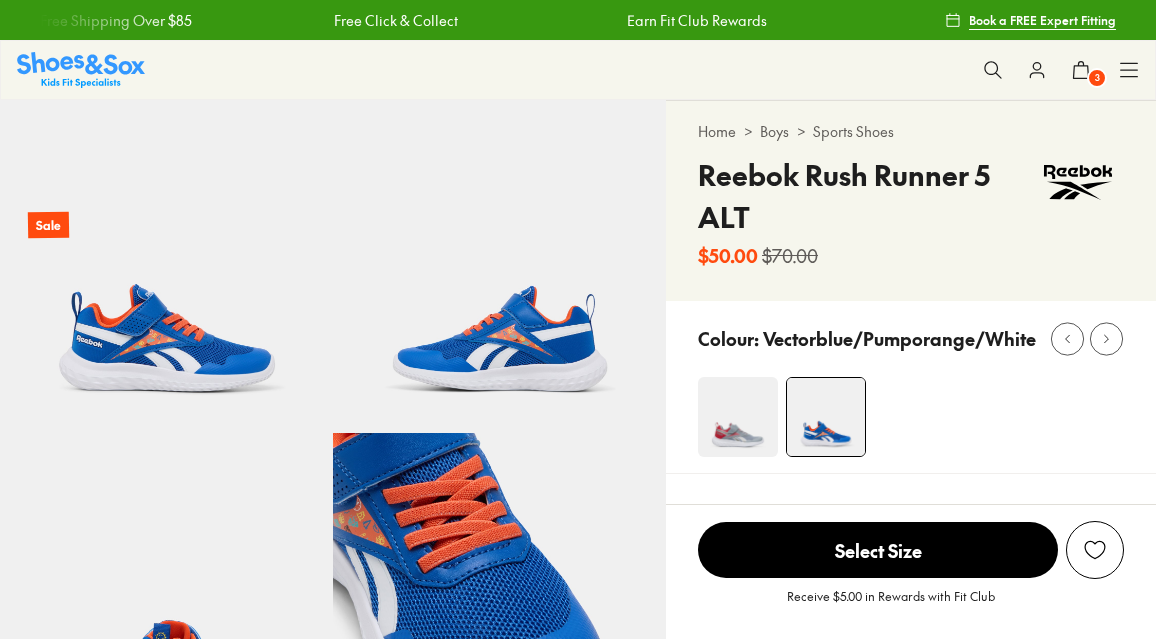 click 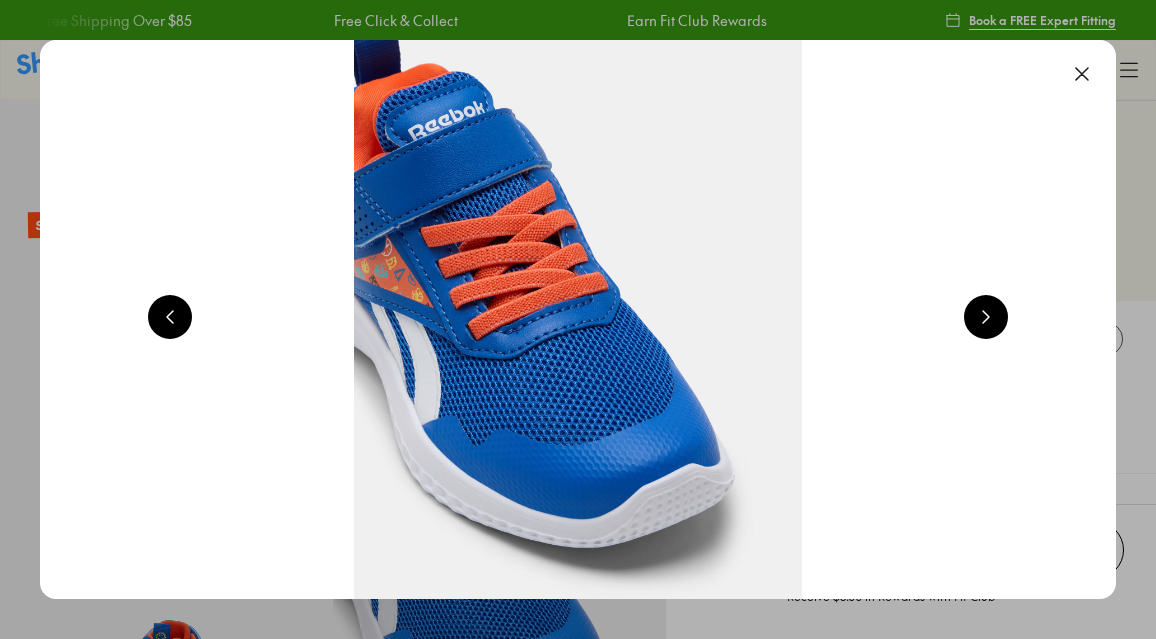 scroll, scrollTop: 0, scrollLeft: 2168, axis: horizontal 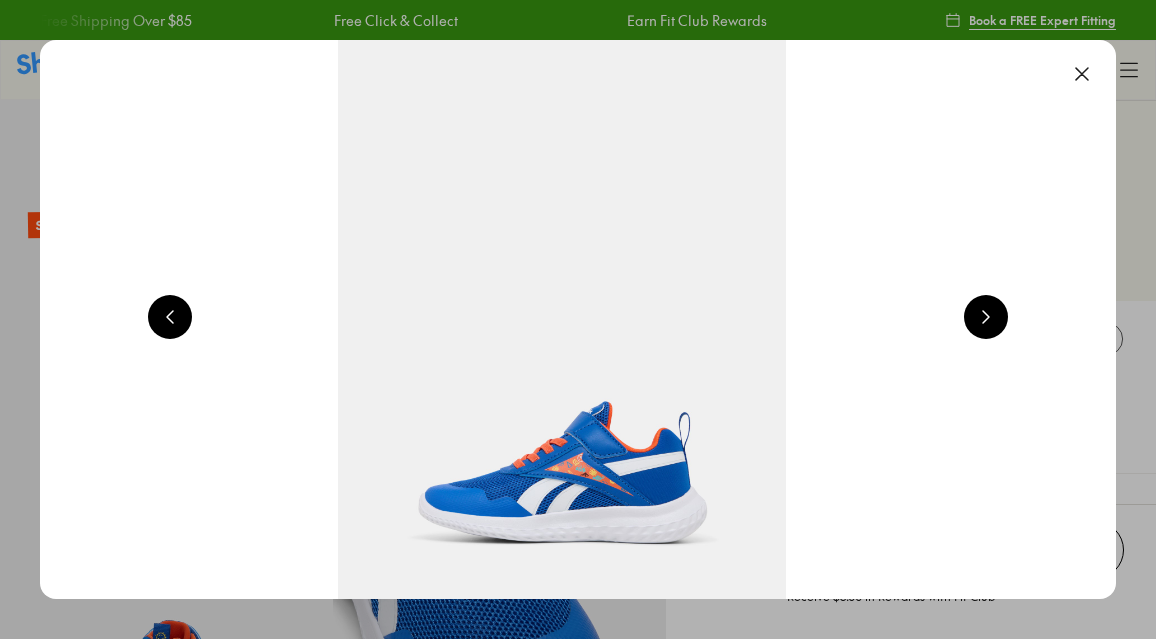 select on "*" 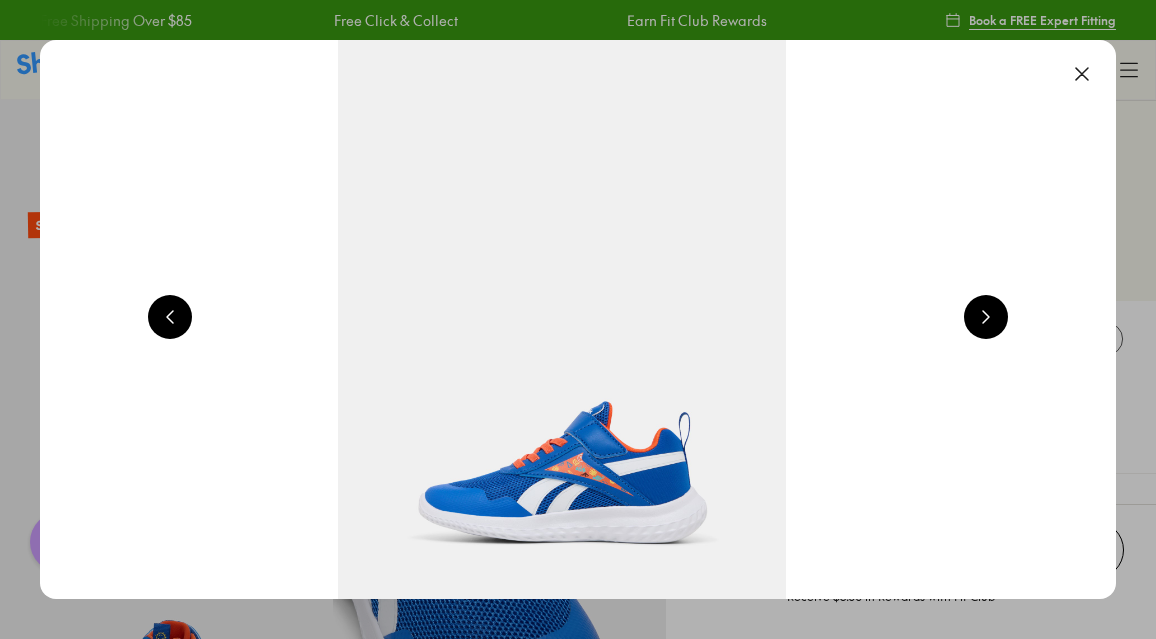 scroll, scrollTop: 0, scrollLeft: 0, axis: both 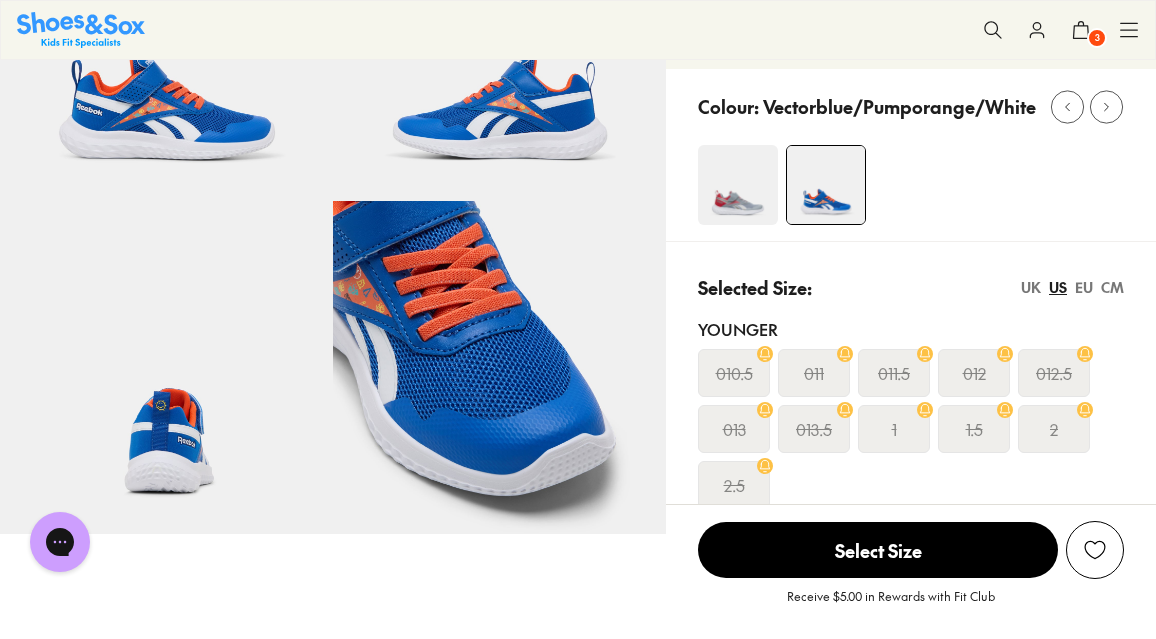 click 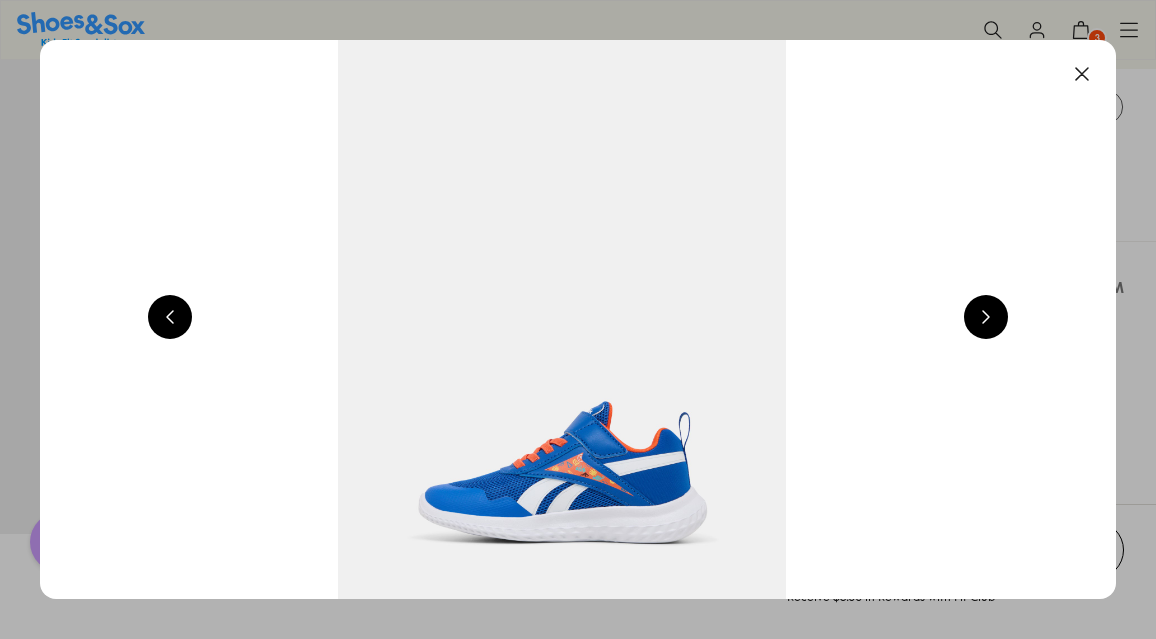 scroll, scrollTop: 0, scrollLeft: 4336, axis: horizontal 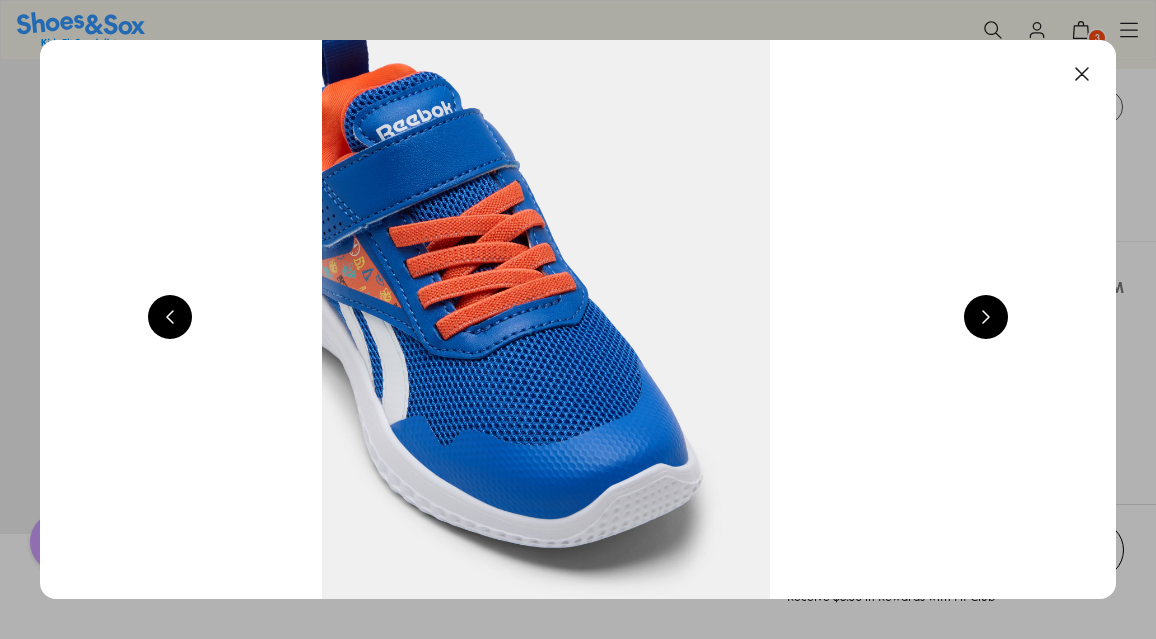 click at bounding box center (1082, 74) 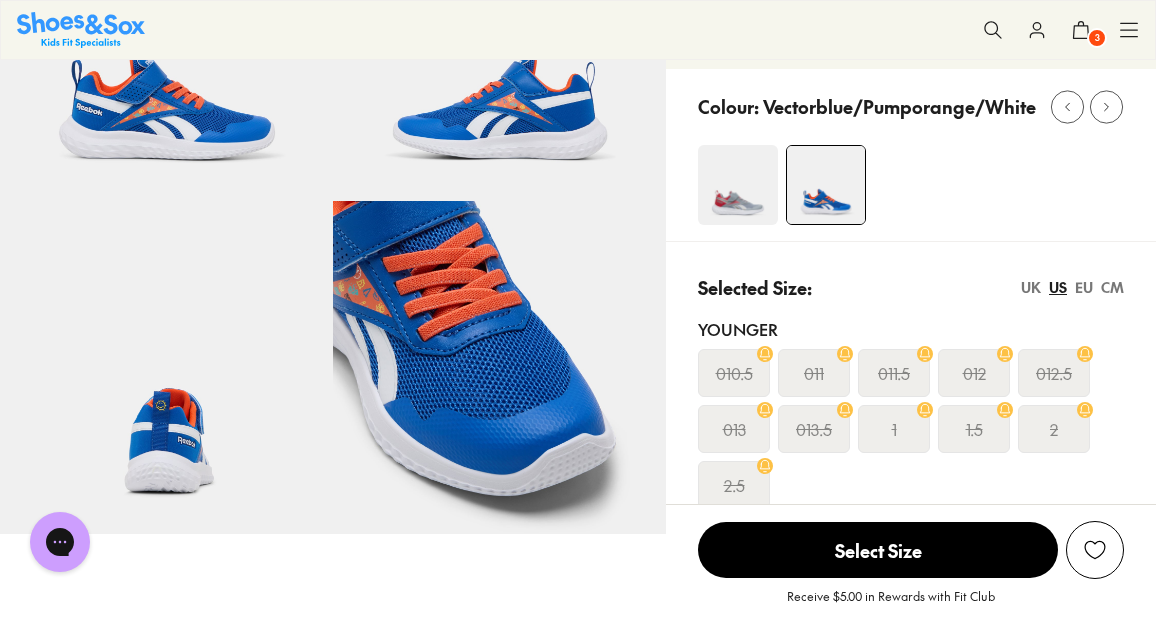 click at bounding box center [738, 185] 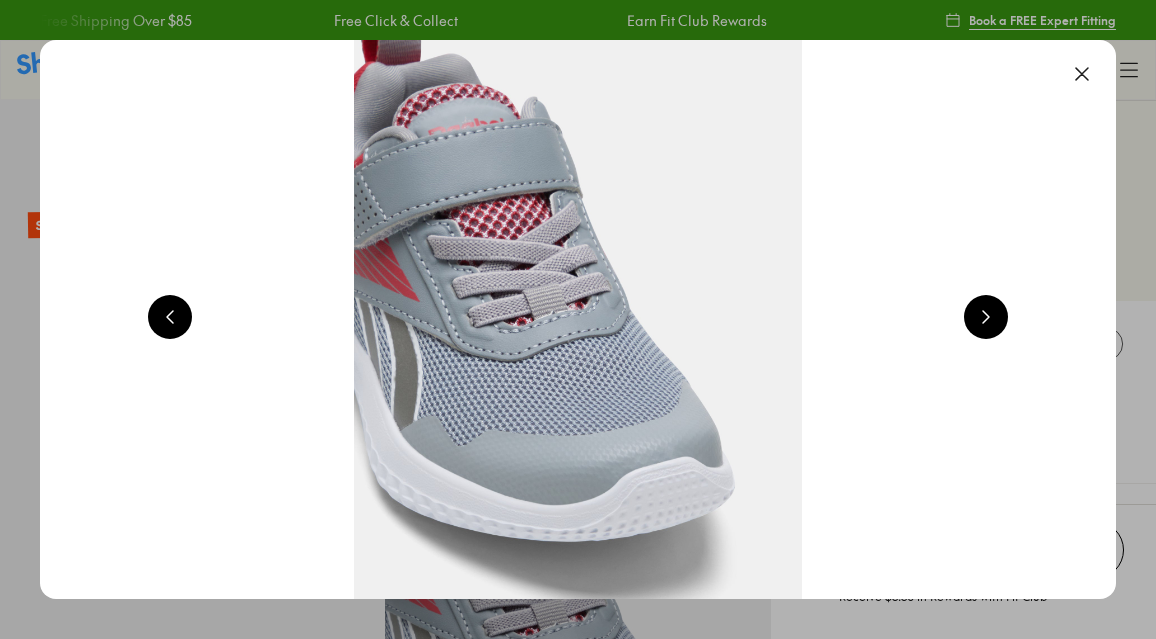 scroll, scrollTop: 0, scrollLeft: 0, axis: both 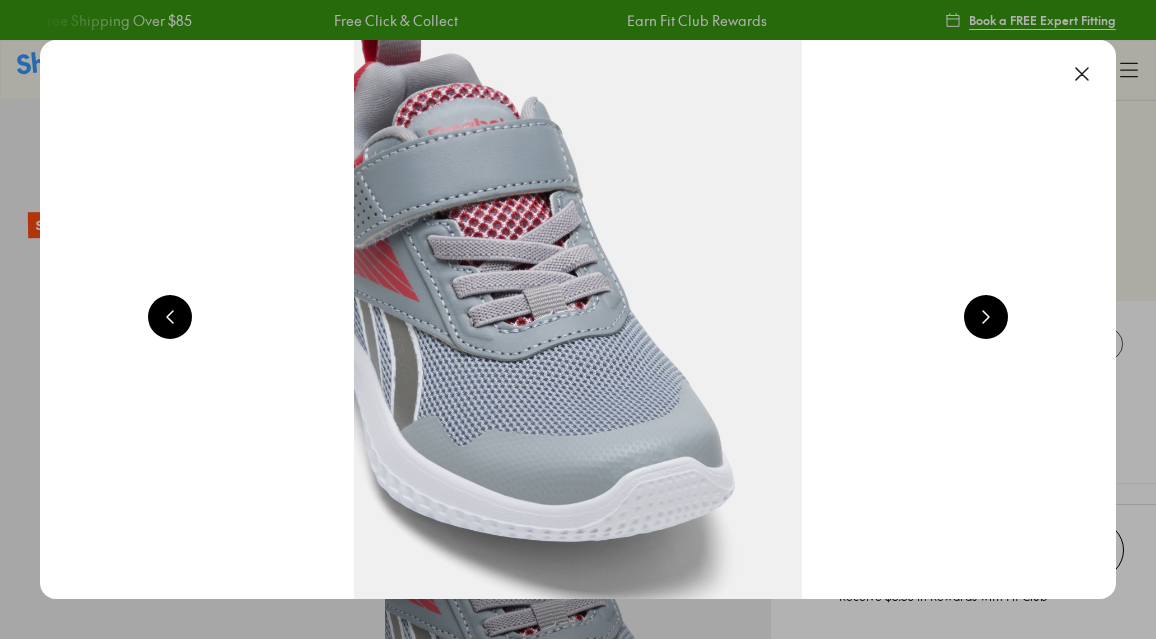 click at bounding box center [1082, 74] 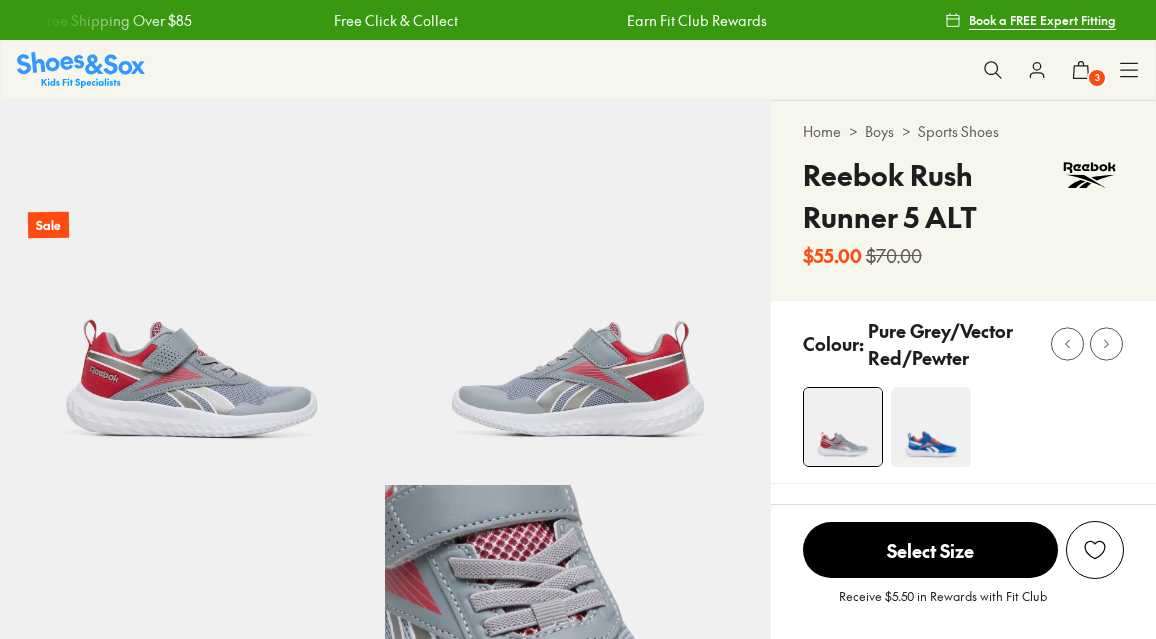 scroll, scrollTop: 0, scrollLeft: 0, axis: both 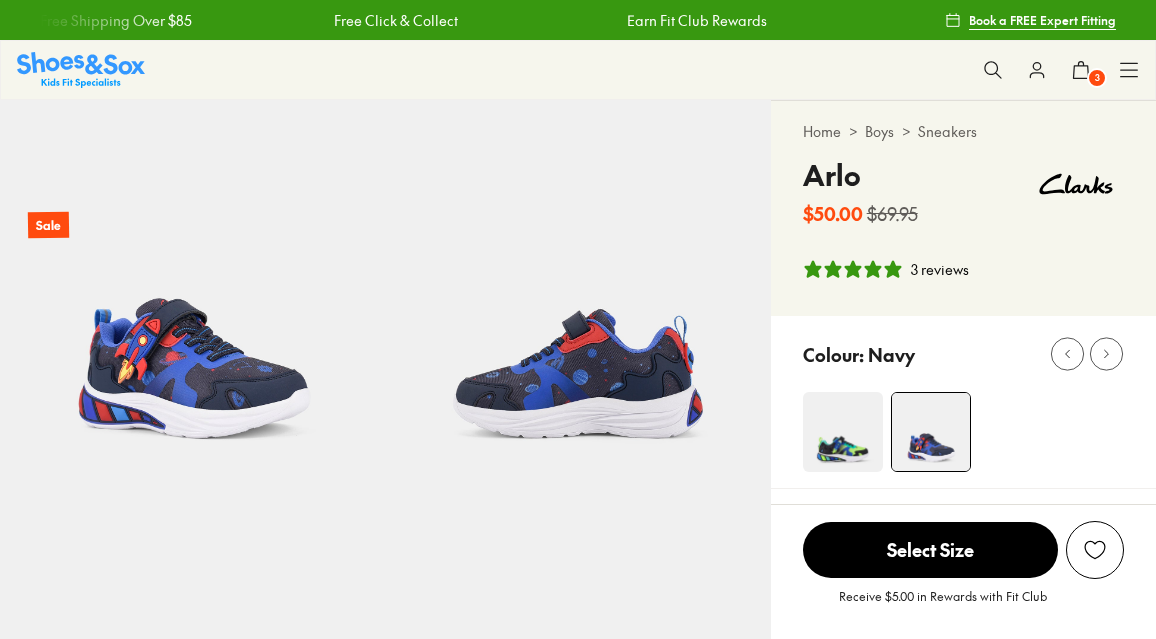 select on "*" 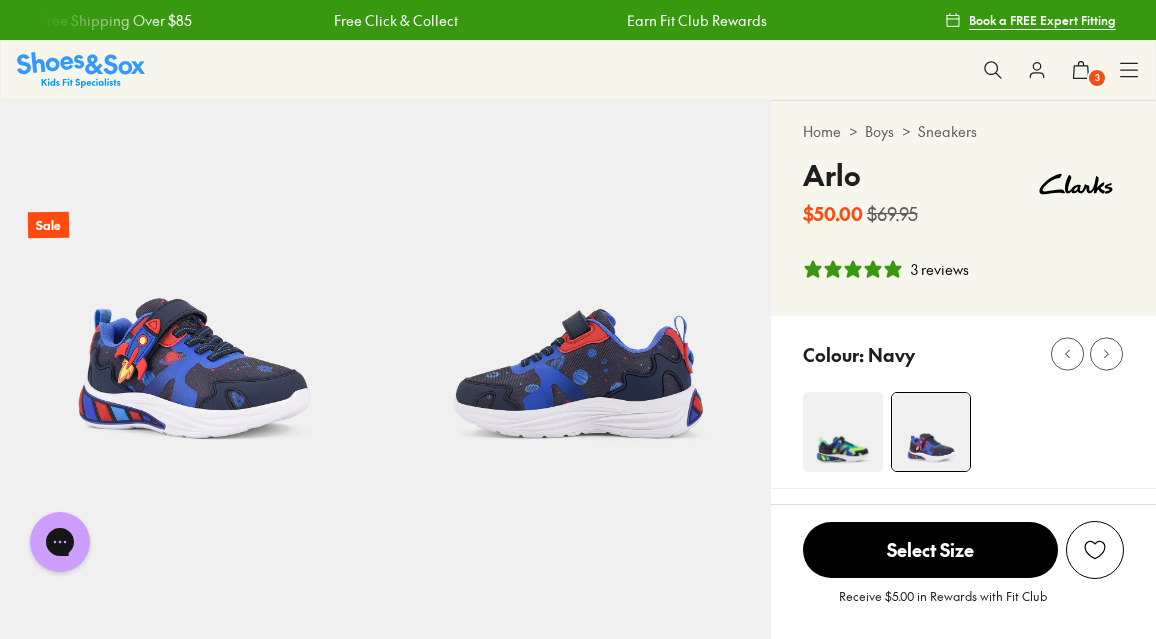 scroll, scrollTop: 0, scrollLeft: 0, axis: both 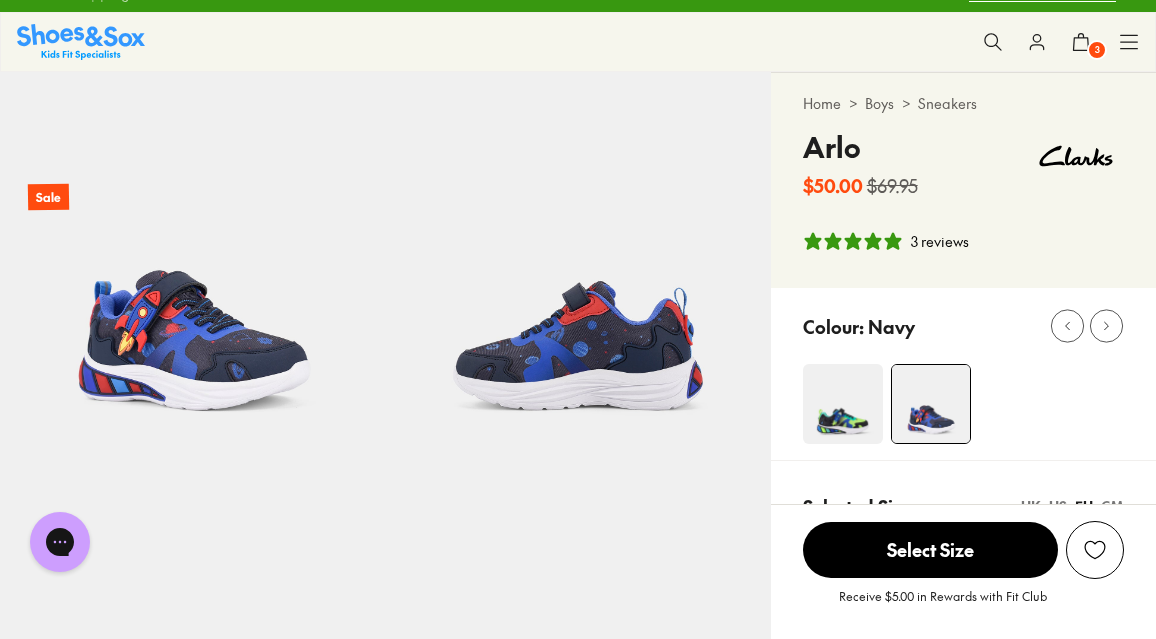 click at bounding box center [843, 404] 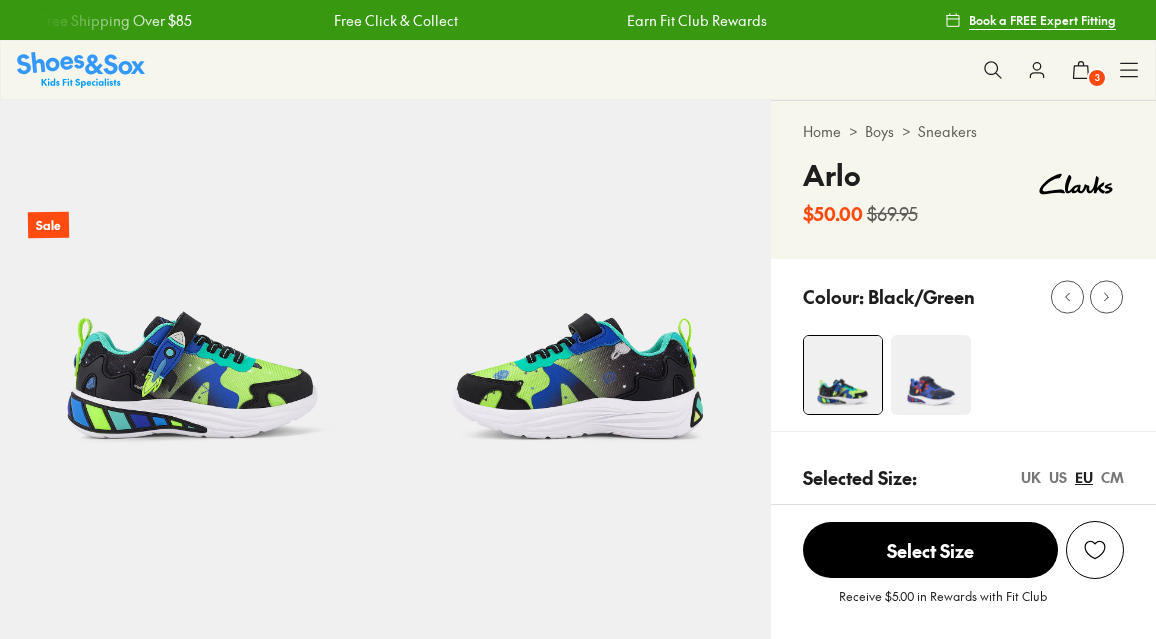 scroll, scrollTop: 0, scrollLeft: 0, axis: both 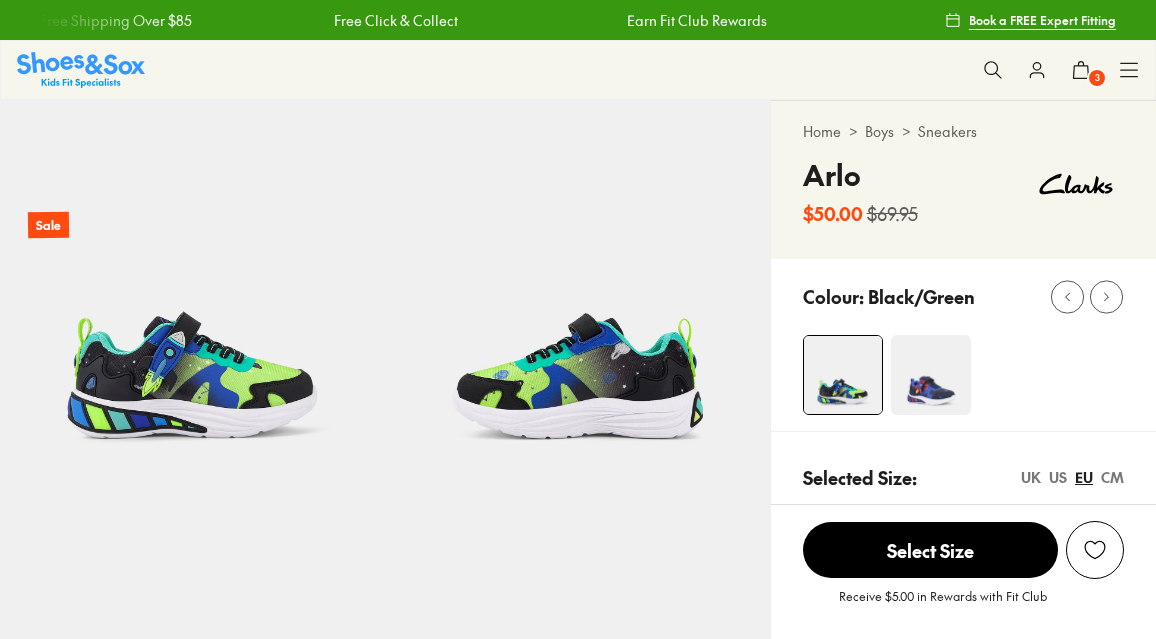 select on "*" 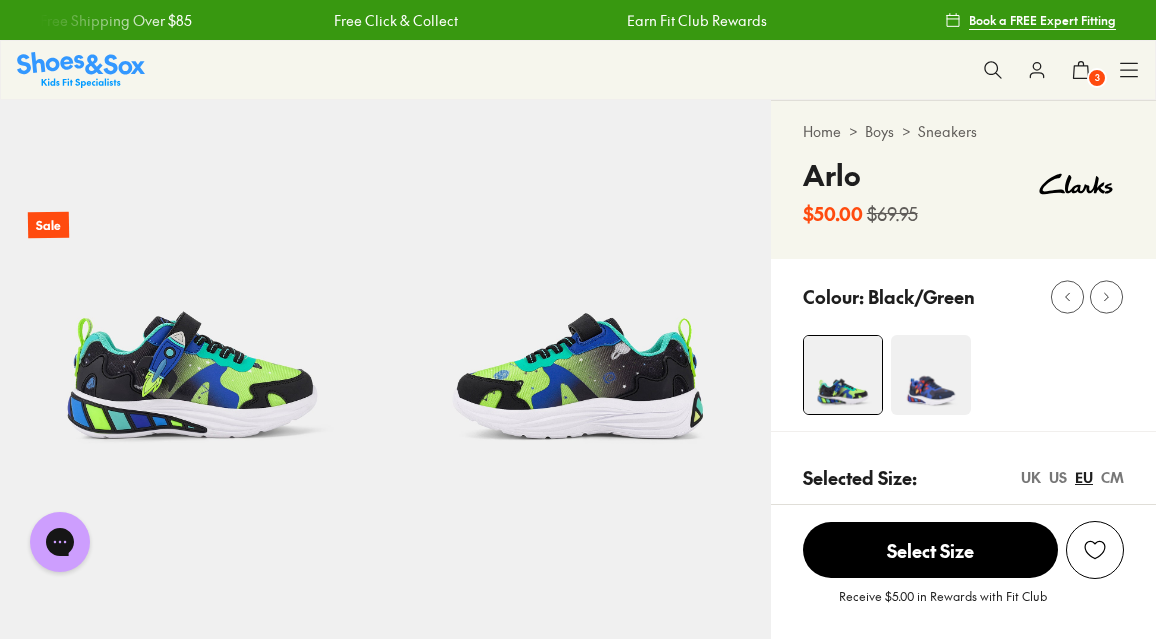 scroll, scrollTop: 0, scrollLeft: 0, axis: both 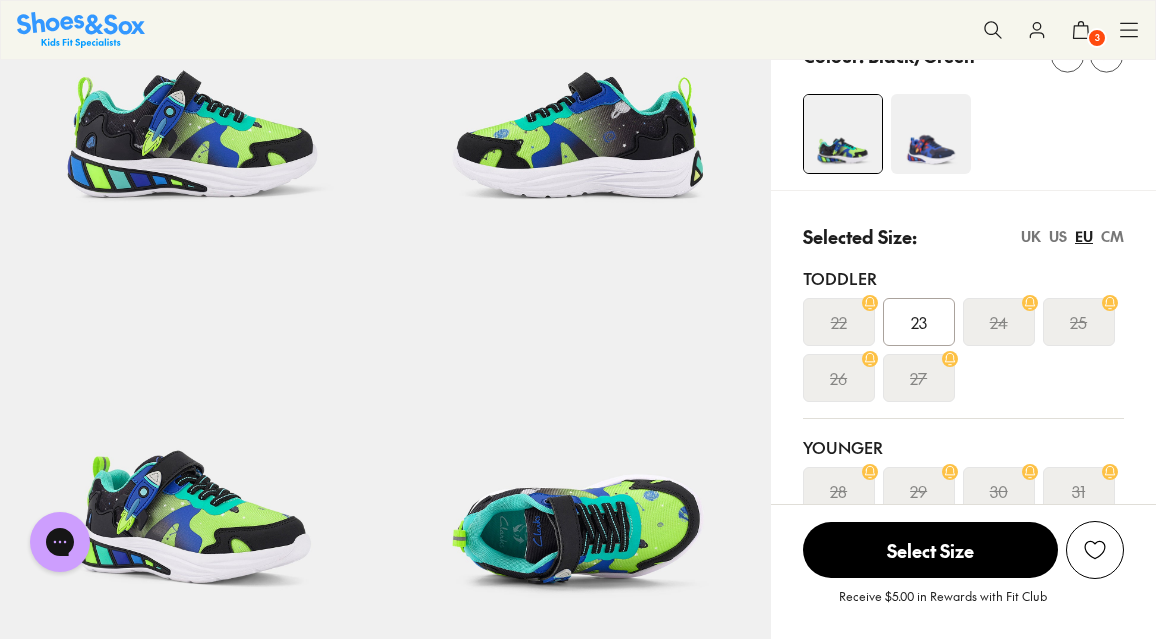 click on "CM" at bounding box center (1112, 236) 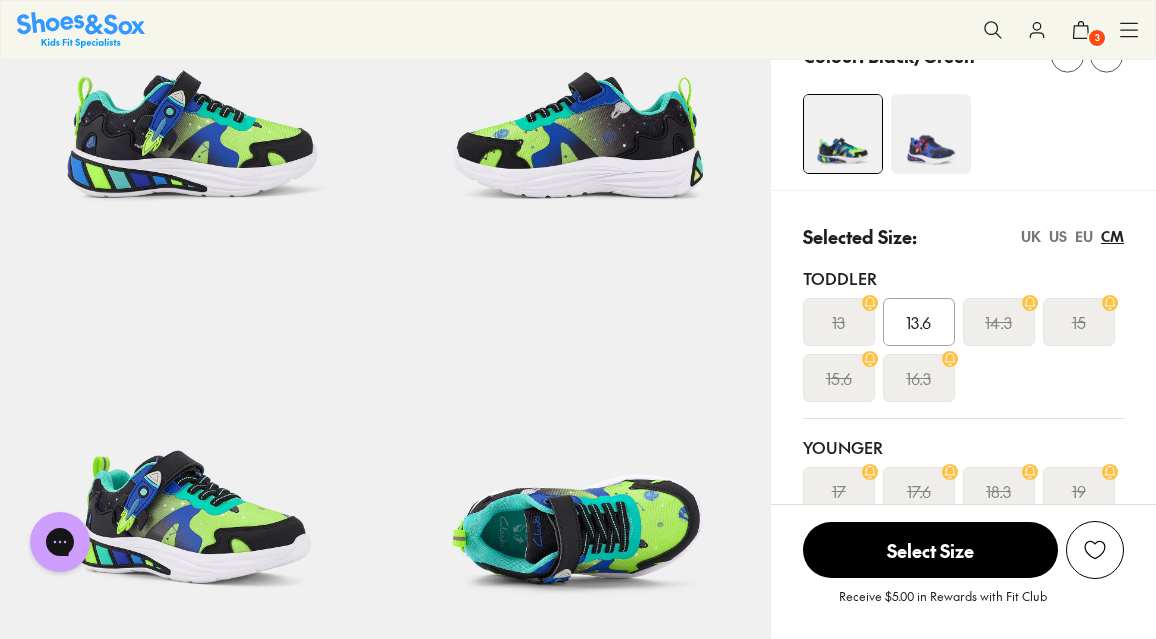scroll, scrollTop: 0, scrollLeft: 0, axis: both 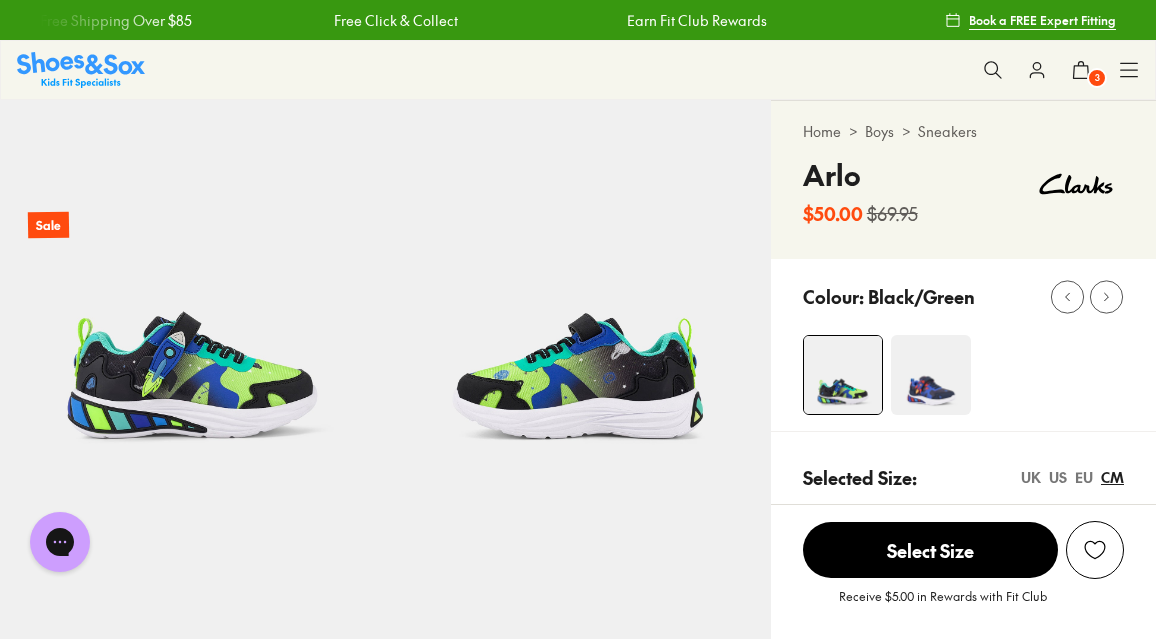 drag, startPoint x: 1155, startPoint y: 50, endPoint x: 1177, endPoint y: 130, distance: 82.96987 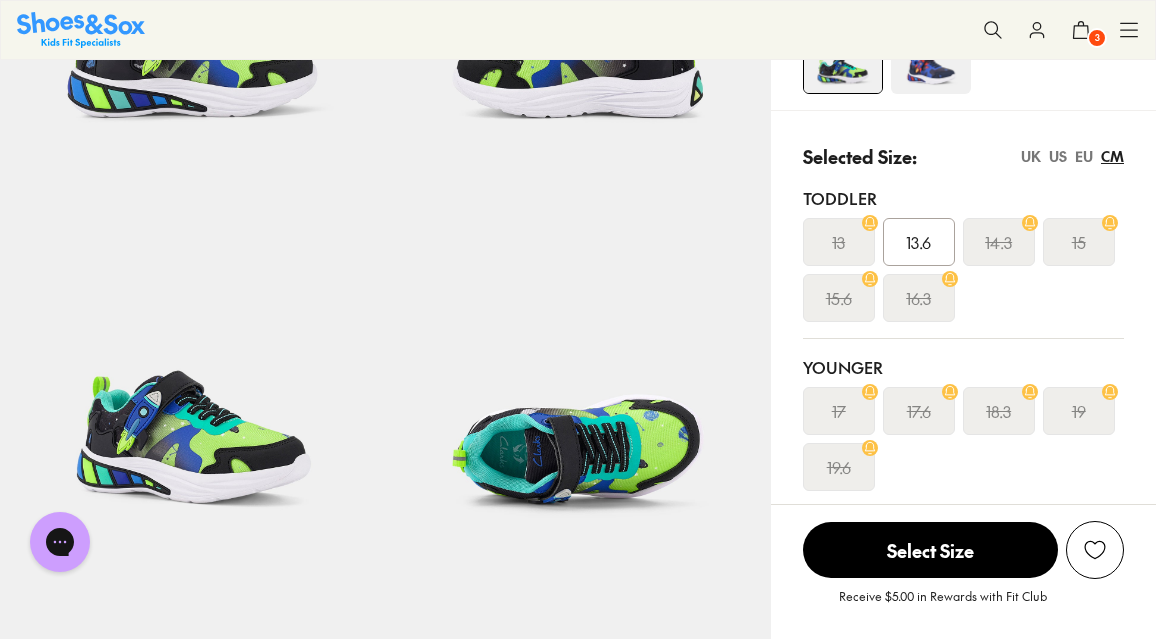 scroll, scrollTop: 327, scrollLeft: 0, axis: vertical 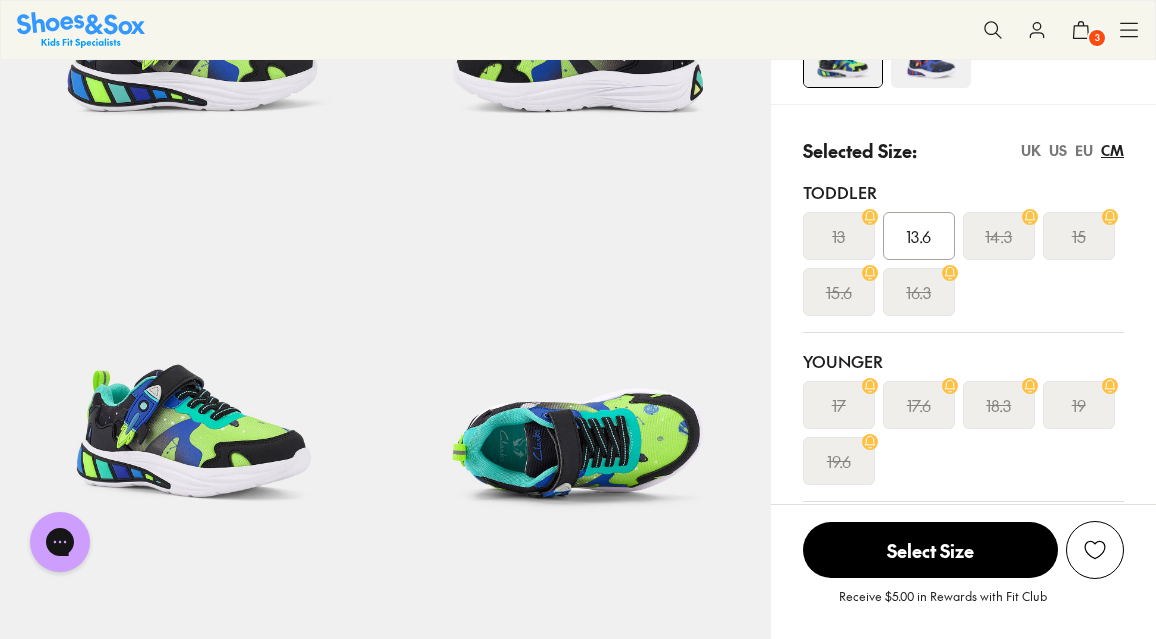 click on "19" at bounding box center [1079, 405] 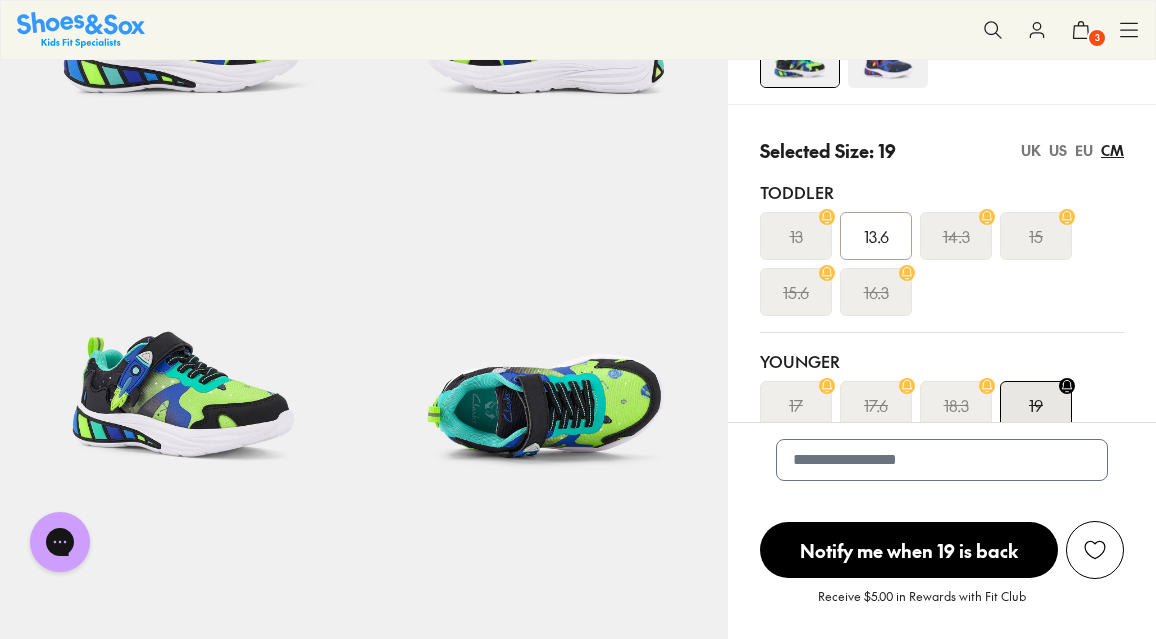 click on "US" at bounding box center [1058, 150] 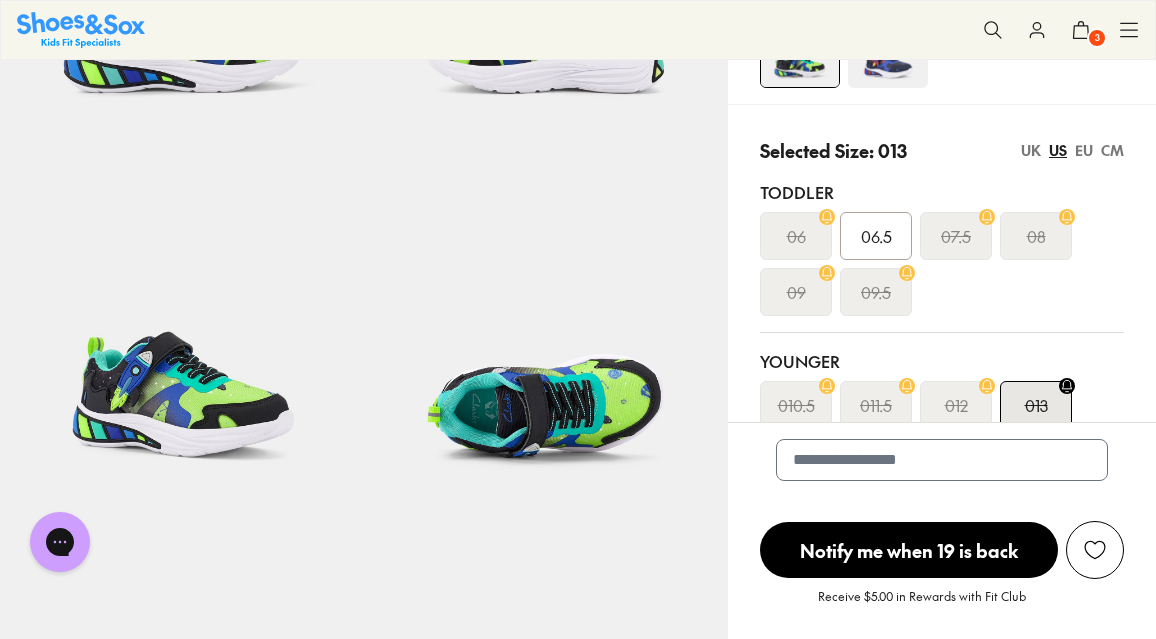 click on "EU" at bounding box center (1084, 150) 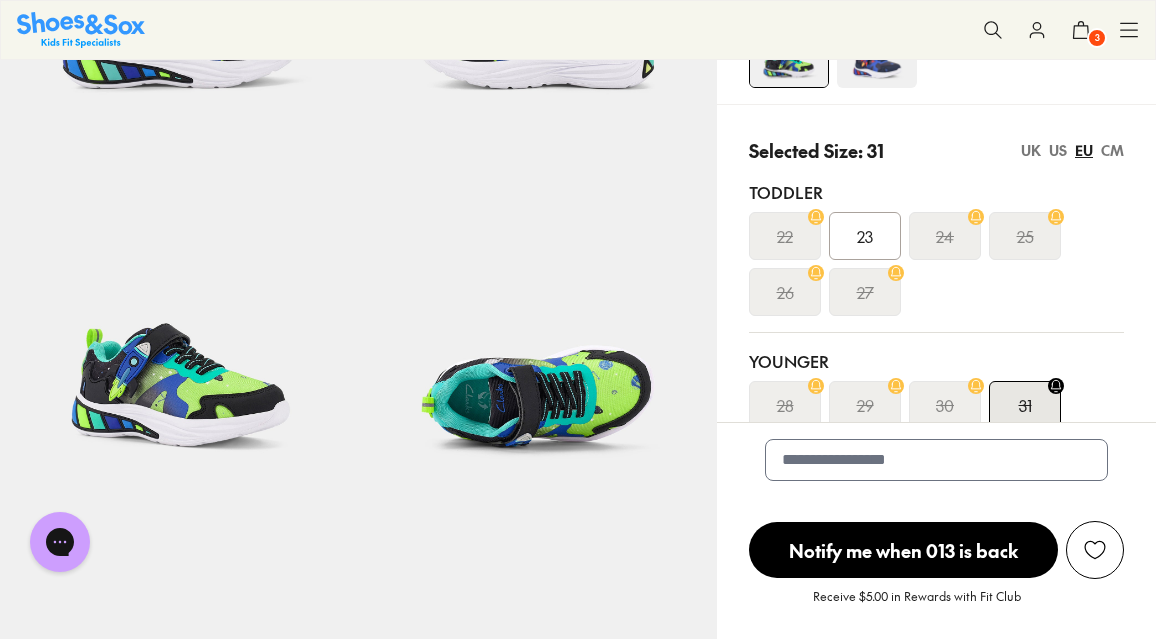 scroll, scrollTop: 0, scrollLeft: 0, axis: both 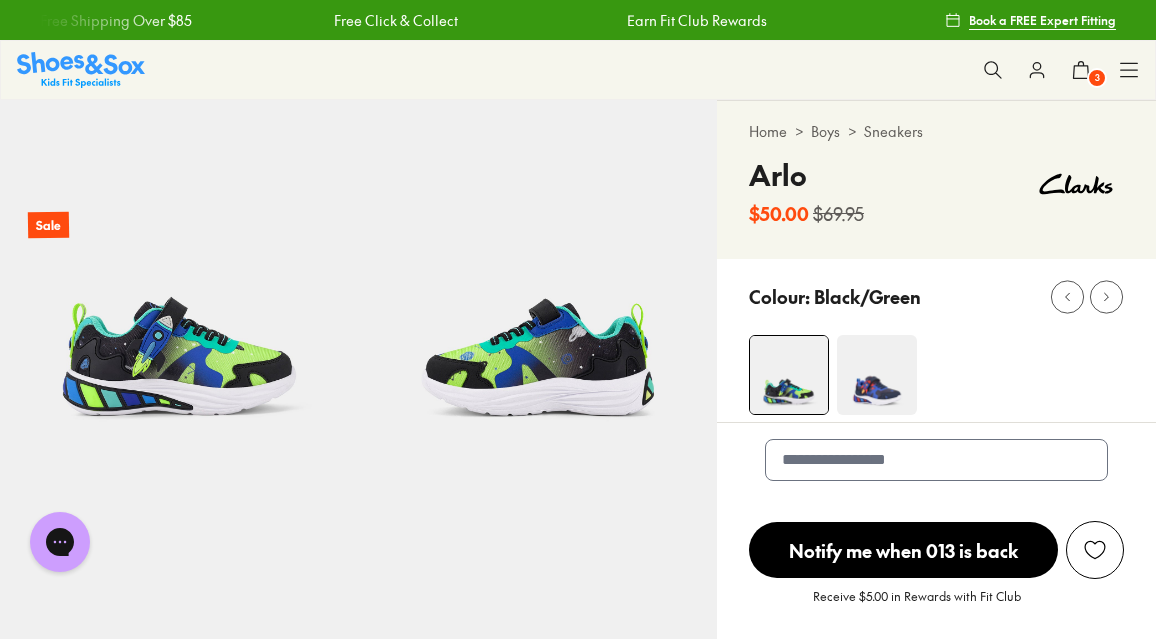 click 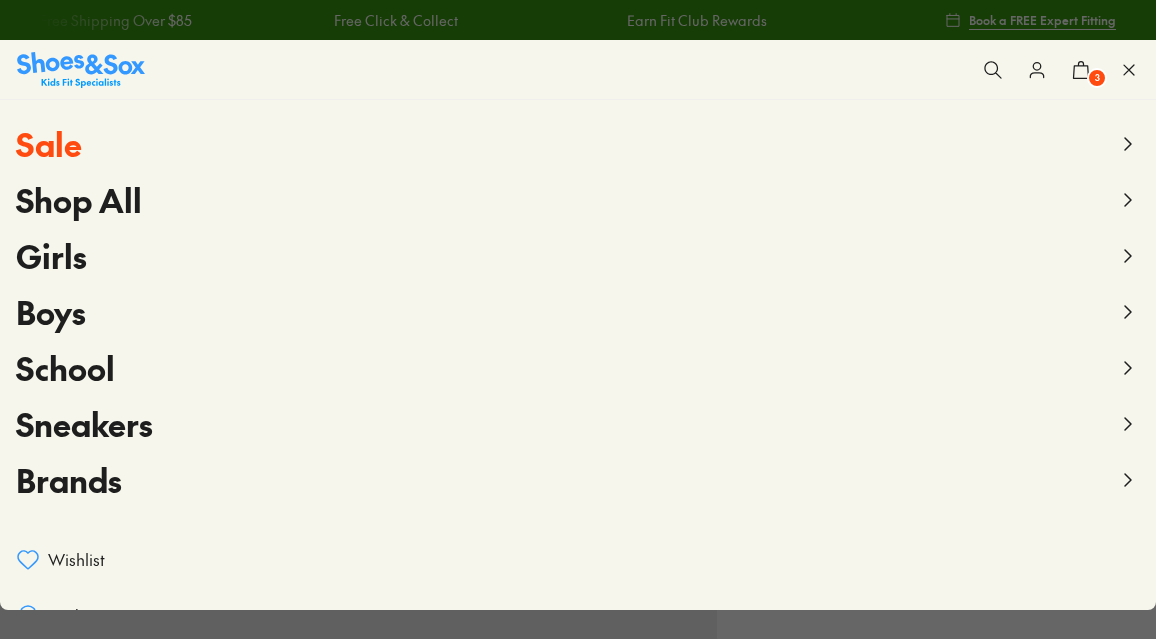 click on "Sale" at bounding box center [49, 143] 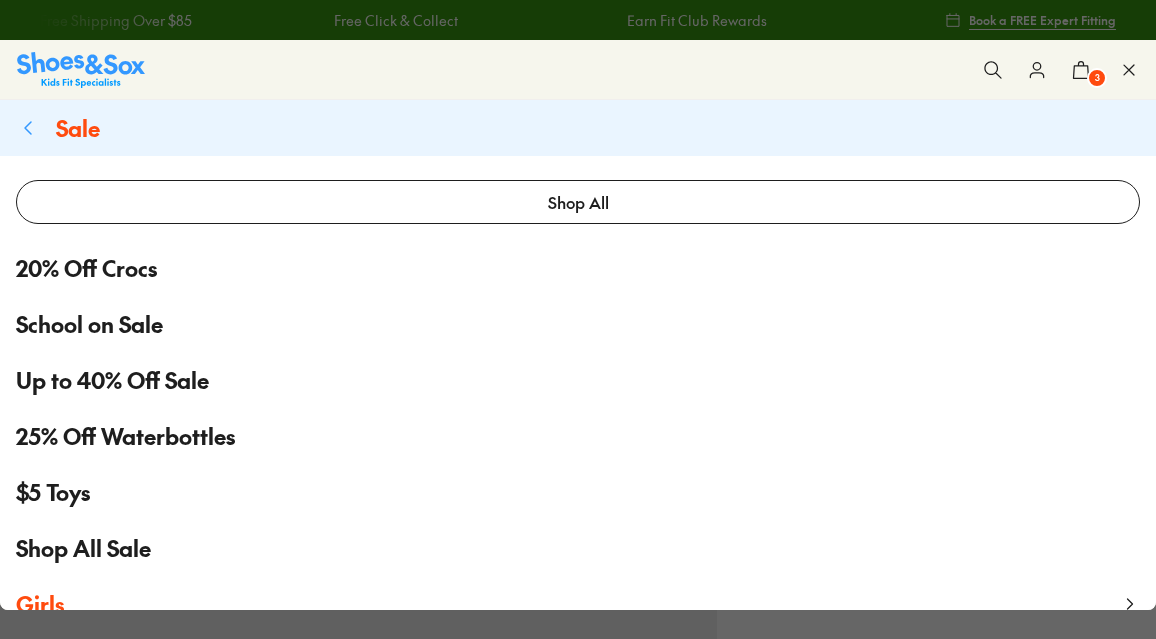 click on "Sale
Shop All
20% Off Crocs
School on Sale
Up to 40% Off Sale
25% Off Waterbottles
$5 Toys
Shop All Sale
Girls
Girls
Shop All
Sneakers
School
Sports
Boots Gumboots" at bounding box center (578, 355) 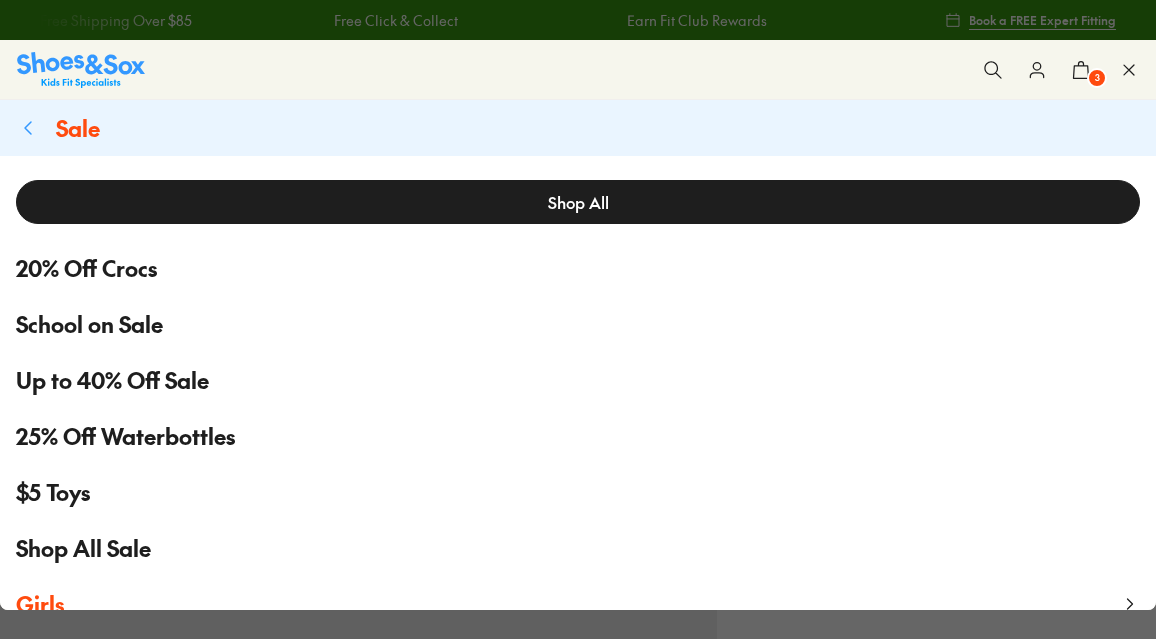 click on "Shop All" at bounding box center (578, 202) 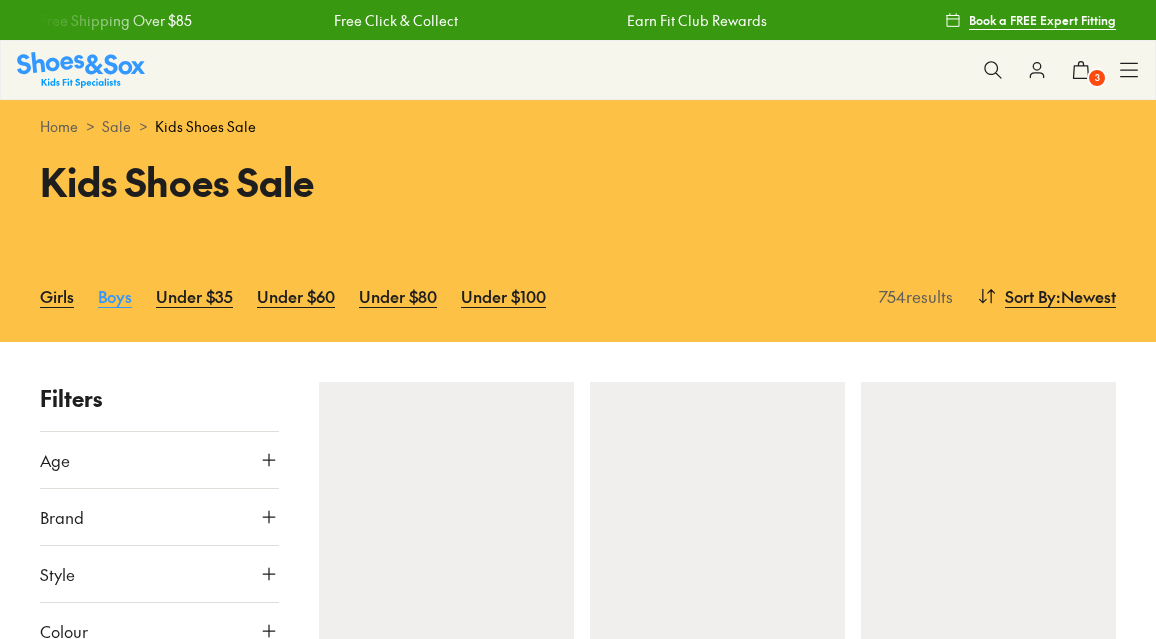 scroll, scrollTop: 0, scrollLeft: 0, axis: both 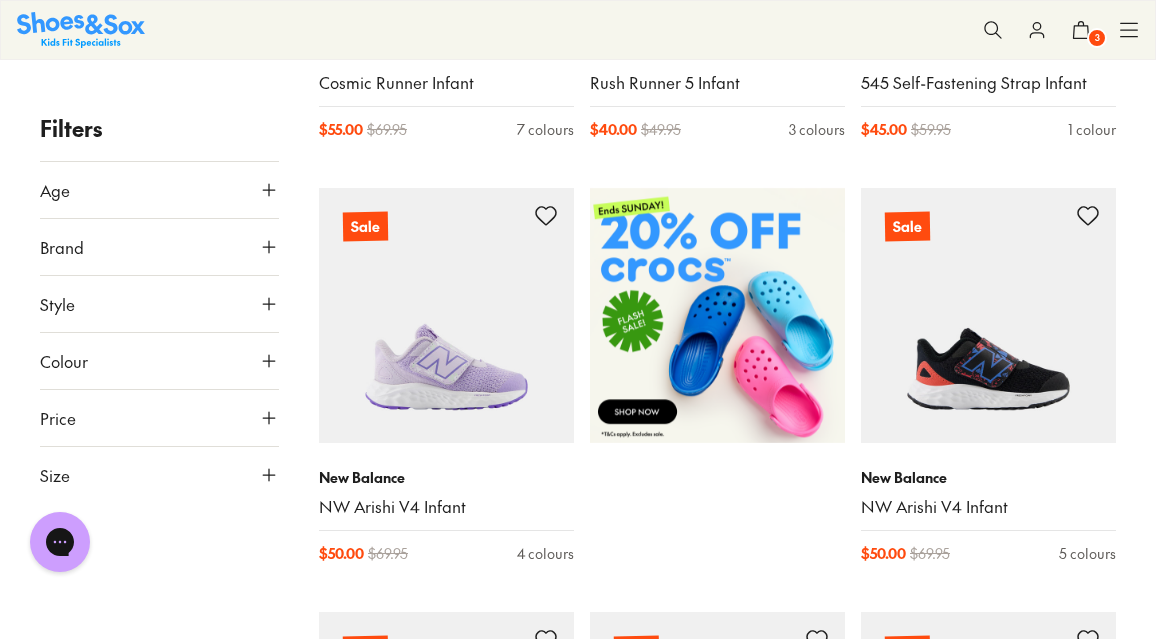 click 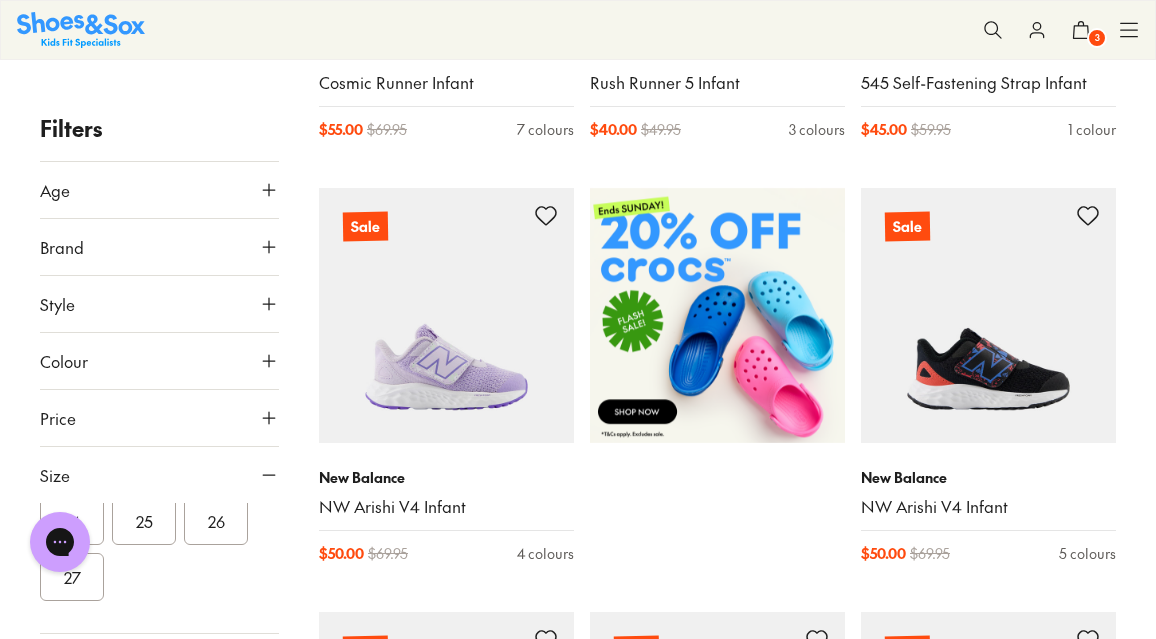 scroll, scrollTop: 381, scrollLeft: 0, axis: vertical 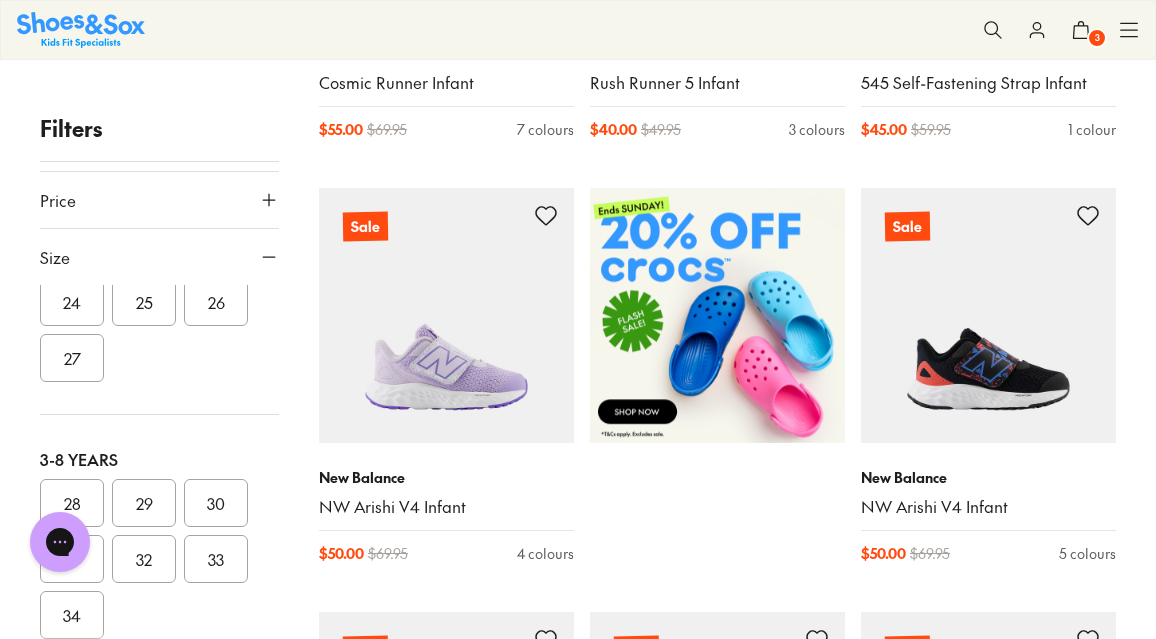 click on "31" at bounding box center [72, 559] 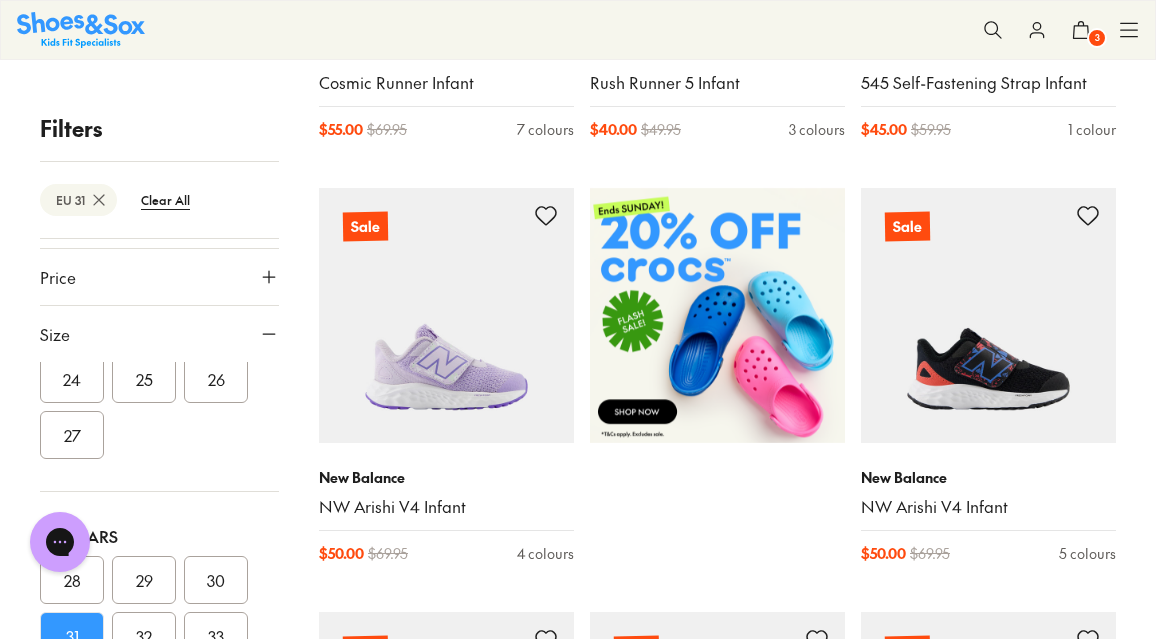 scroll, scrollTop: 39, scrollLeft: 0, axis: vertical 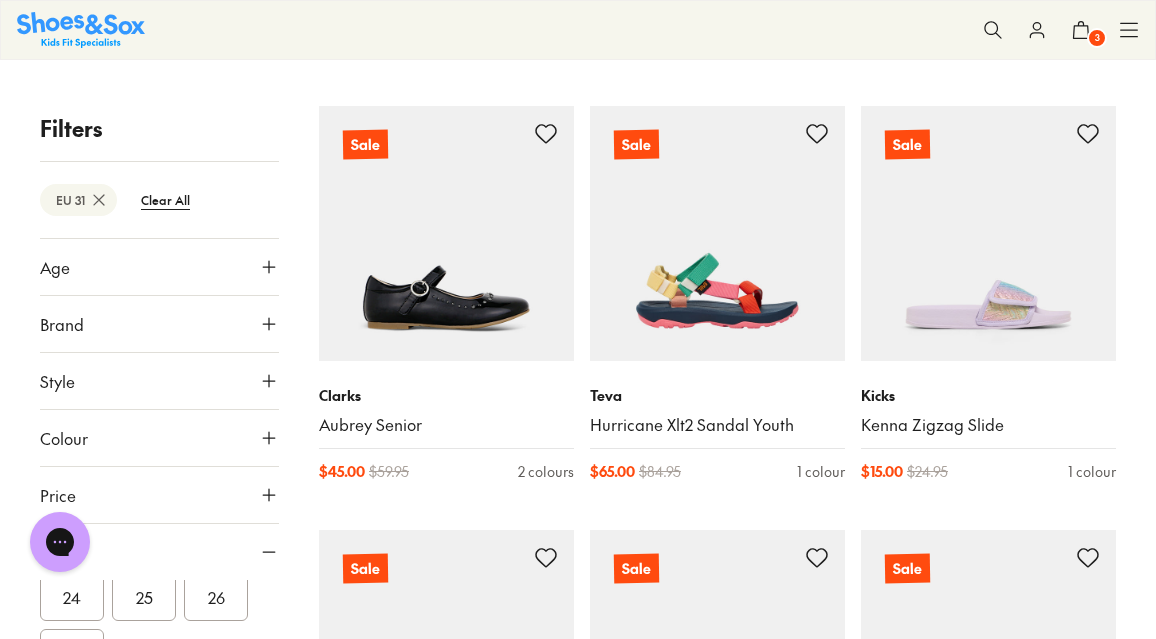 click 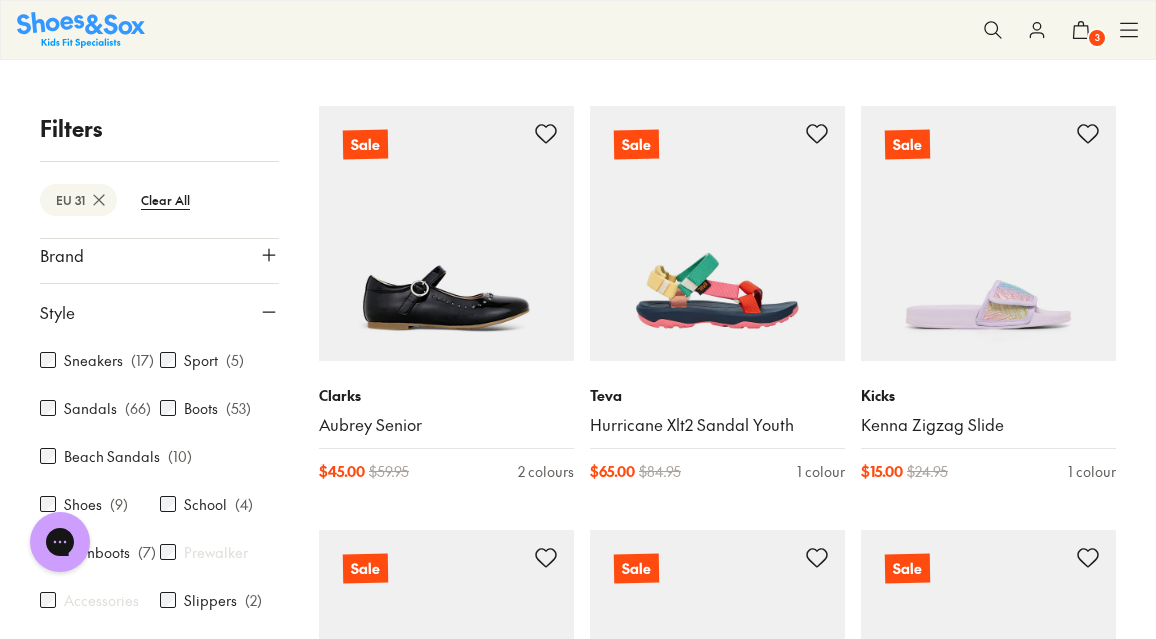 scroll, scrollTop: 76, scrollLeft: 0, axis: vertical 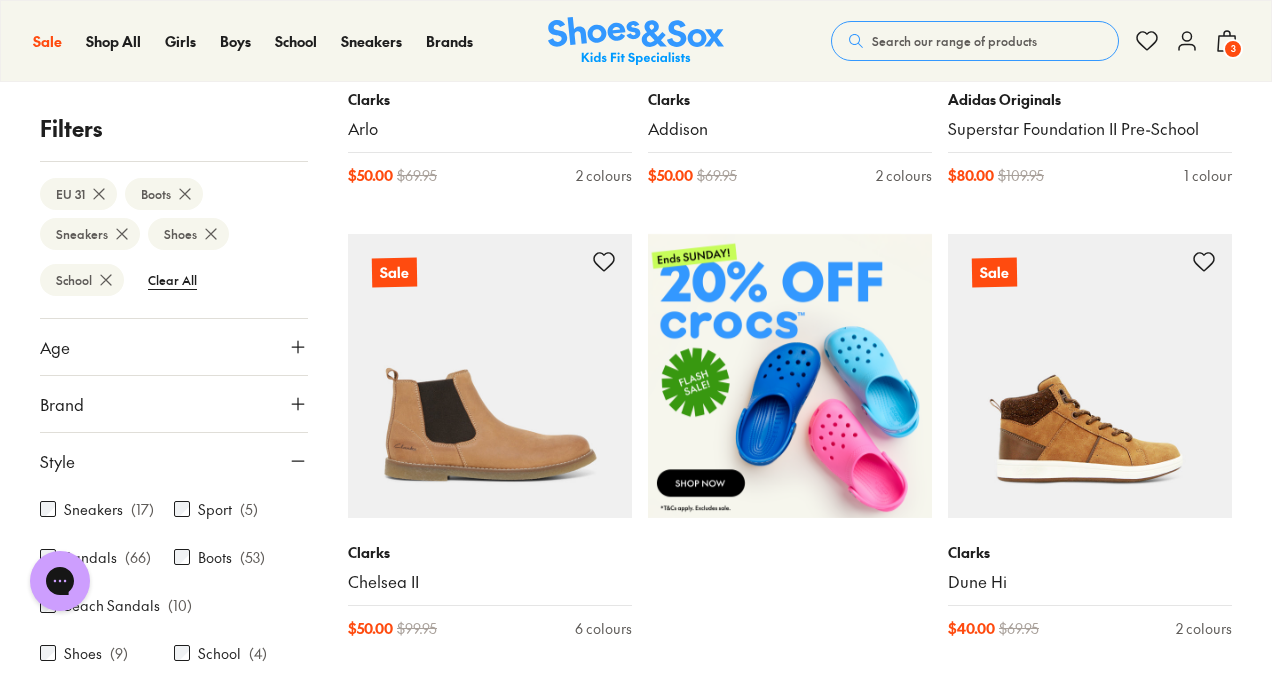 click 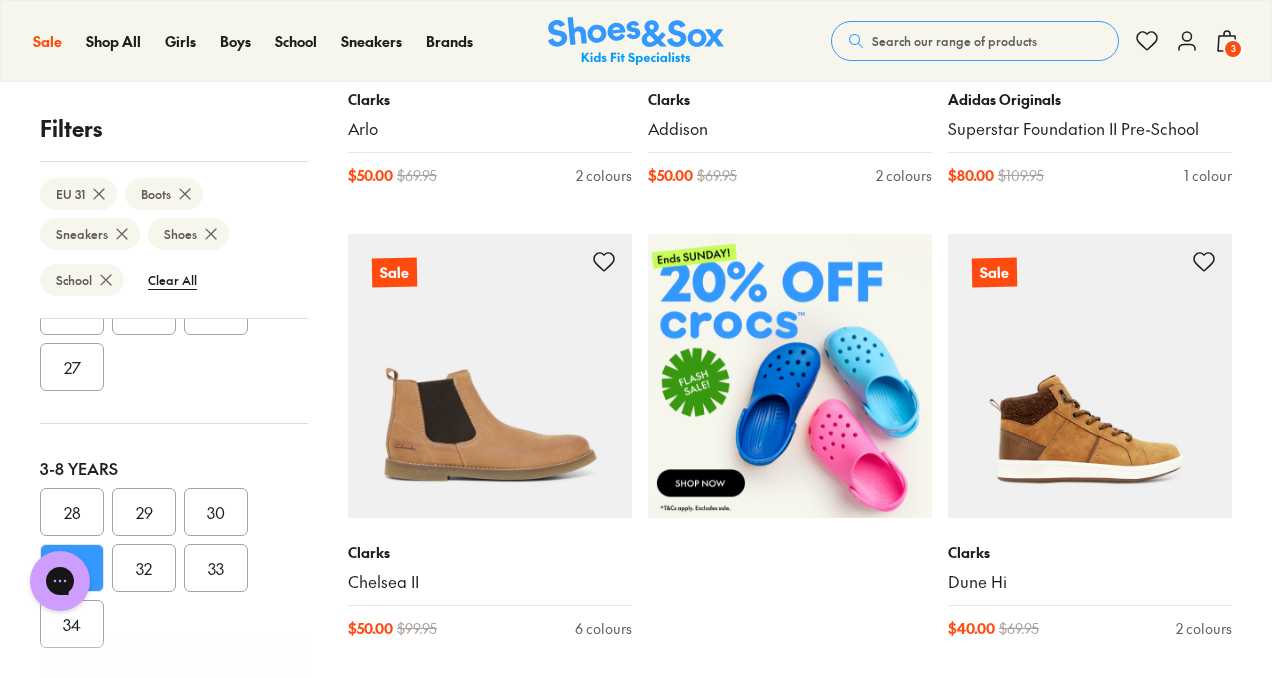 scroll, scrollTop: 0, scrollLeft: 0, axis: both 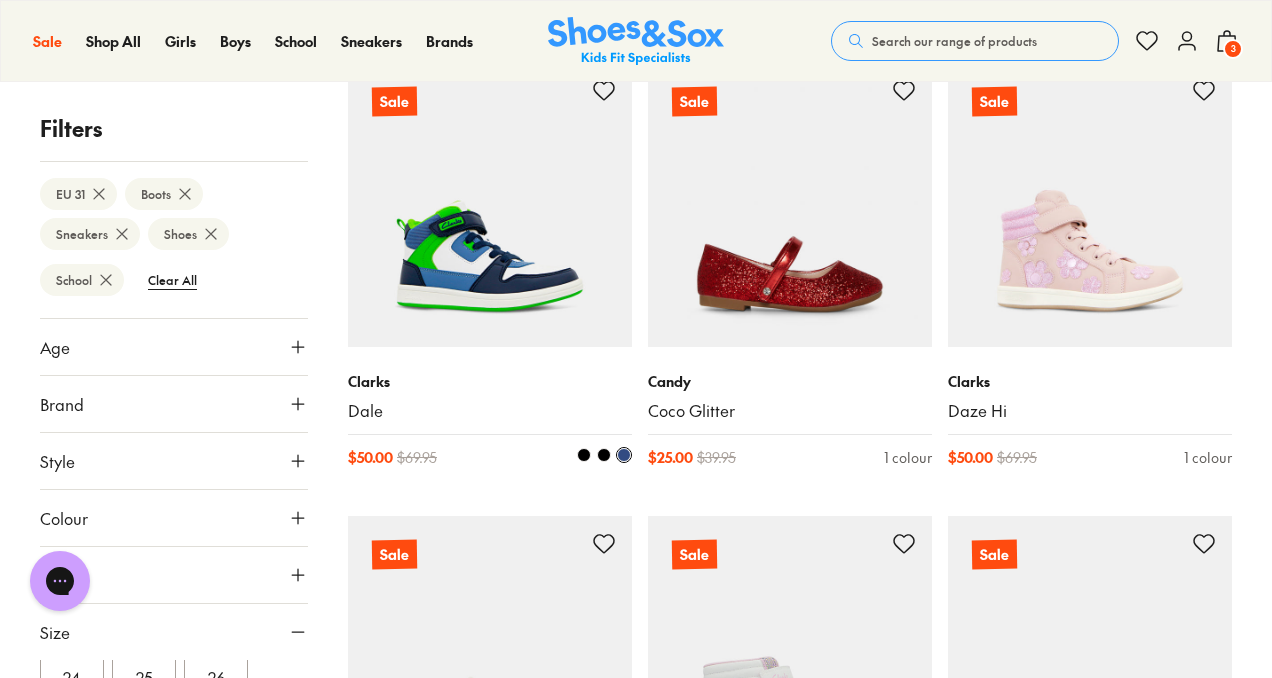 click at bounding box center (490, 205) 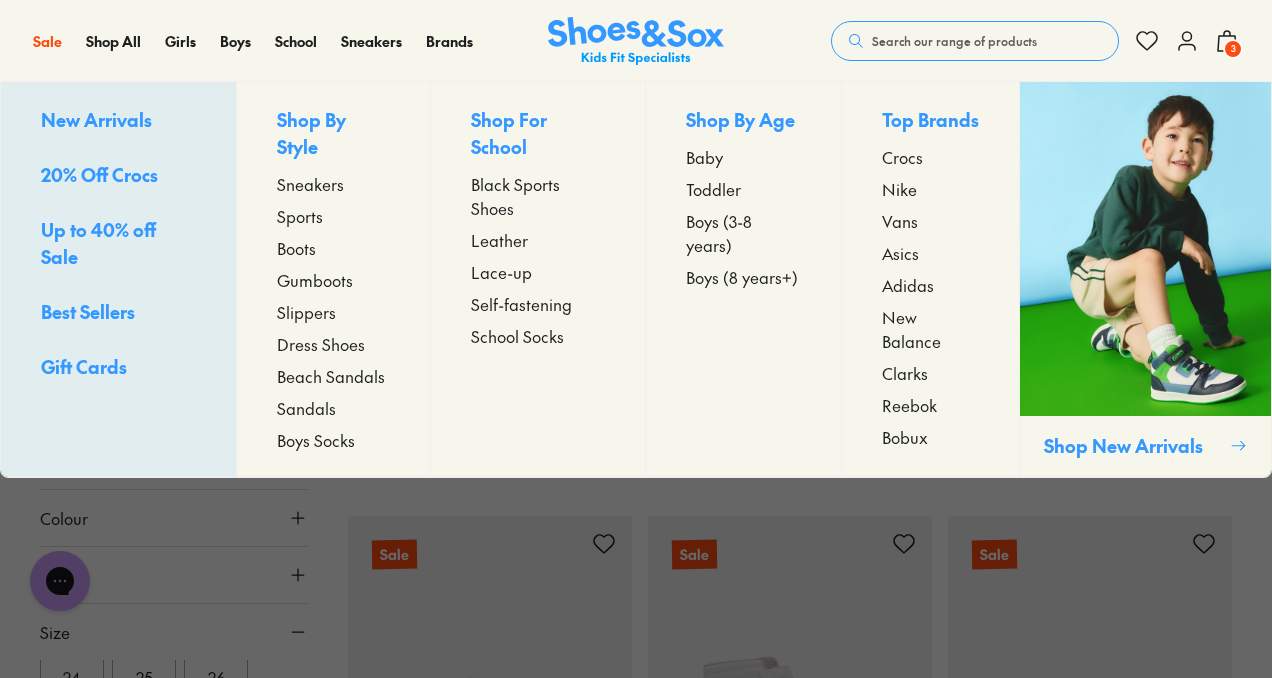click on "Sneakers" at bounding box center [310, 184] 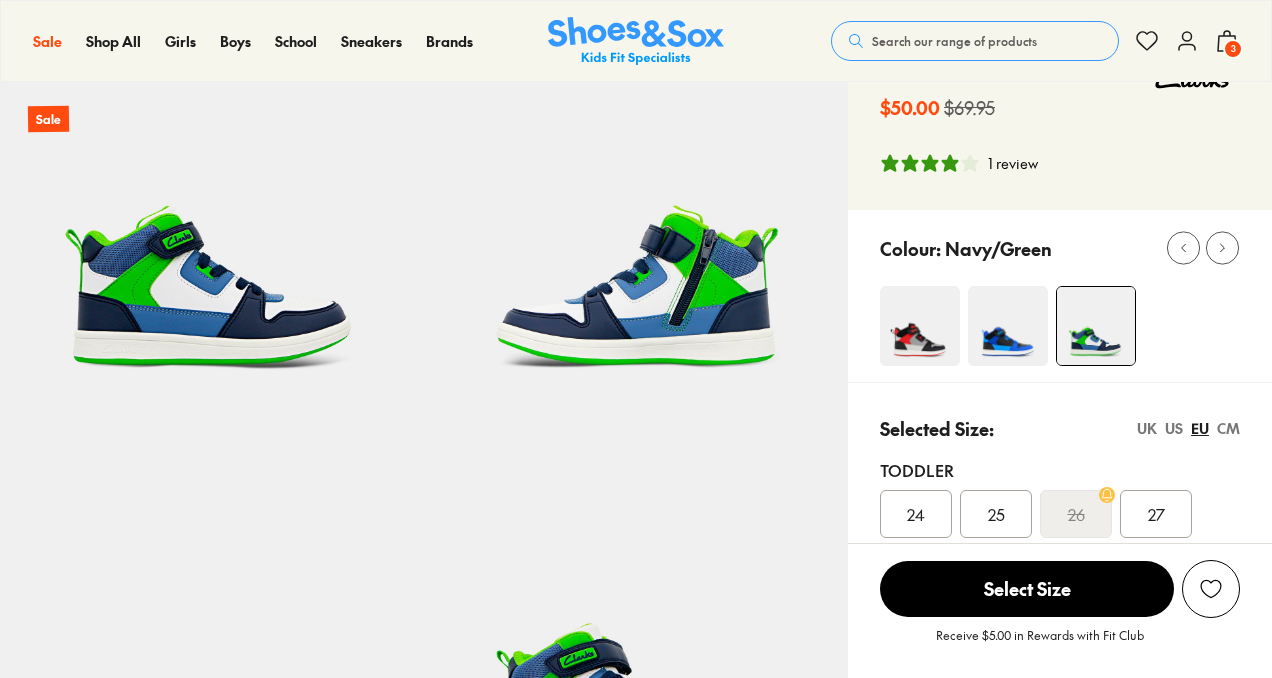 scroll, scrollTop: 128, scrollLeft: 0, axis: vertical 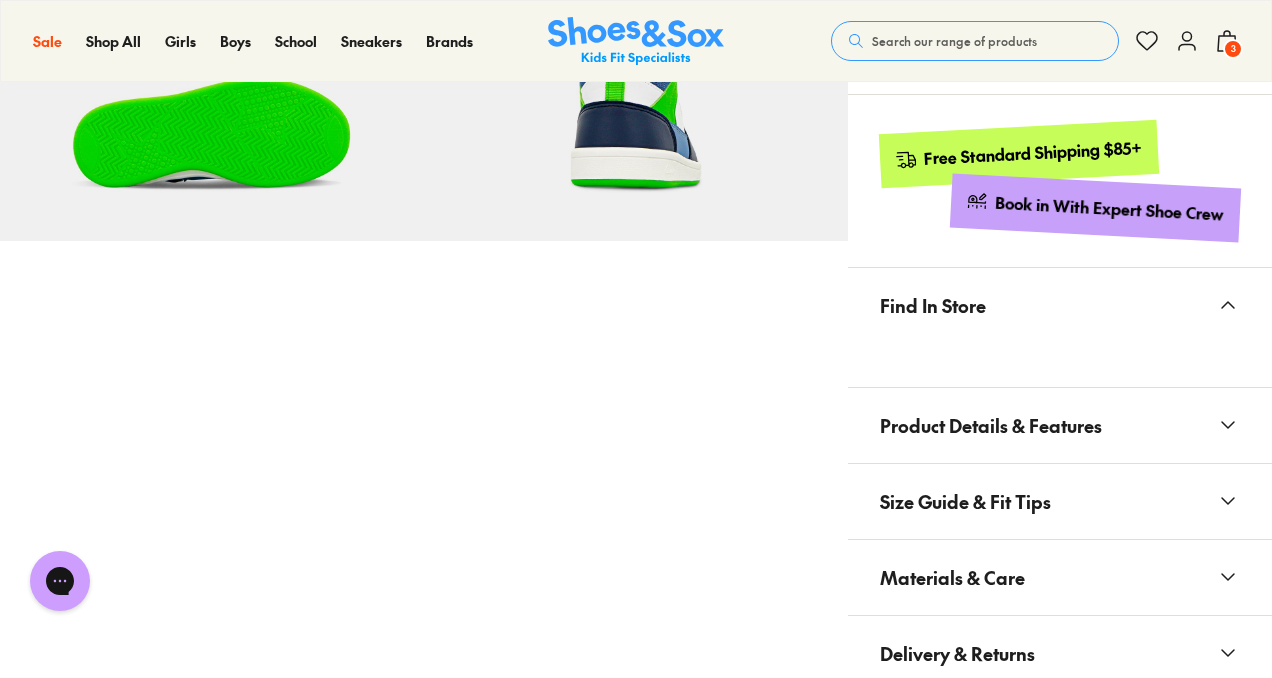 drag, startPoint x: 1278, startPoint y: 77, endPoint x: 1274, endPoint y: 201, distance: 124.0645 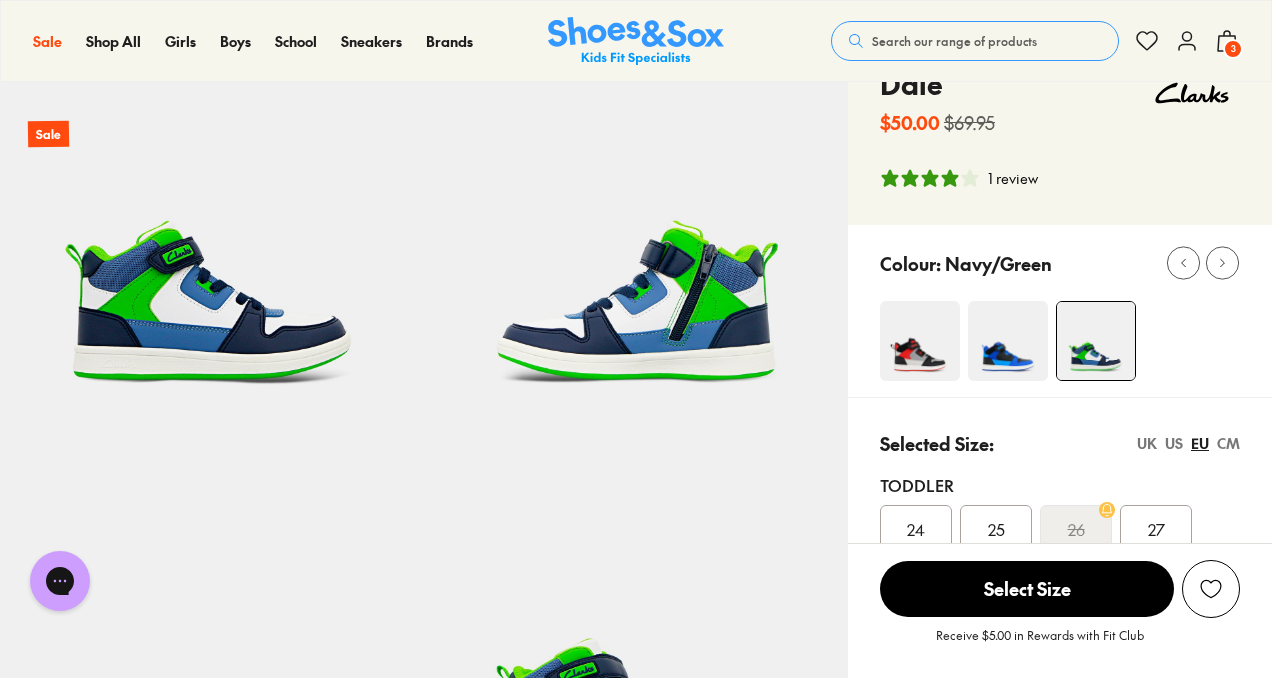 scroll, scrollTop: 0, scrollLeft: 0, axis: both 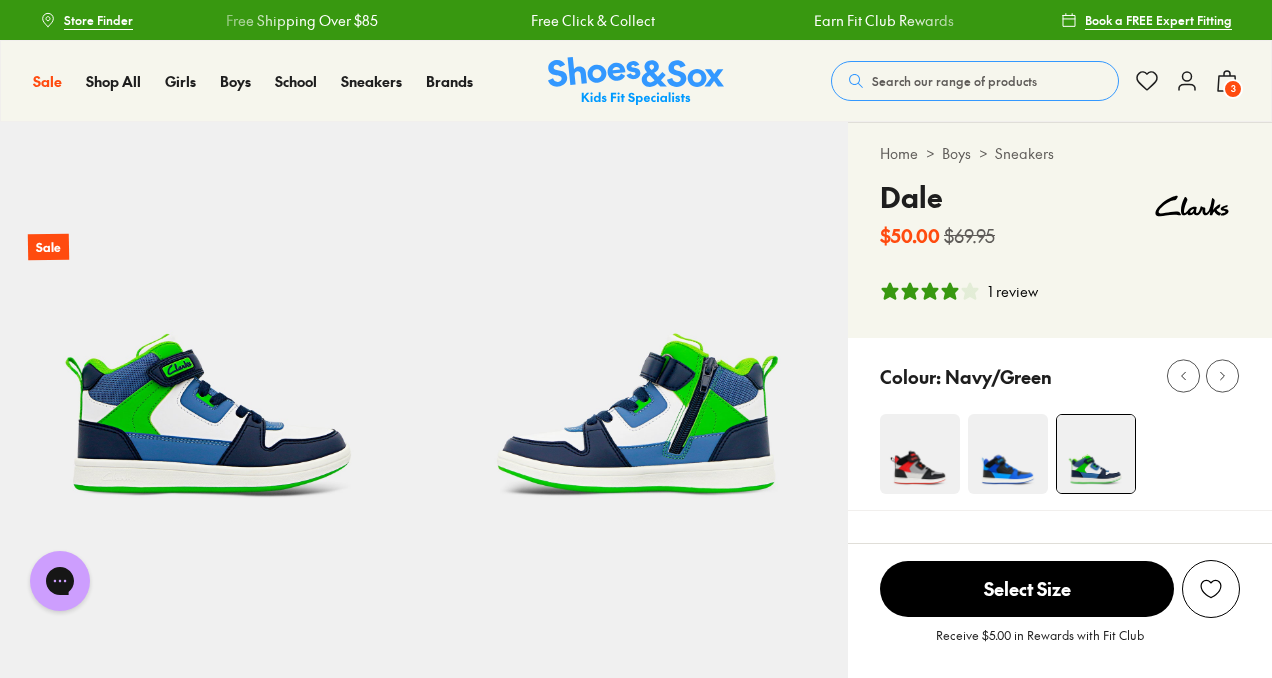 click at bounding box center (920, 454) 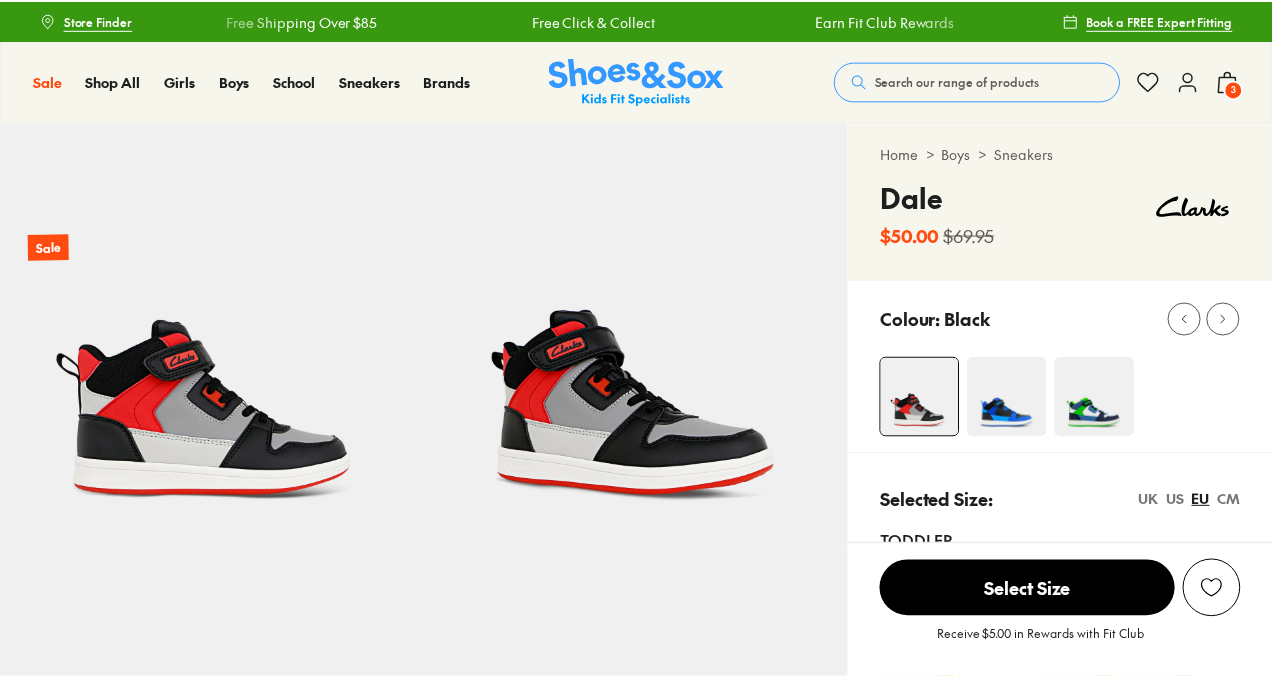 scroll, scrollTop: 0, scrollLeft: 0, axis: both 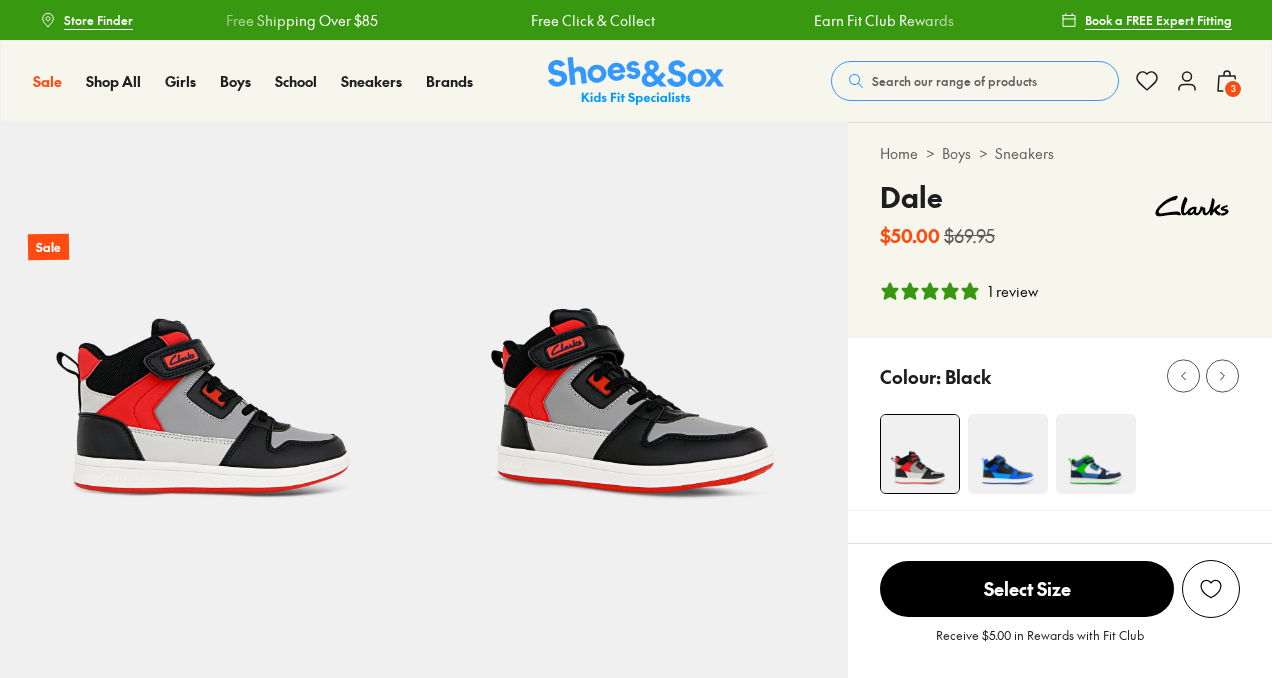select on "*" 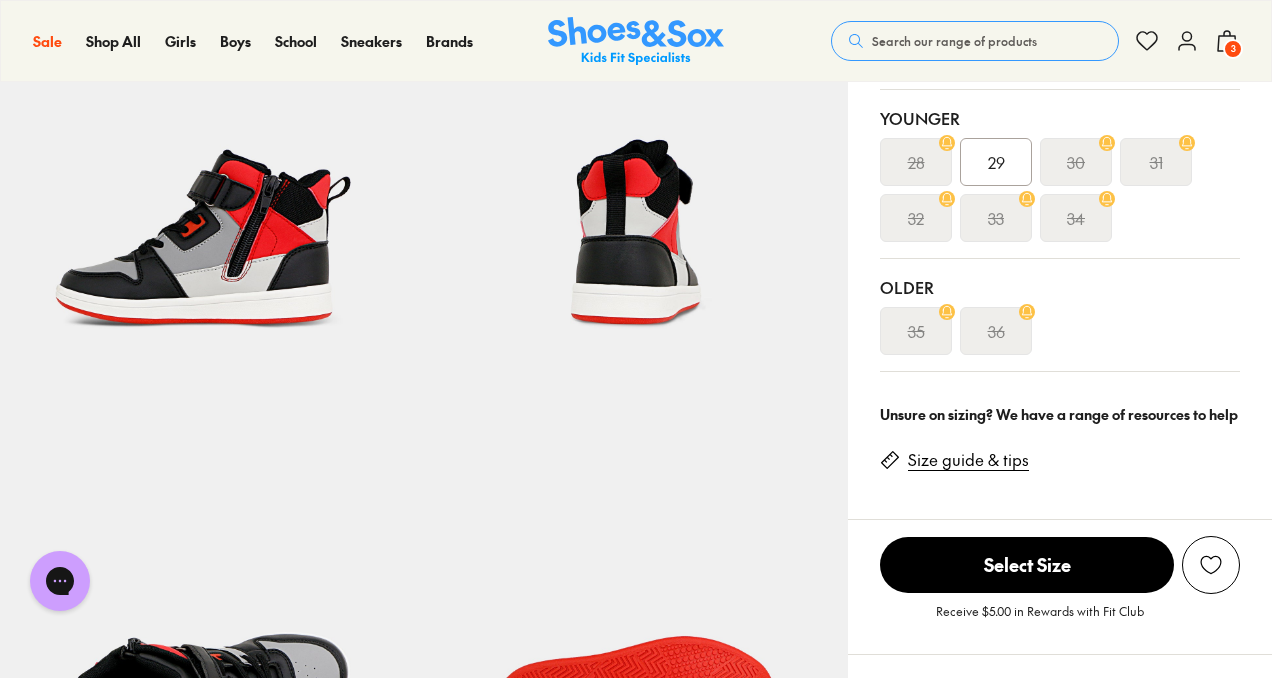 scroll, scrollTop: 0, scrollLeft: 0, axis: both 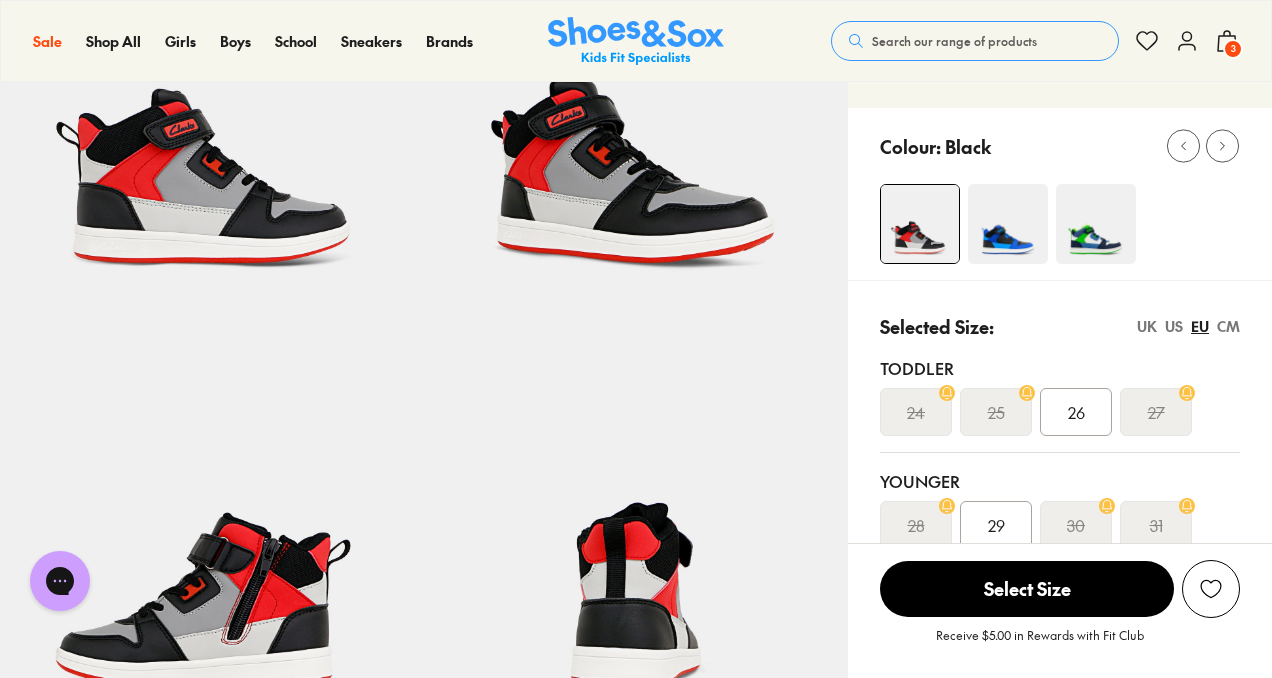 click at bounding box center [1008, 224] 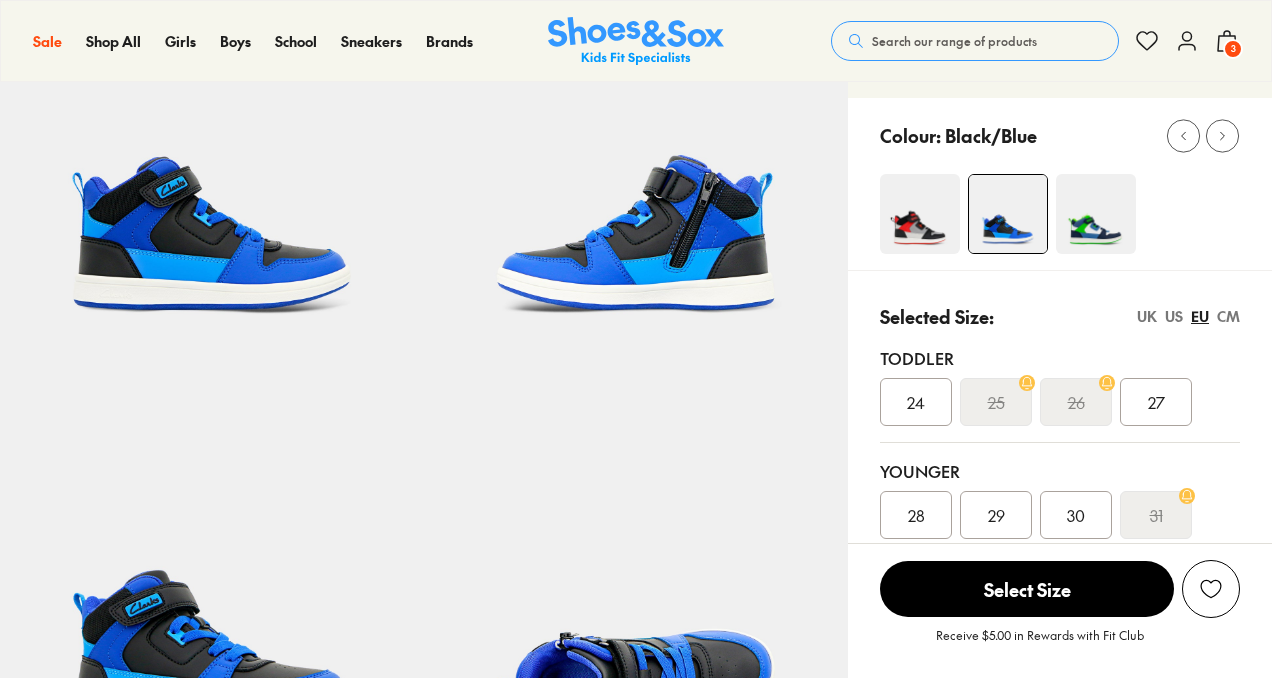 scroll, scrollTop: 0, scrollLeft: 0, axis: both 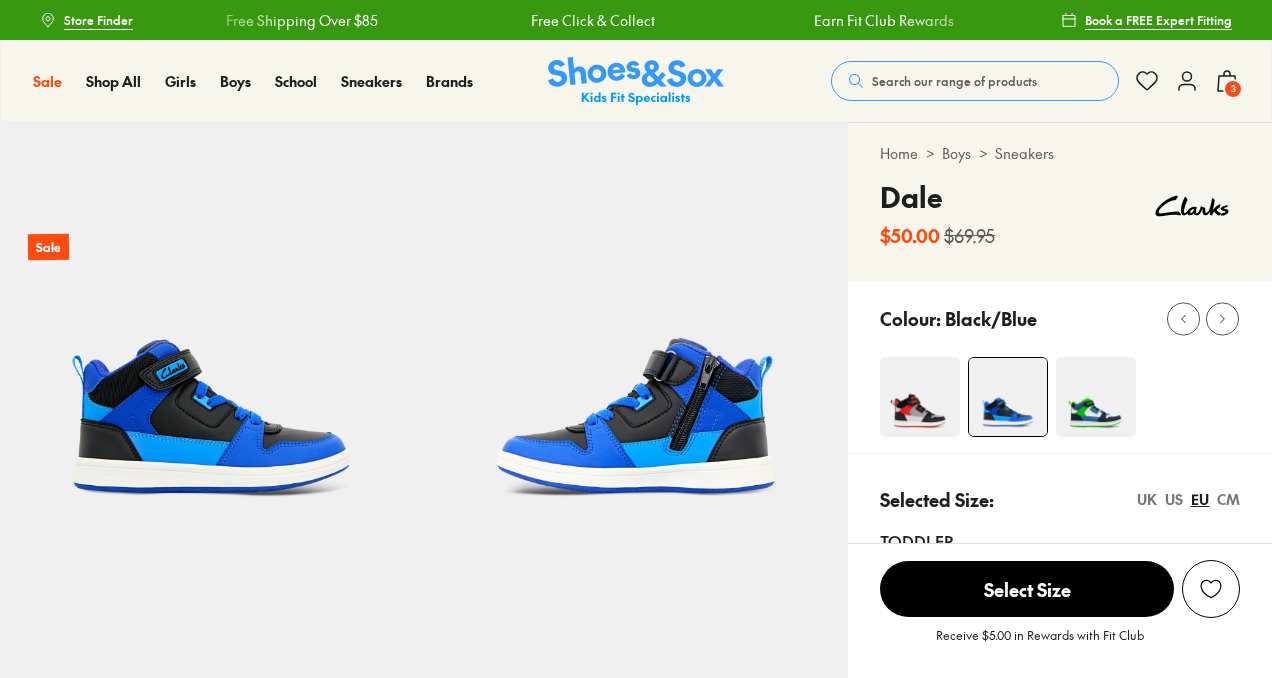 select on "*" 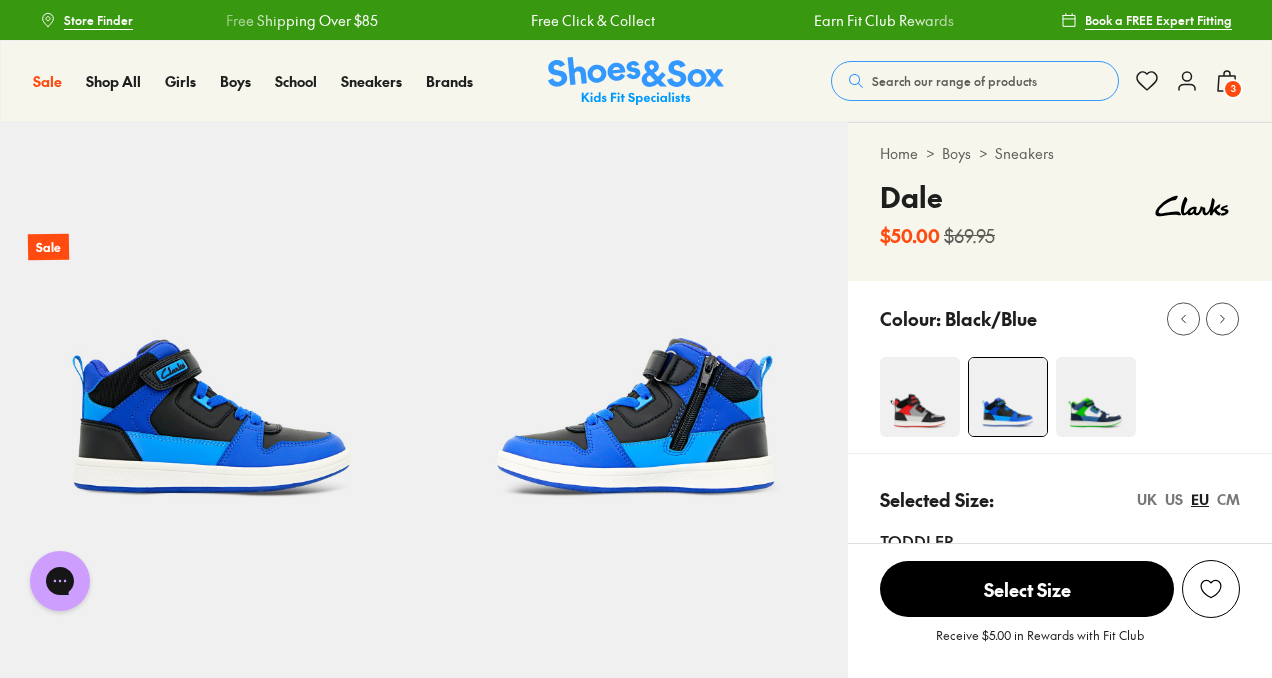 scroll, scrollTop: 0, scrollLeft: 0, axis: both 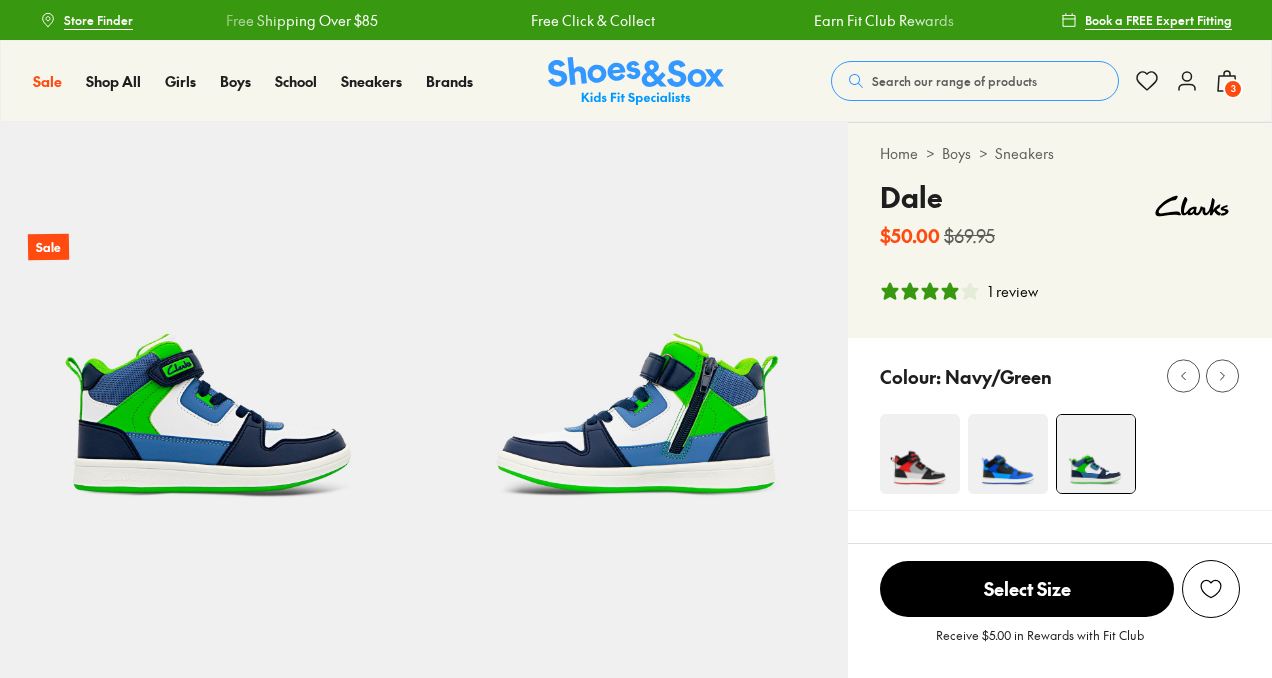select on "*" 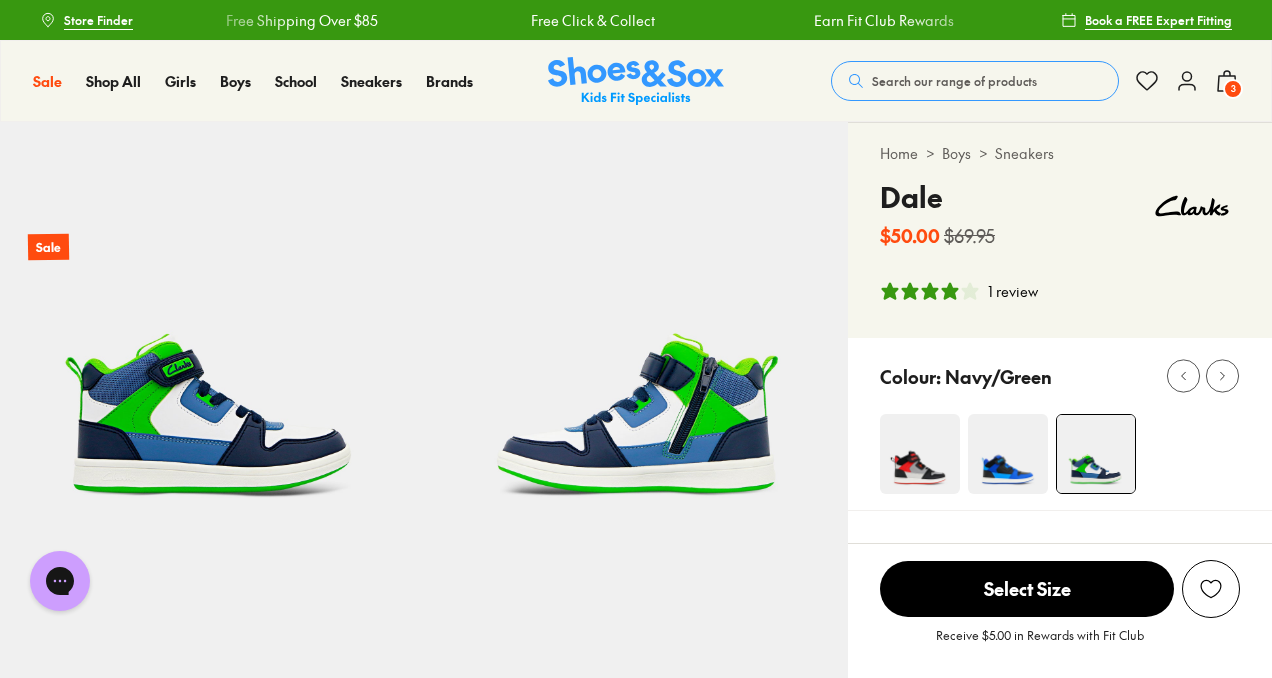 scroll, scrollTop: 0, scrollLeft: 0, axis: both 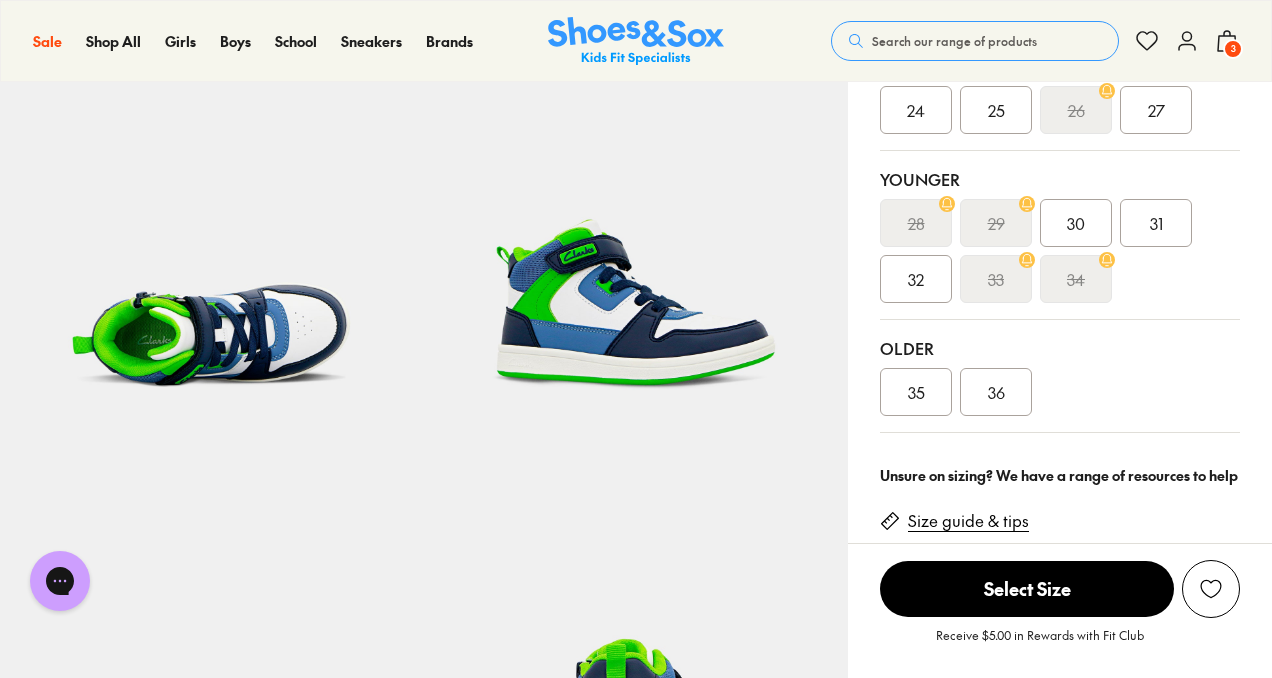 click on "31" at bounding box center [1156, 223] 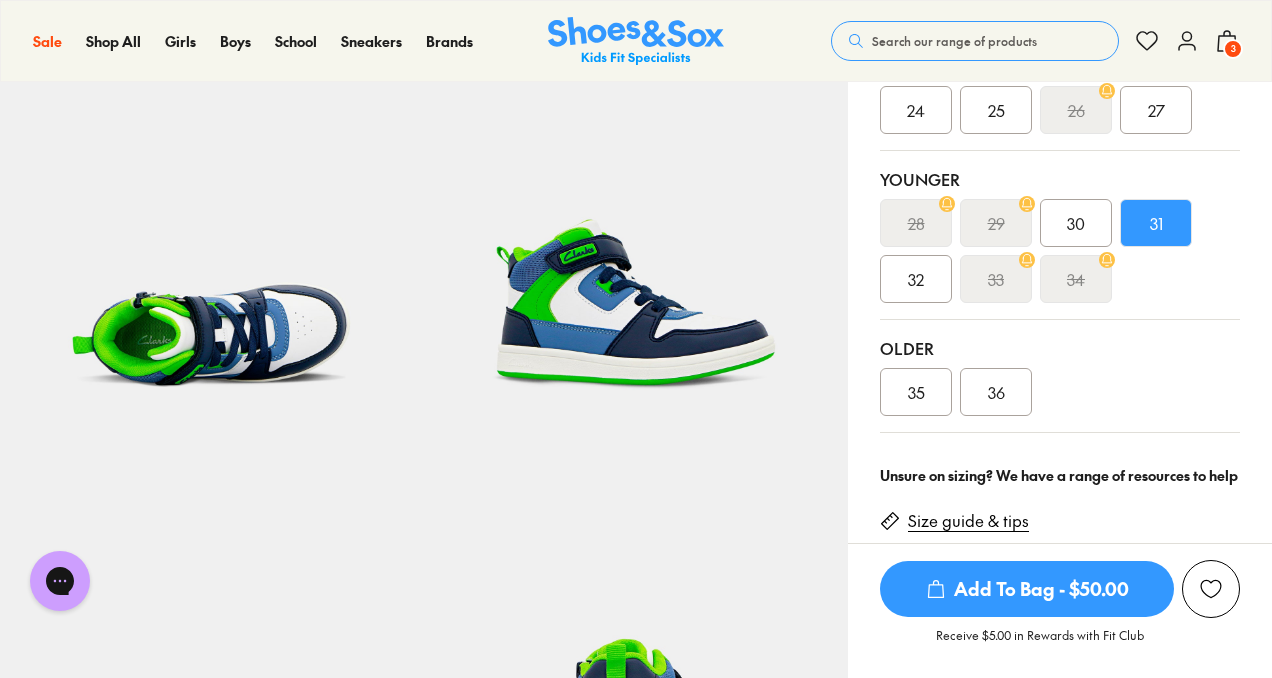 click on "Add To Bag - $50.00" at bounding box center (1027, 589) 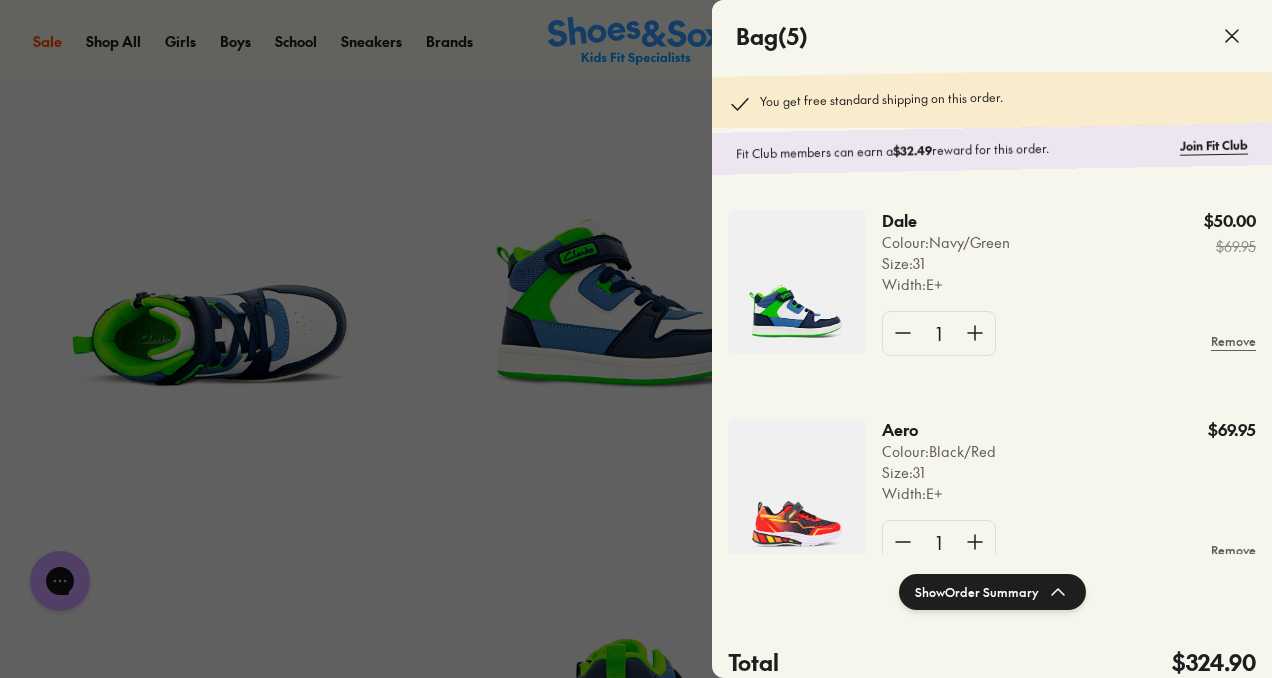 click 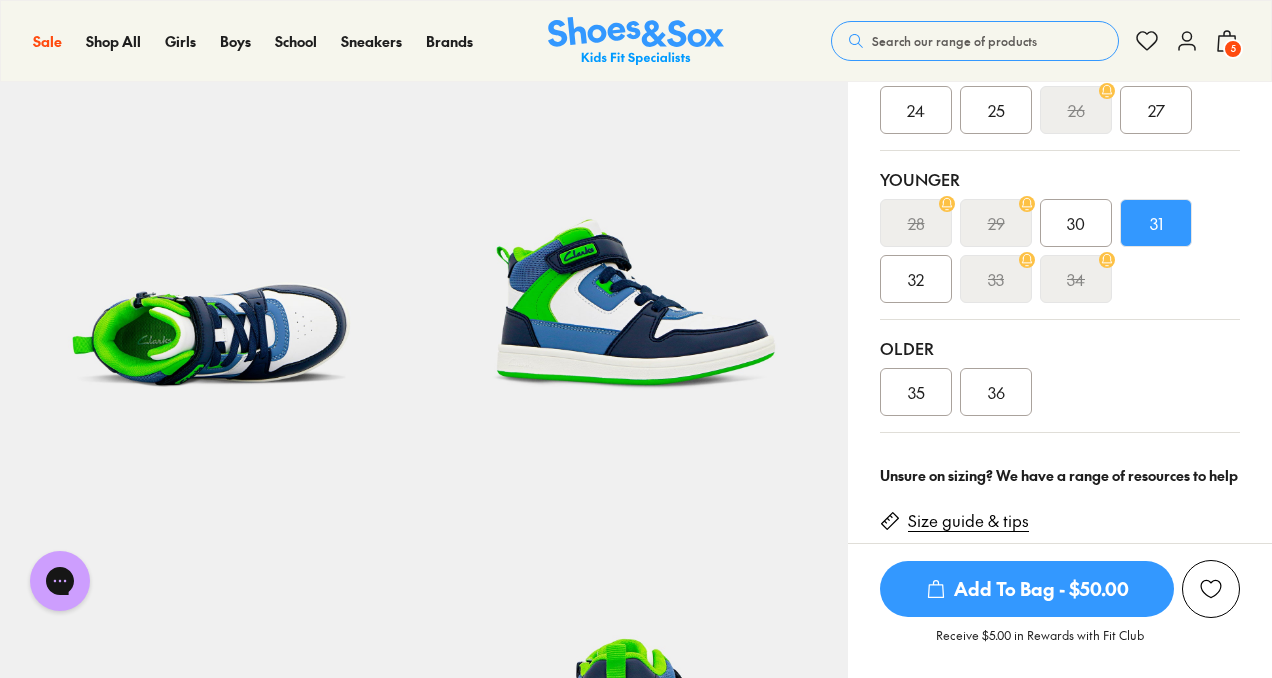 click on "5" at bounding box center [1233, 49] 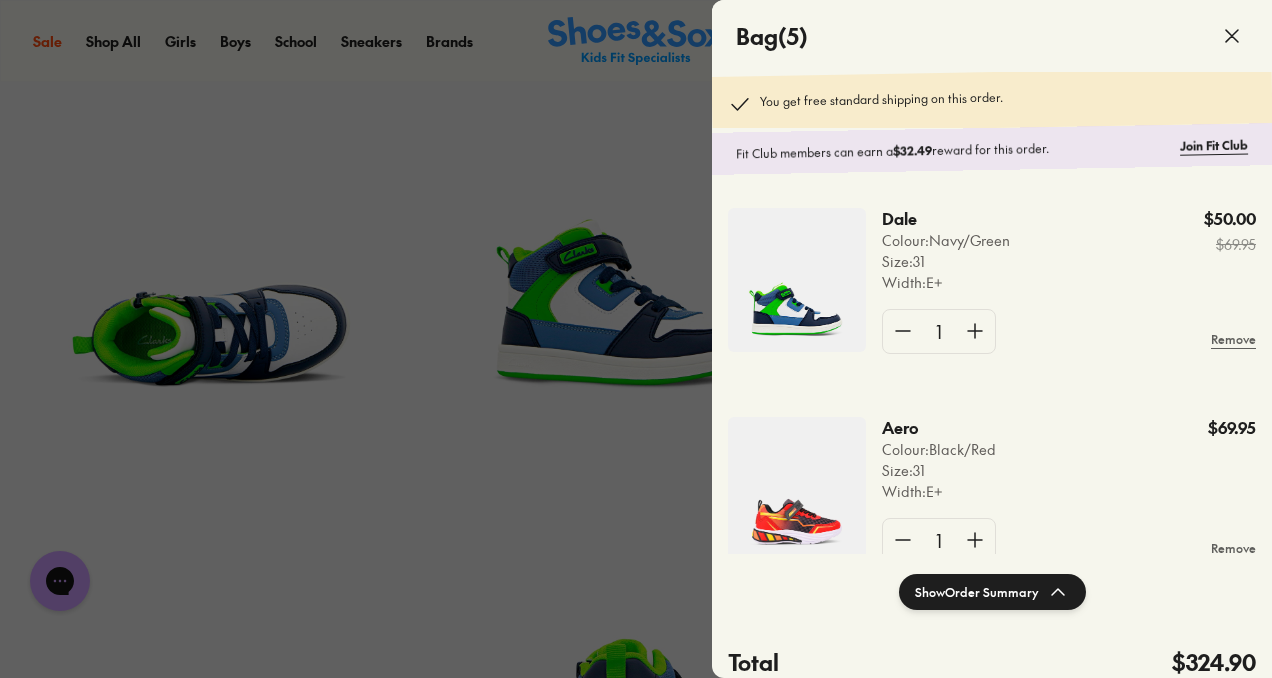 scroll, scrollTop: 0, scrollLeft: 0, axis: both 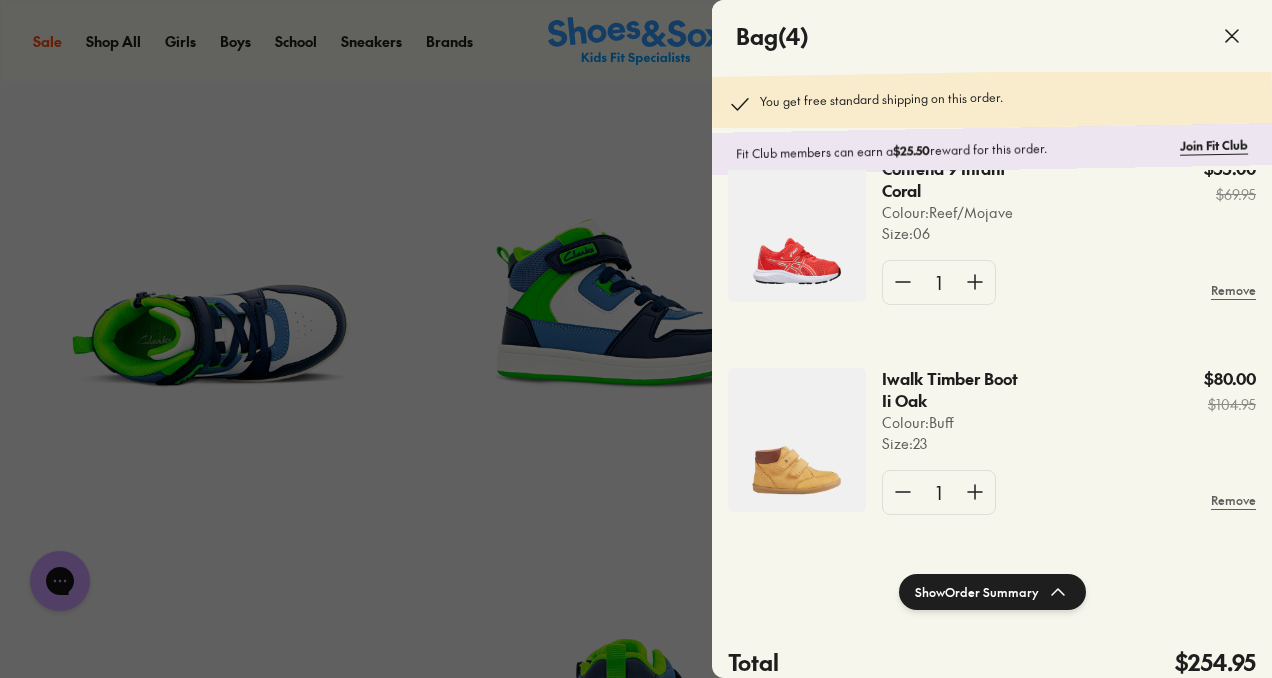 click 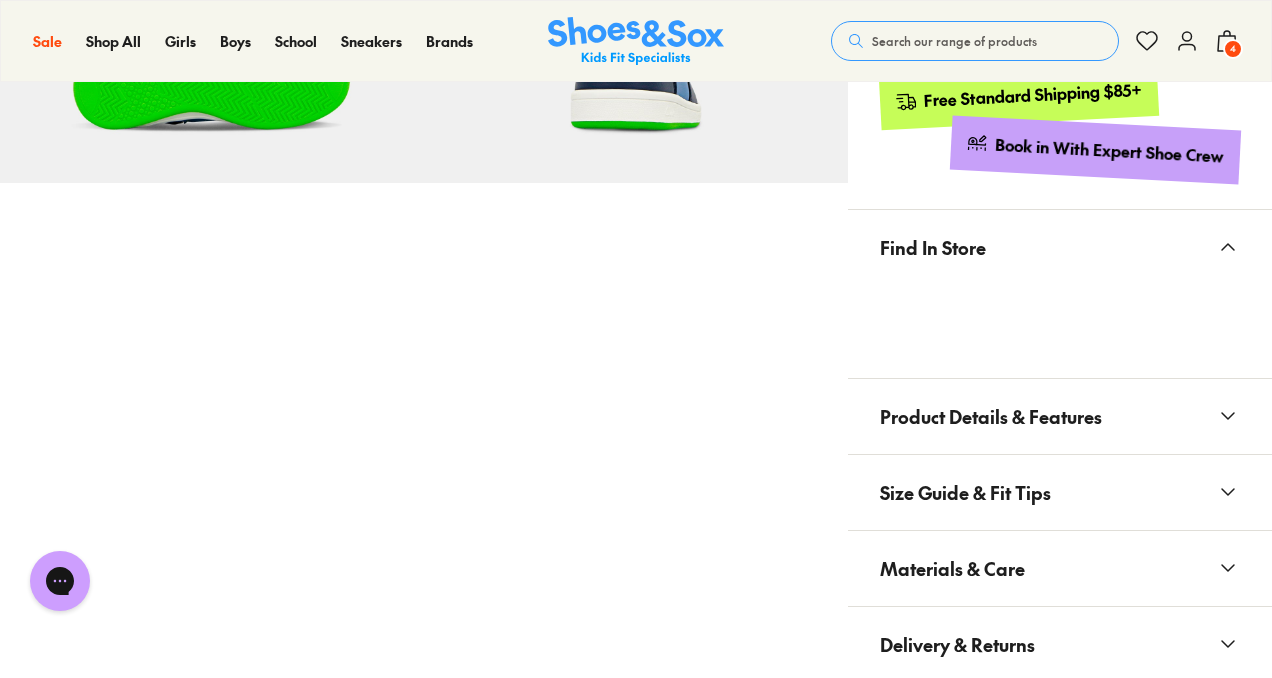 scroll, scrollTop: 1181, scrollLeft: 0, axis: vertical 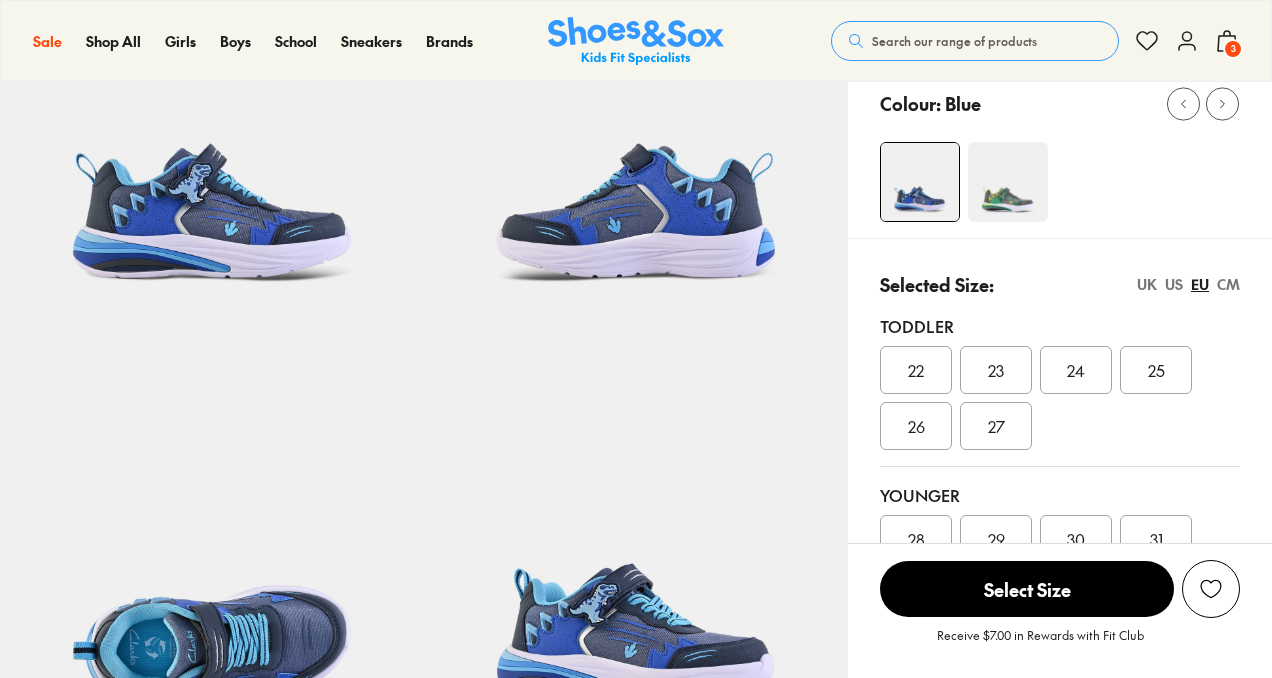 select on "*" 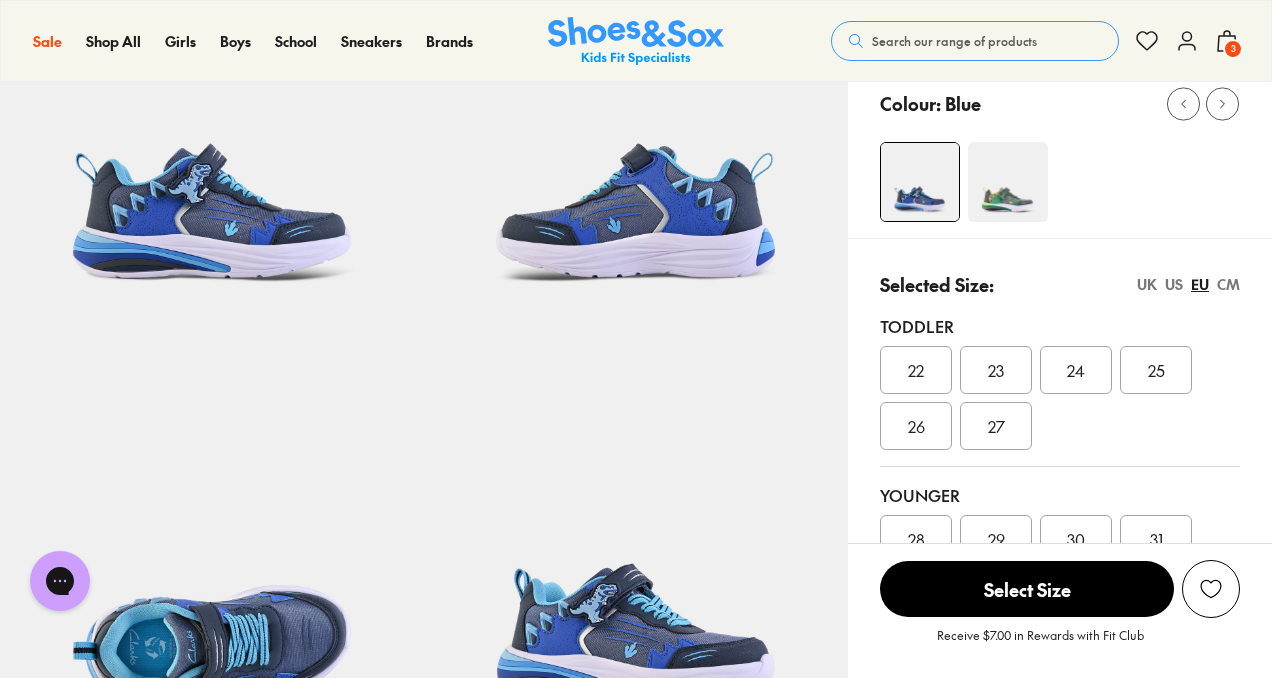 scroll, scrollTop: 0, scrollLeft: 0, axis: both 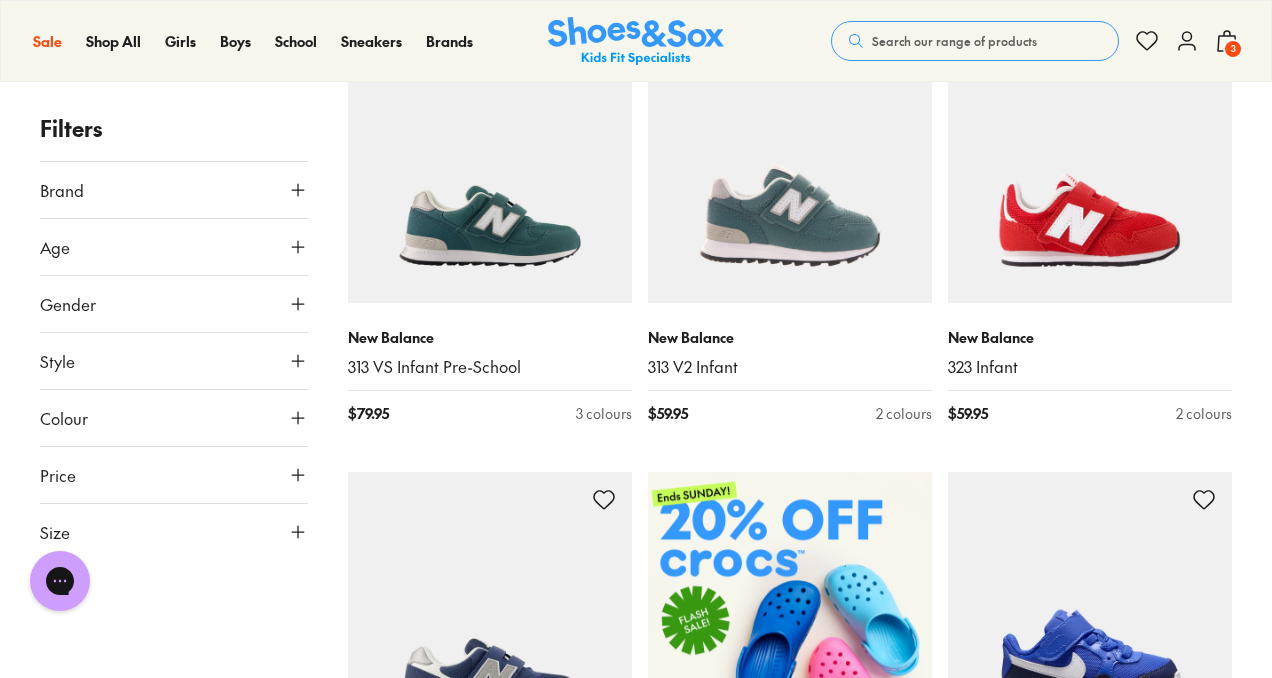 click 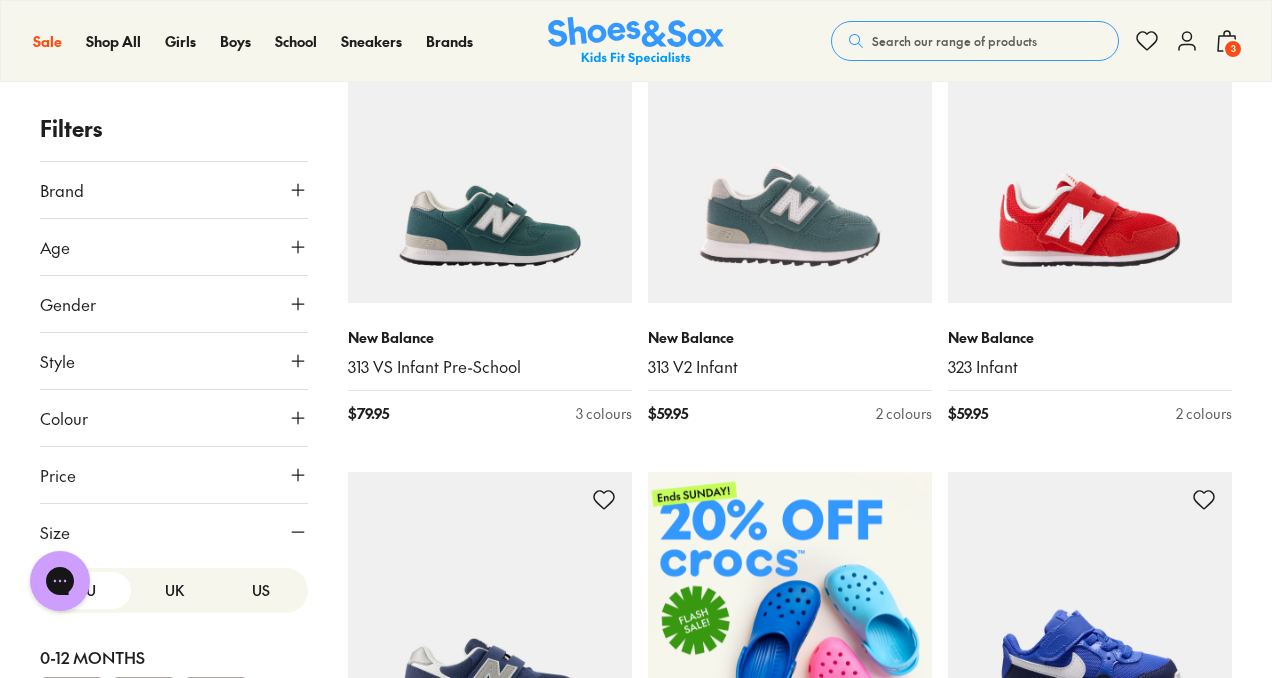 drag, startPoint x: 299, startPoint y: 363, endPoint x: 310, endPoint y: 365, distance: 11.18034 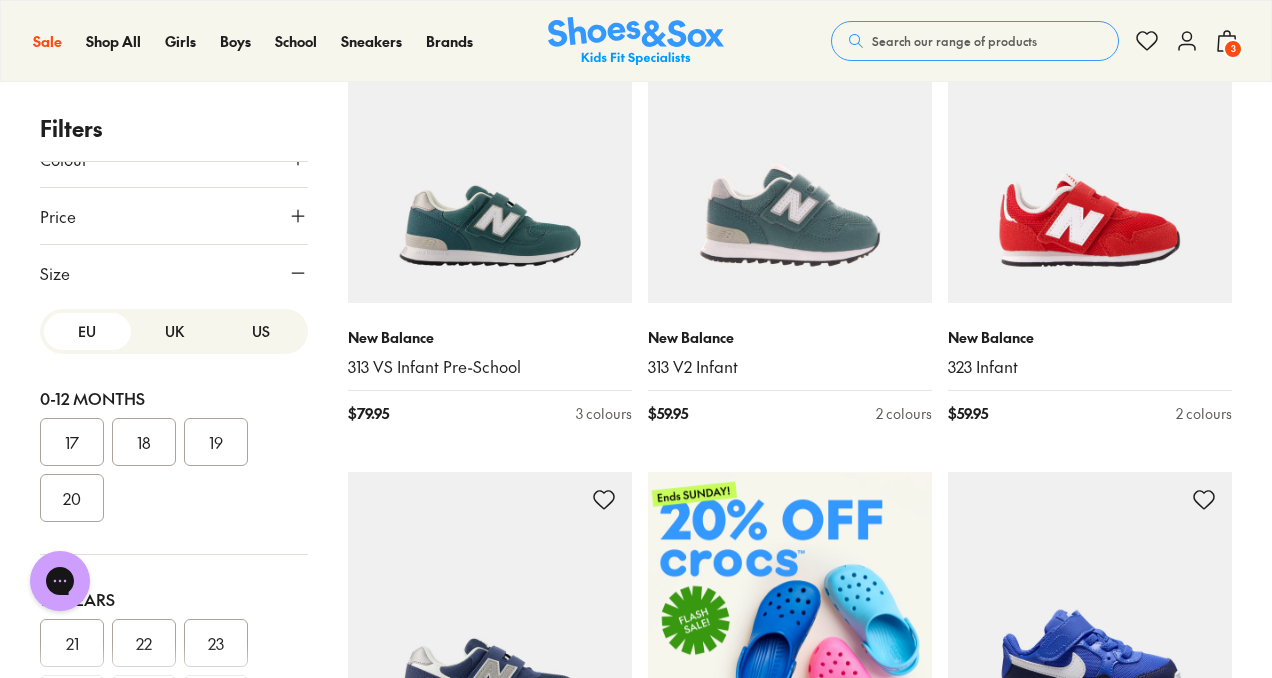 scroll, scrollTop: 266, scrollLeft: 0, axis: vertical 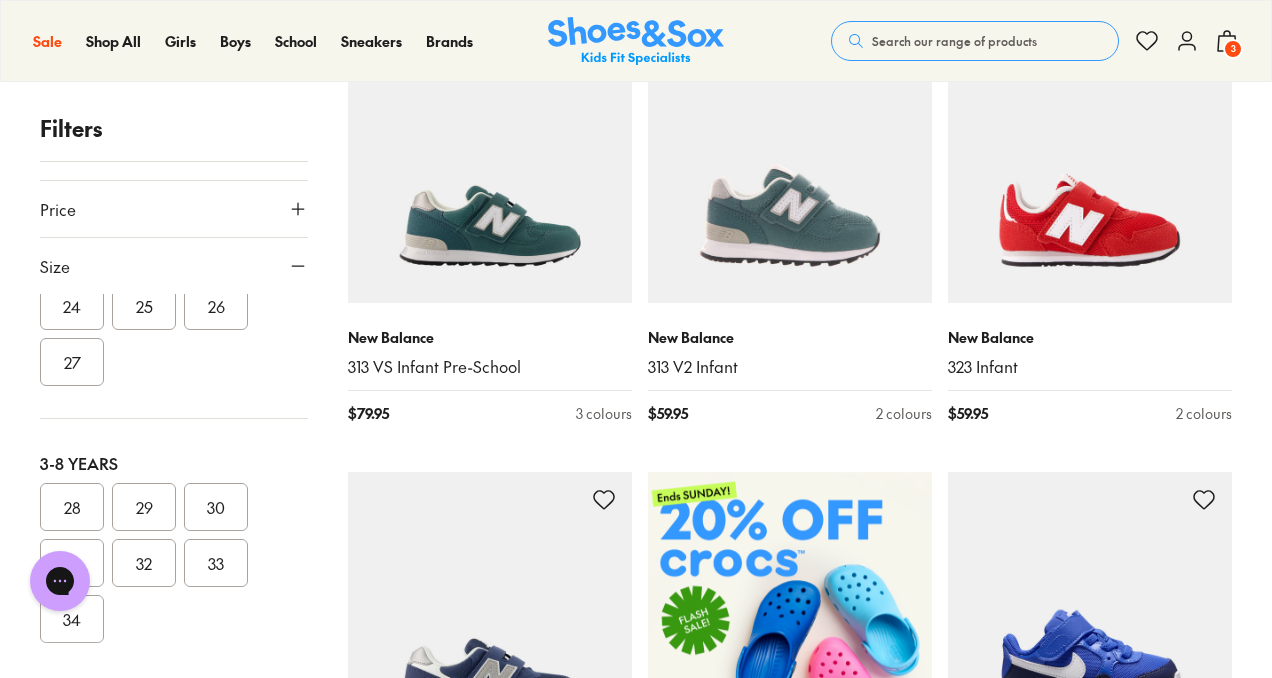 click on "3-8 Years 28 29 30 31 32 33 34" at bounding box center (174, 547) 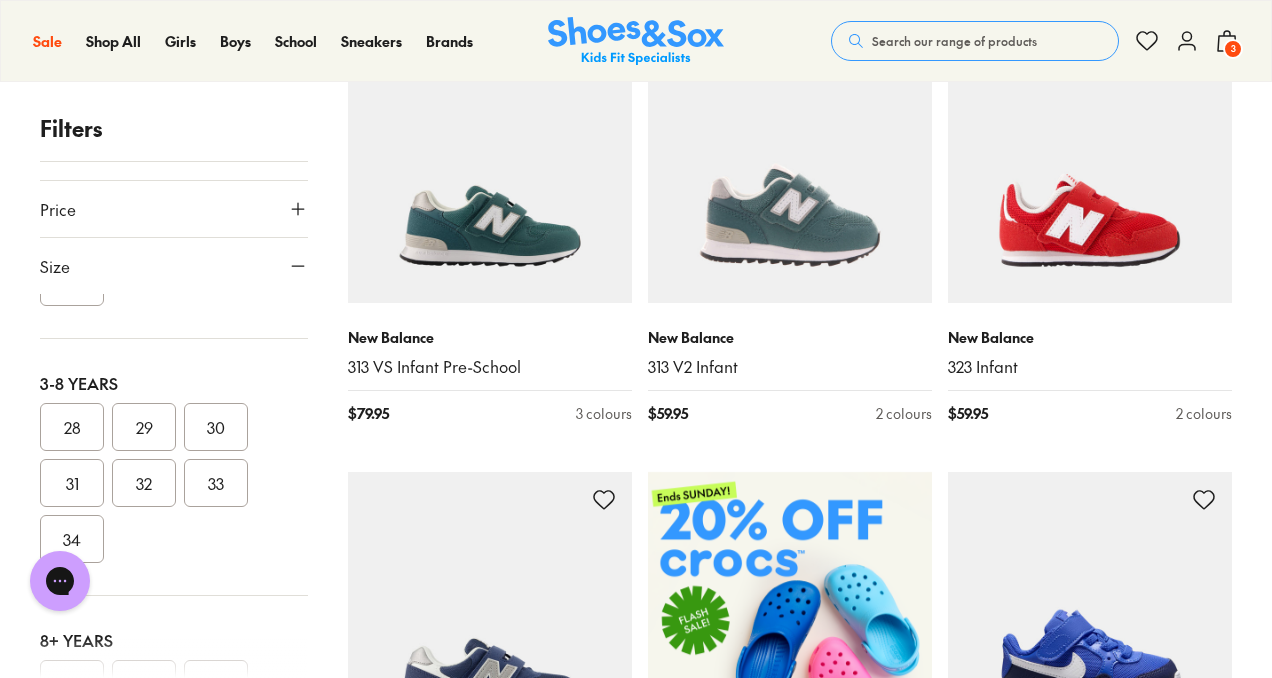 scroll, scrollTop: 476, scrollLeft: 0, axis: vertical 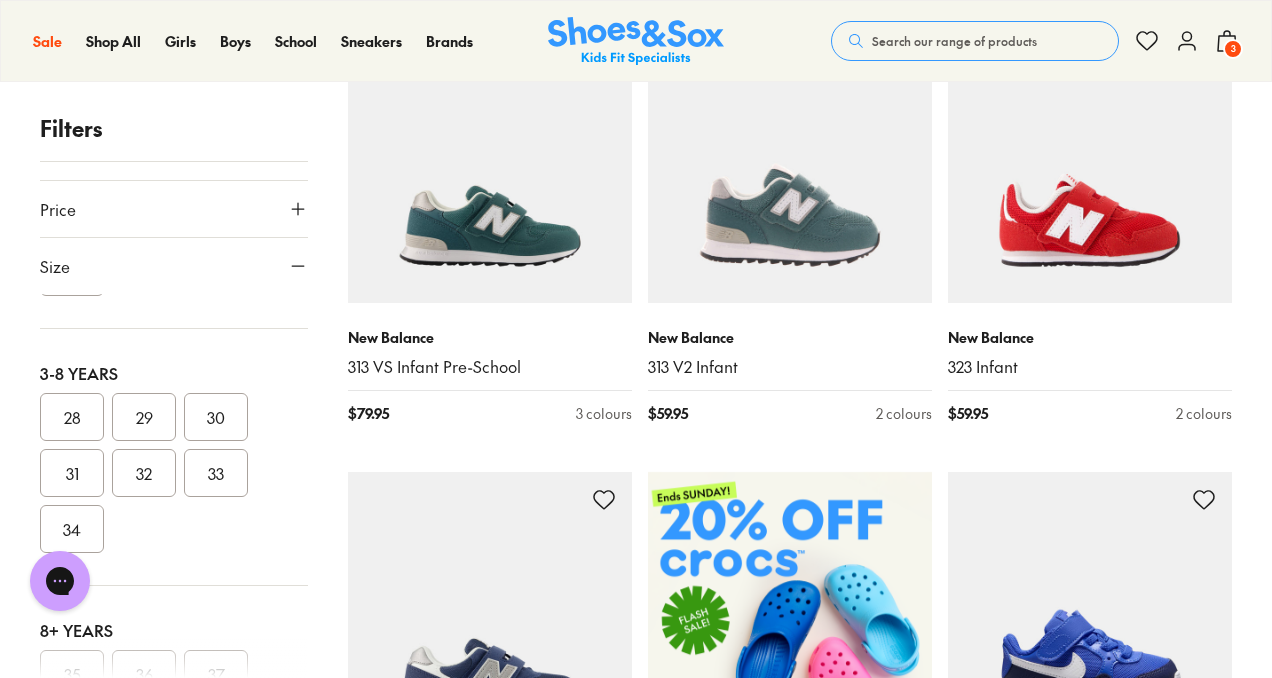 click on "31" at bounding box center [72, 473] 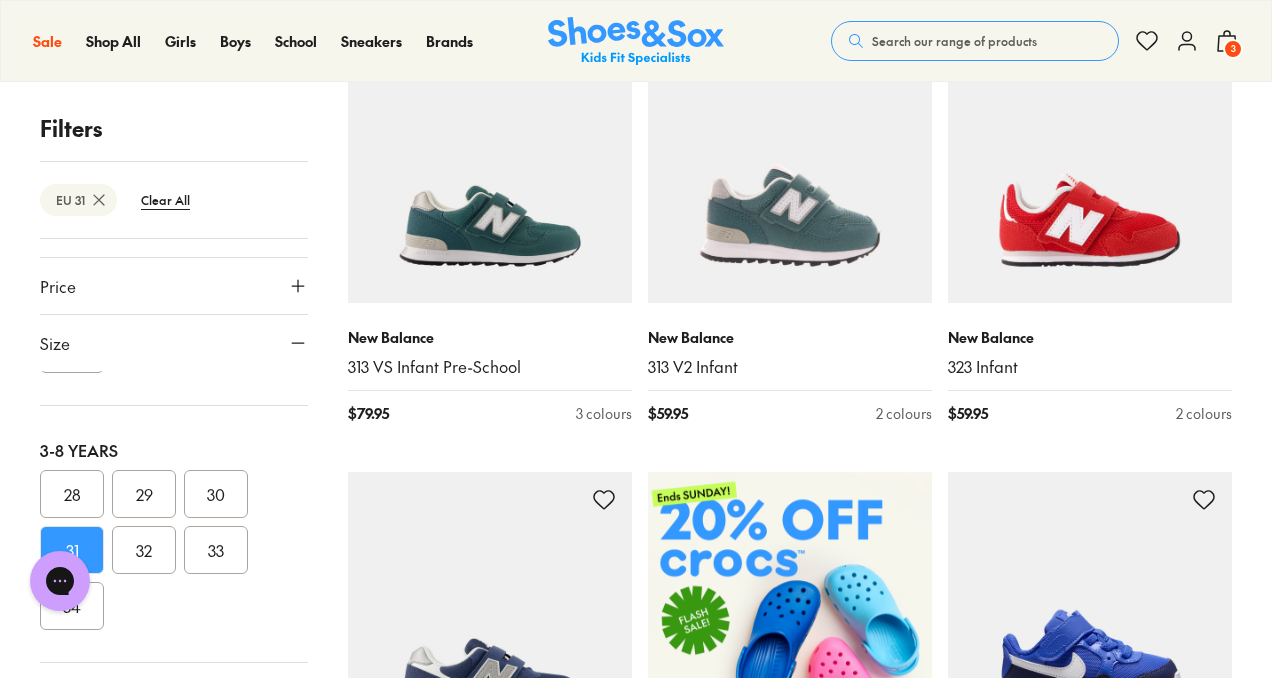 scroll, scrollTop: 55, scrollLeft: 0, axis: vertical 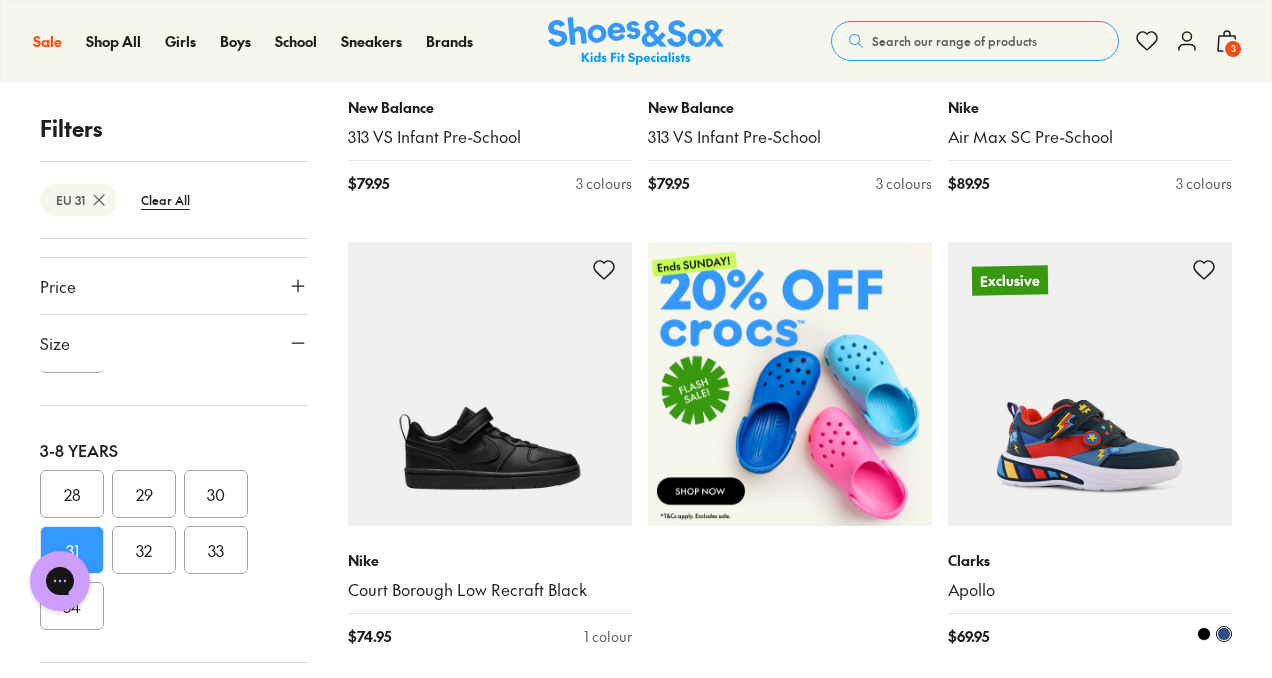 type 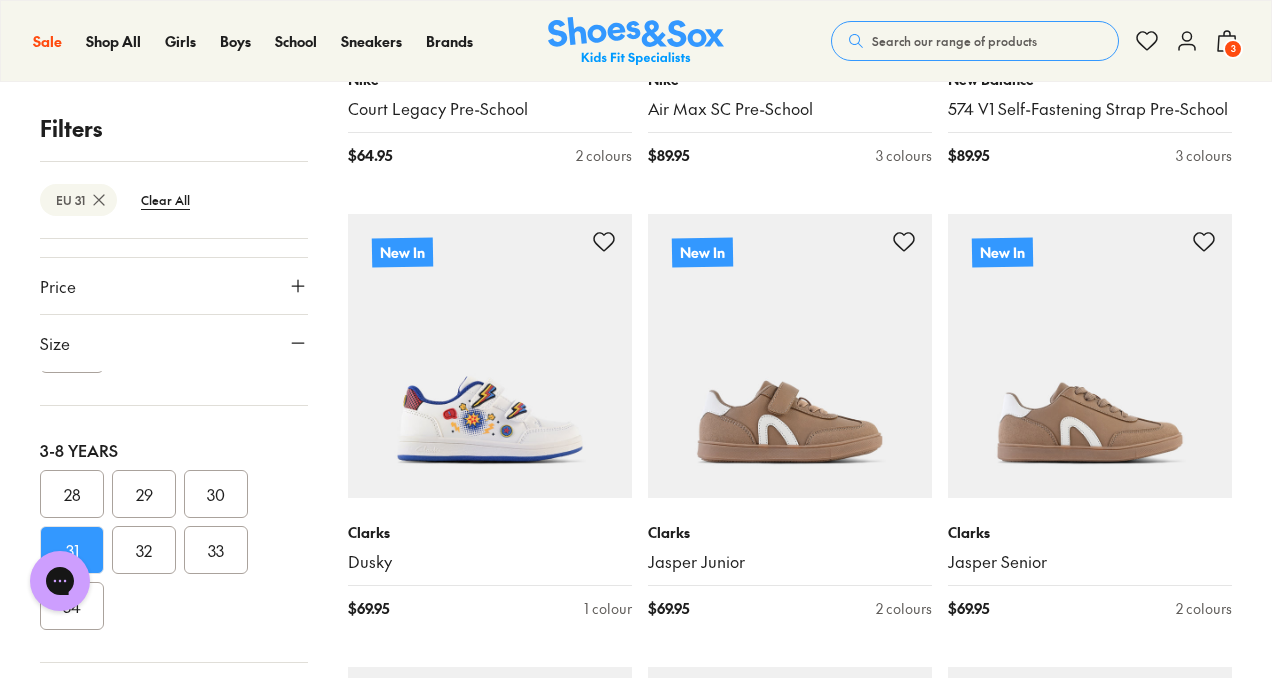scroll, scrollTop: 2533, scrollLeft: 0, axis: vertical 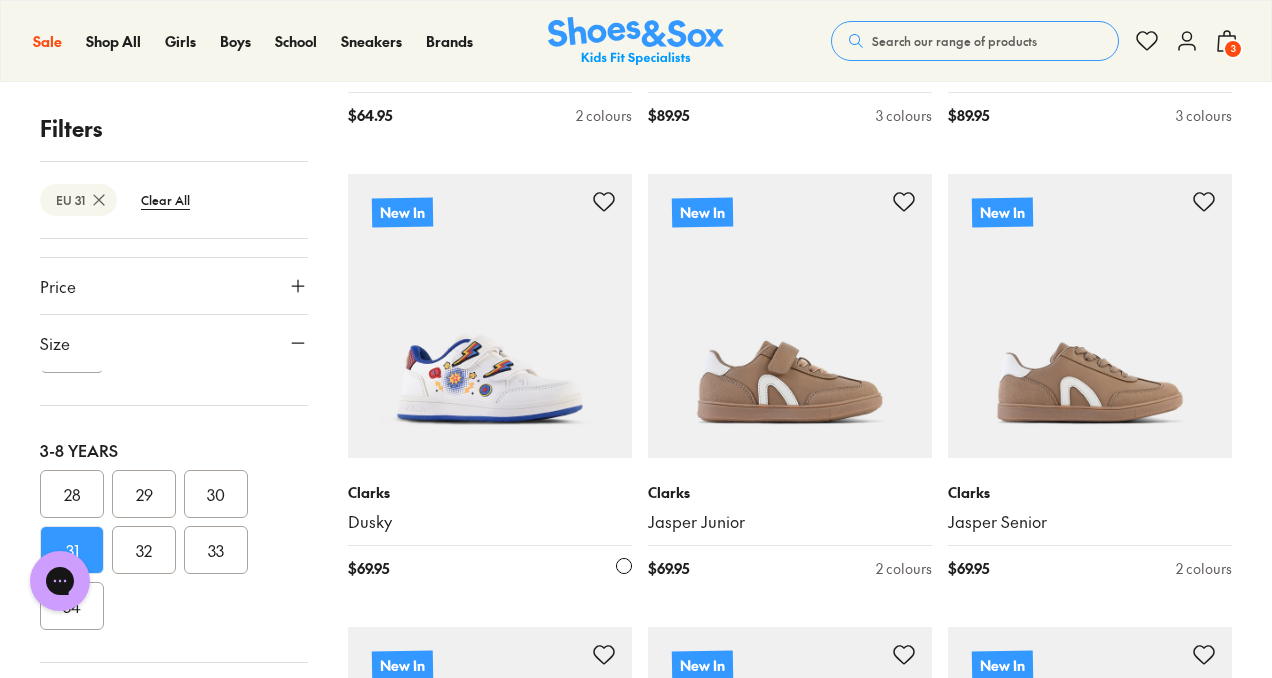 click at bounding box center [490, 316] 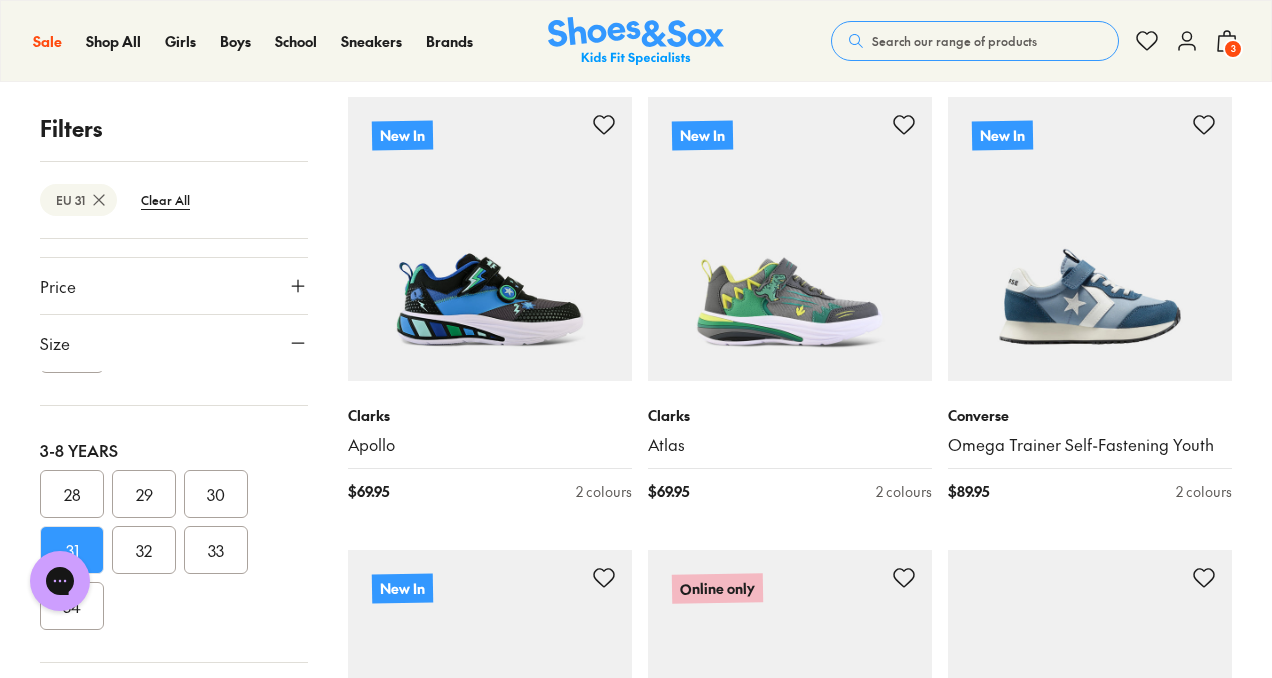 scroll, scrollTop: 3526, scrollLeft: 0, axis: vertical 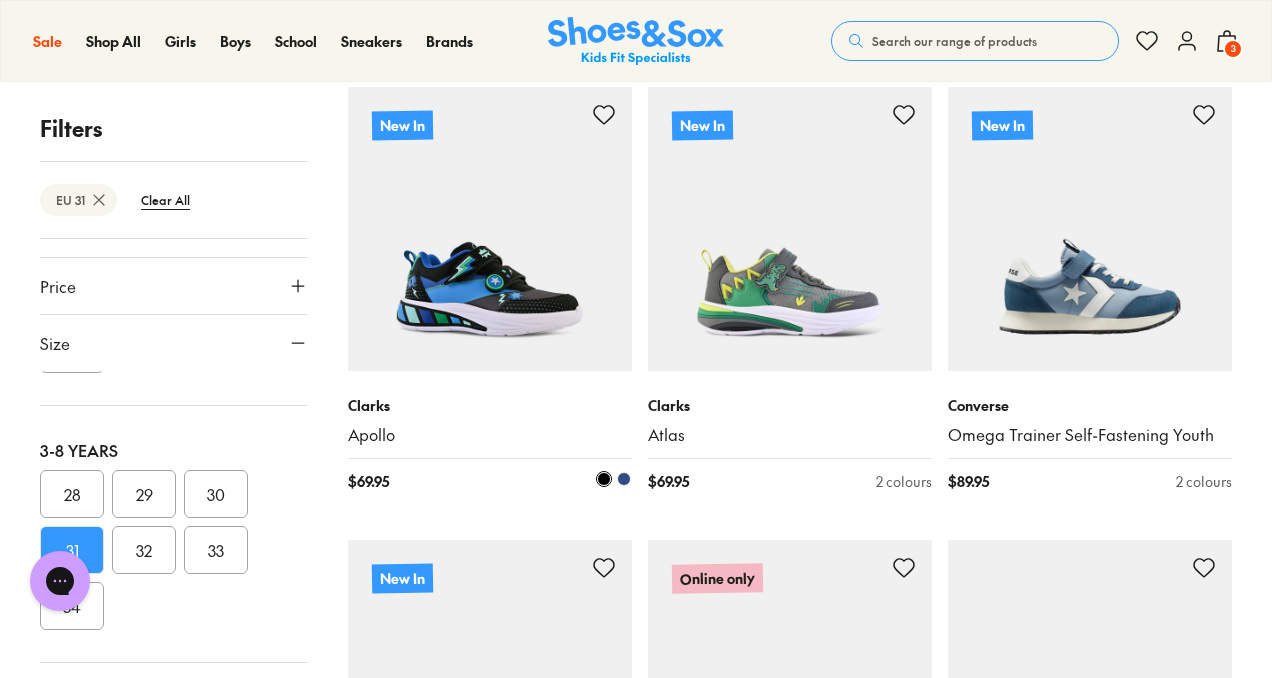 click at bounding box center (490, 229) 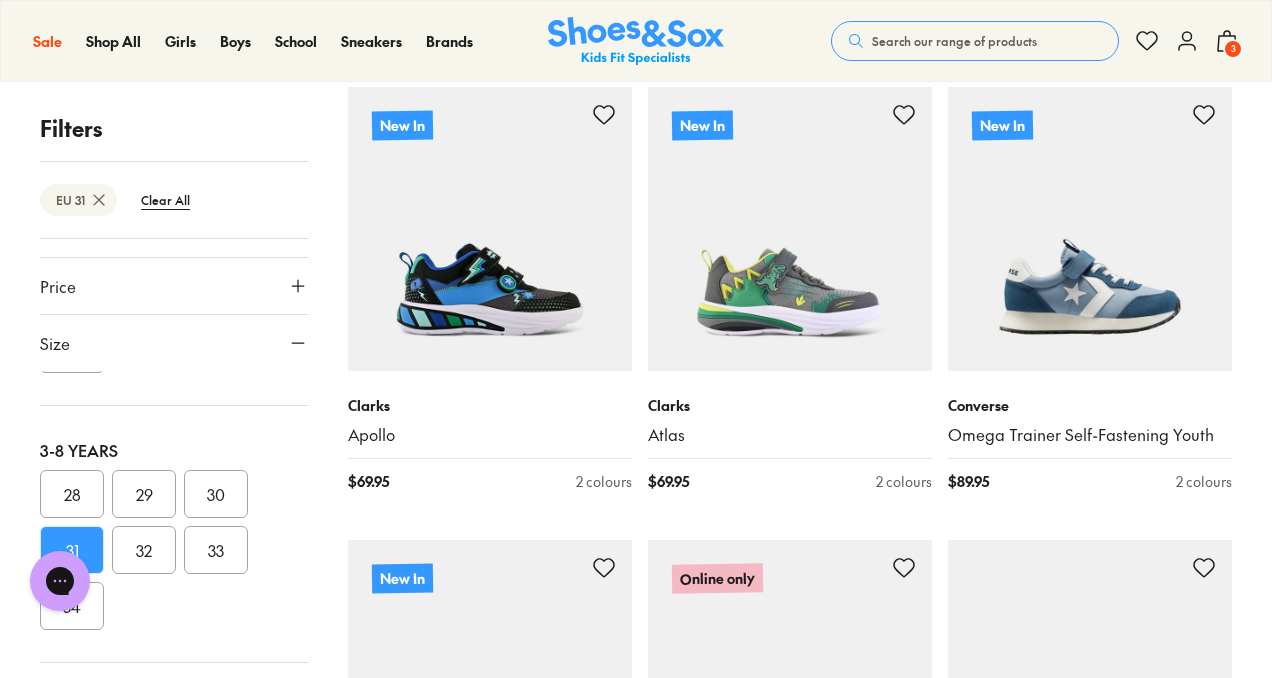 drag, startPoint x: 1279, startPoint y: 369, endPoint x: 1279, endPoint y: 400, distance: 31 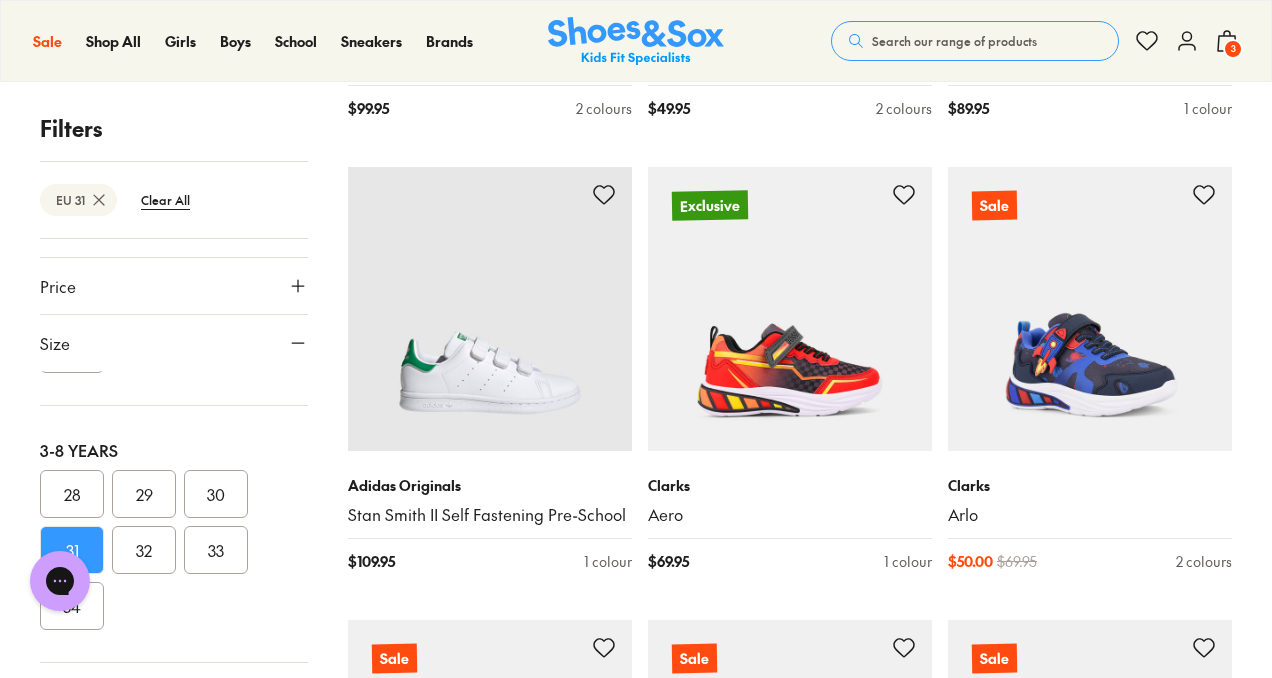 scroll, scrollTop: 5719, scrollLeft: 0, axis: vertical 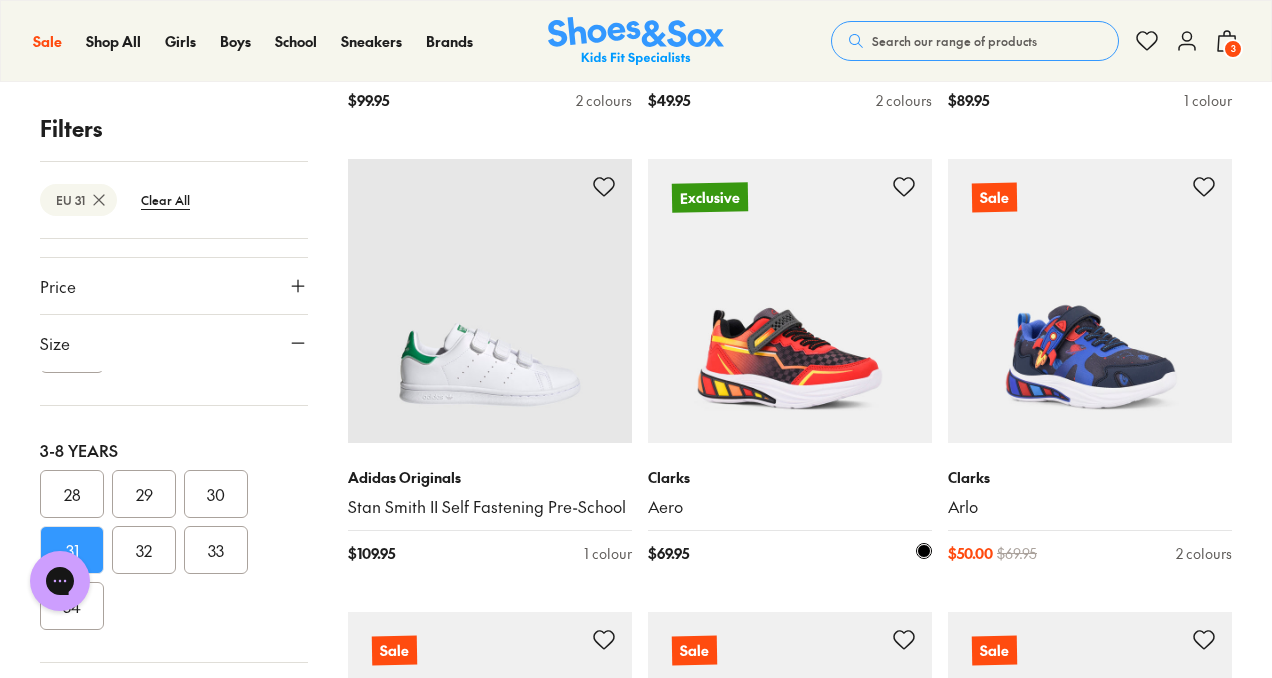 click at bounding box center [790, 301] 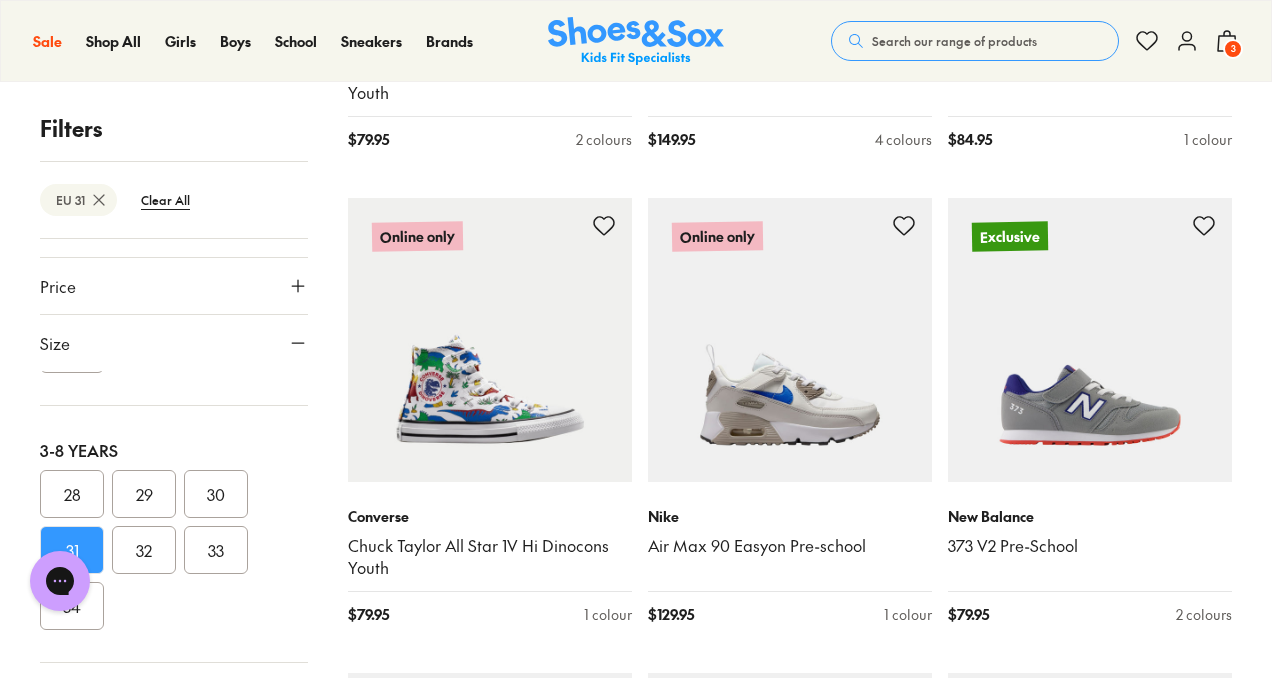 scroll, scrollTop: 8437, scrollLeft: 0, axis: vertical 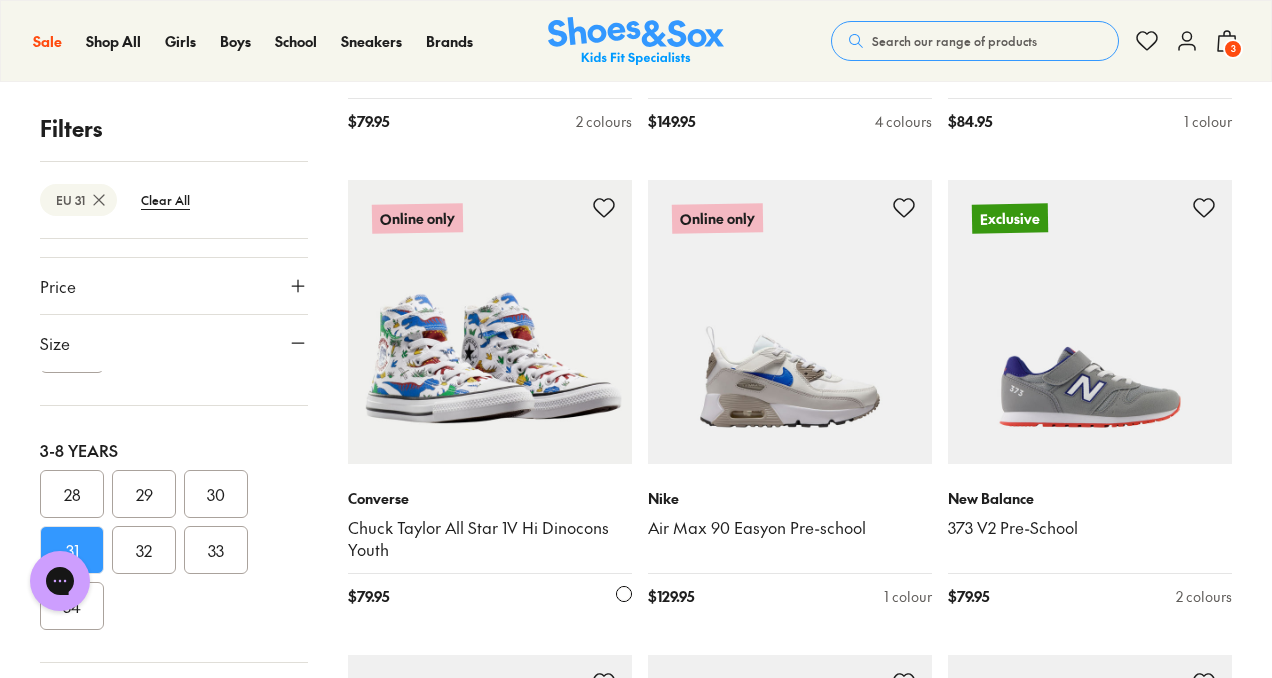 click at bounding box center (490, 322) 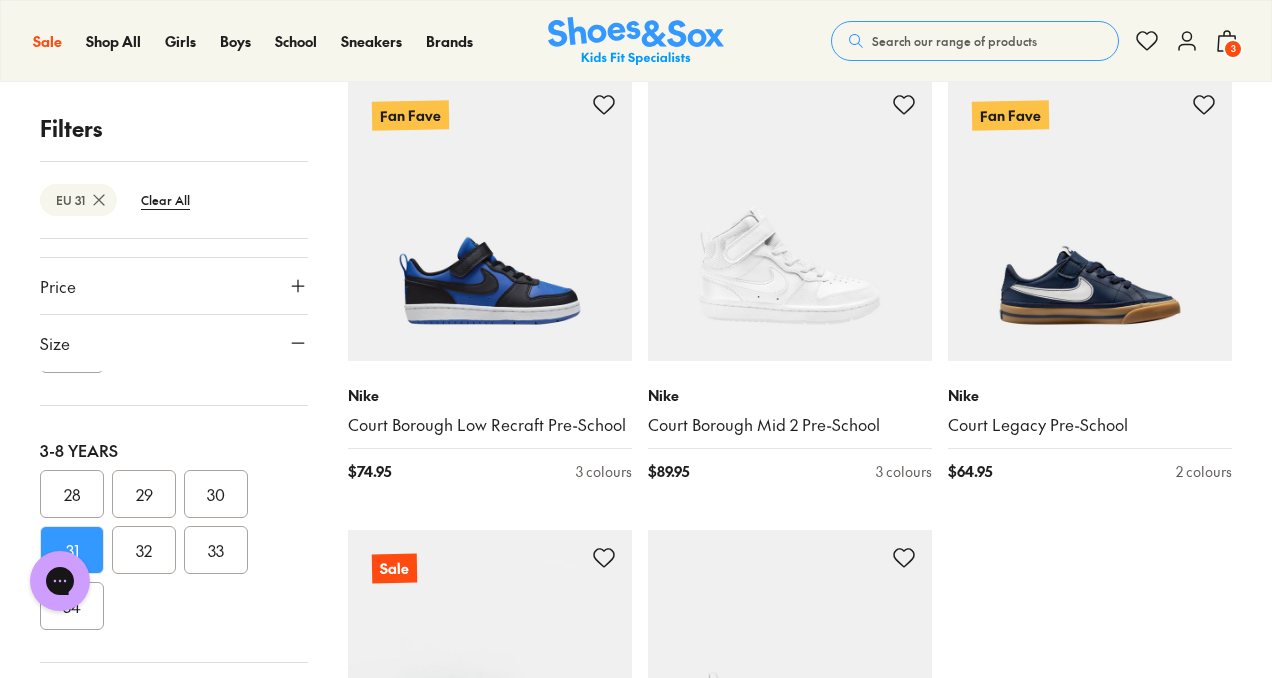 scroll, scrollTop: 9528, scrollLeft: 0, axis: vertical 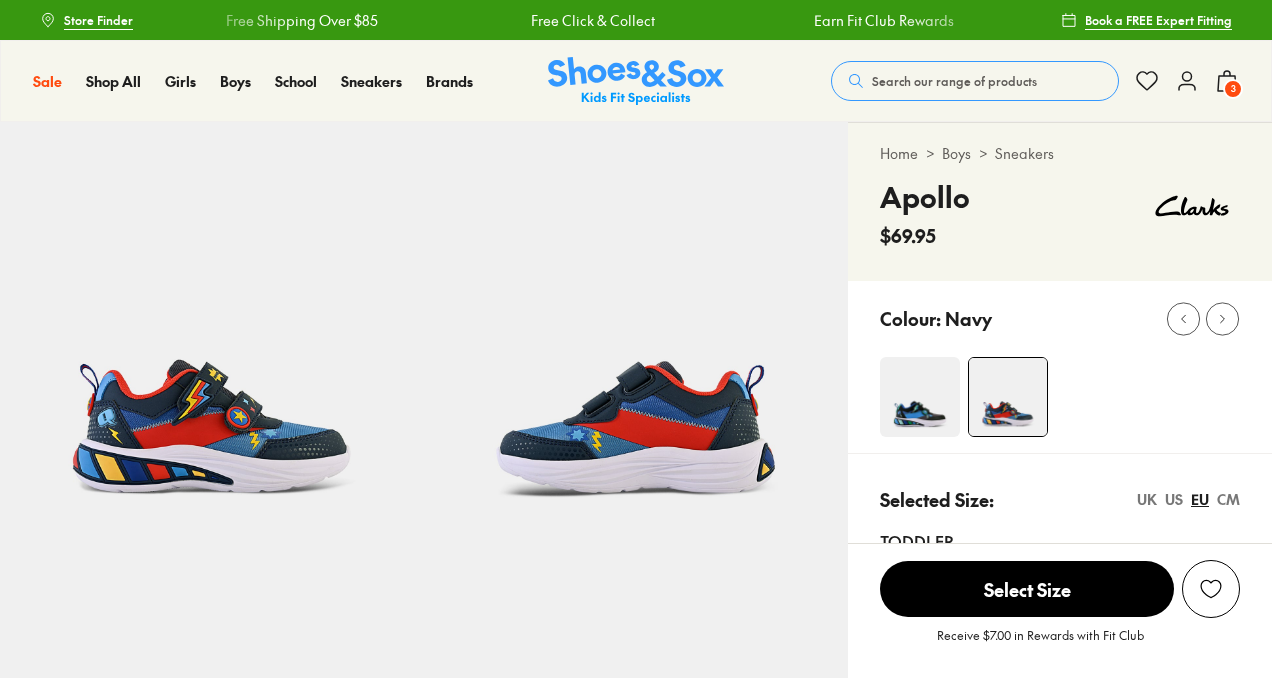 select on "*" 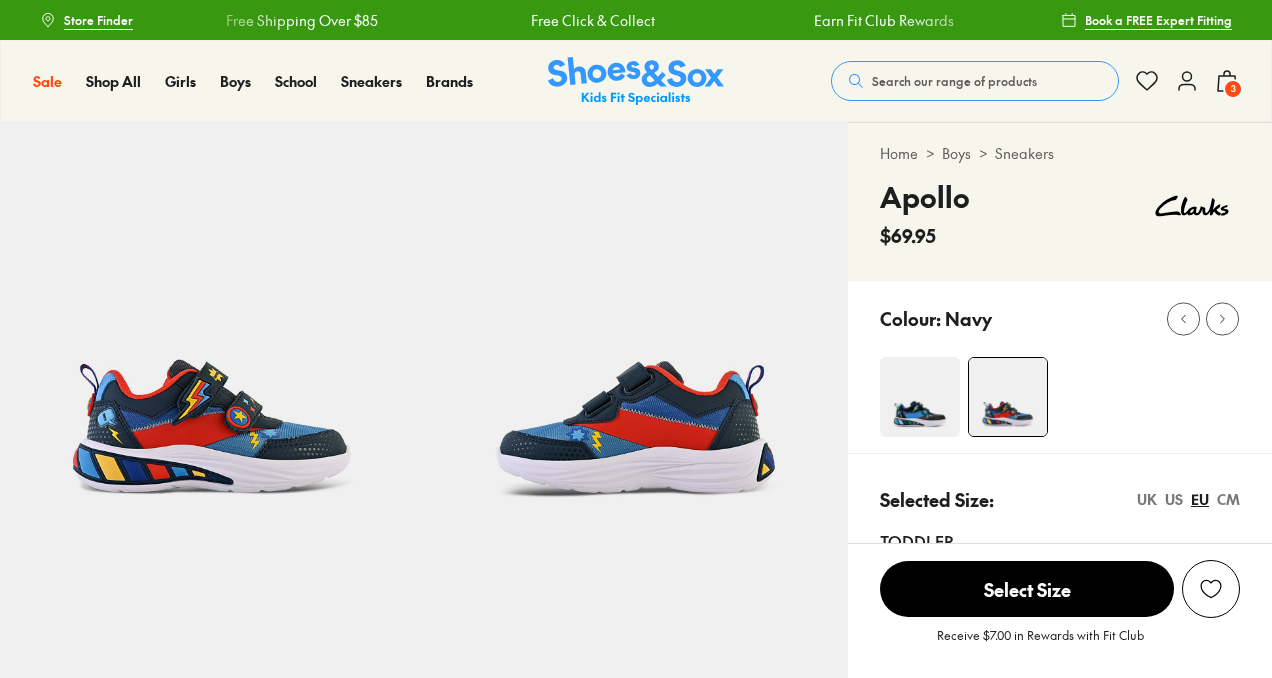 scroll, scrollTop: 0, scrollLeft: 0, axis: both 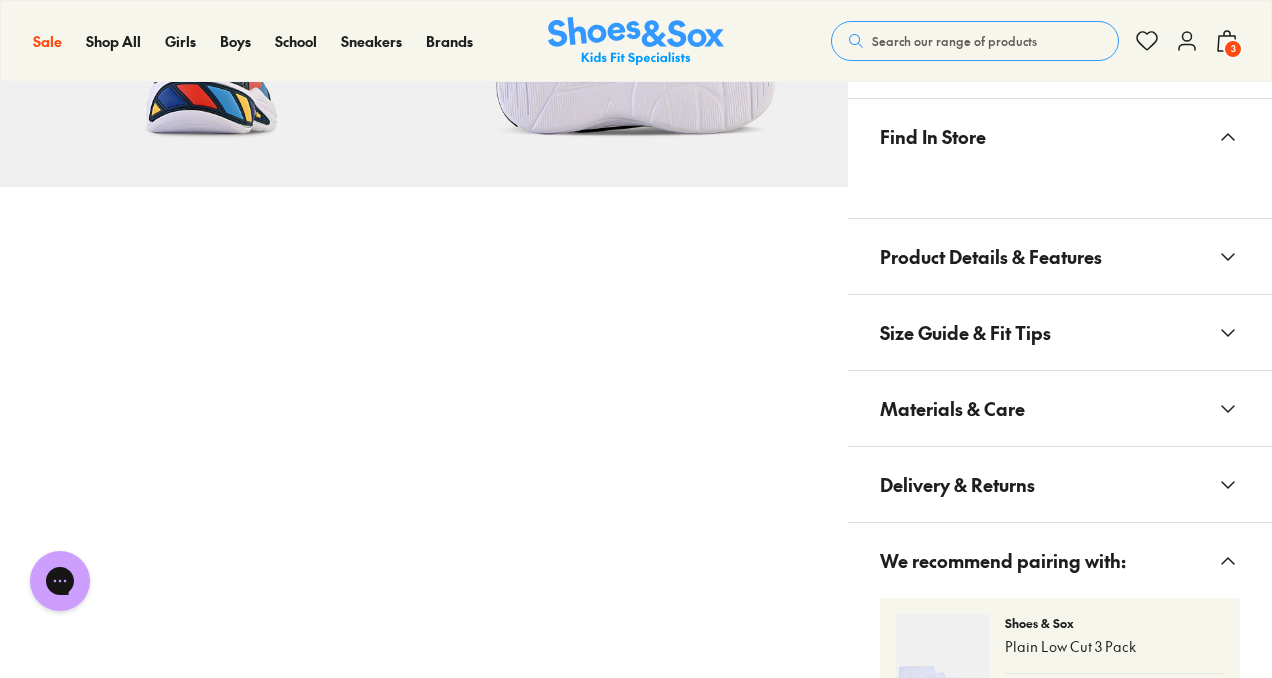click on "Product Details & Features" at bounding box center (1060, 256) 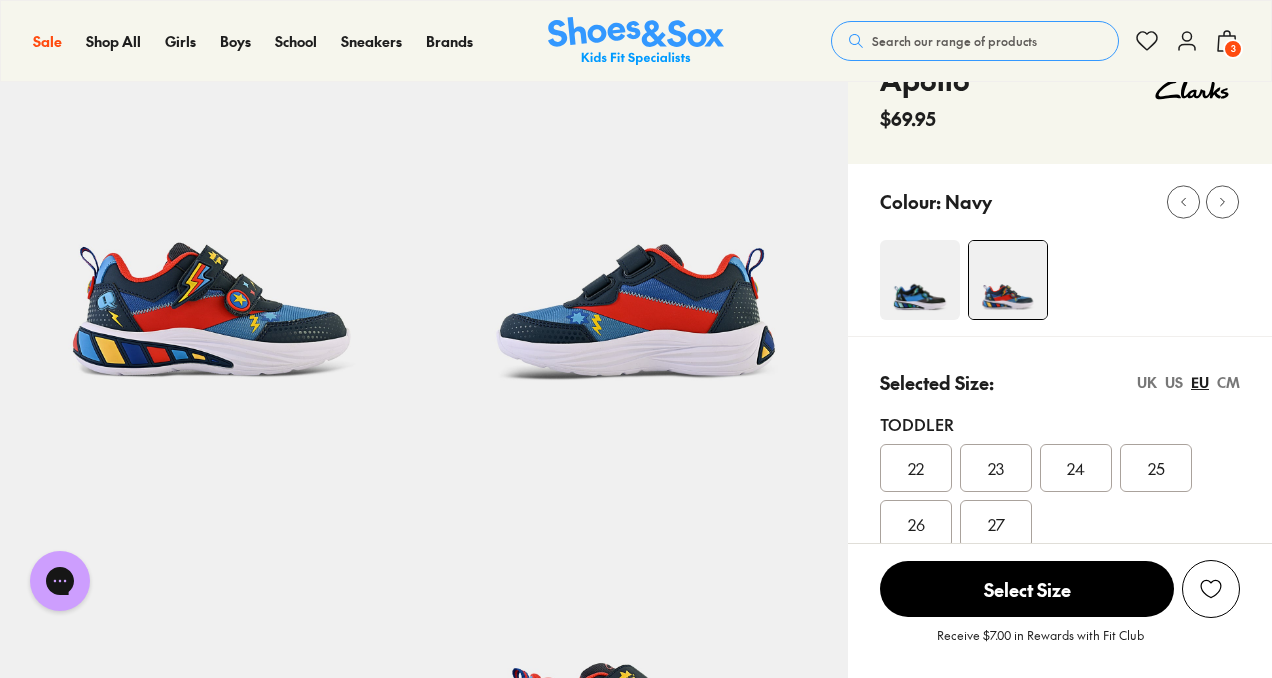scroll, scrollTop: 83, scrollLeft: 0, axis: vertical 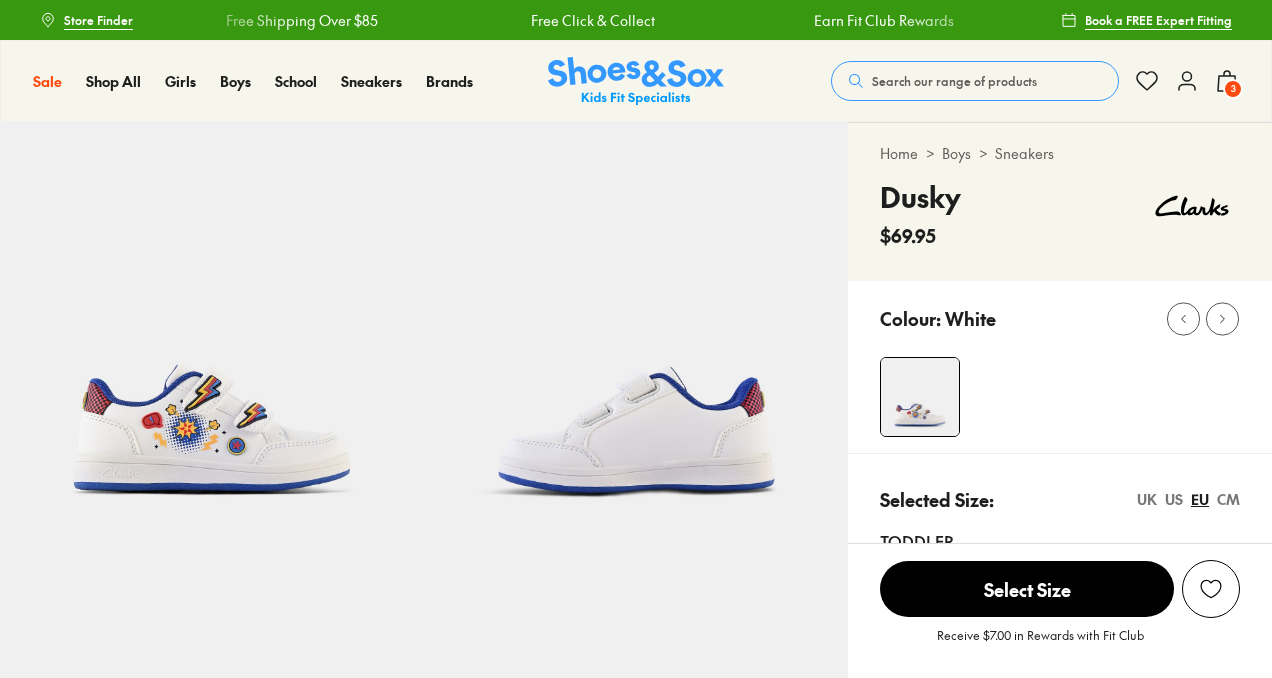select on "*" 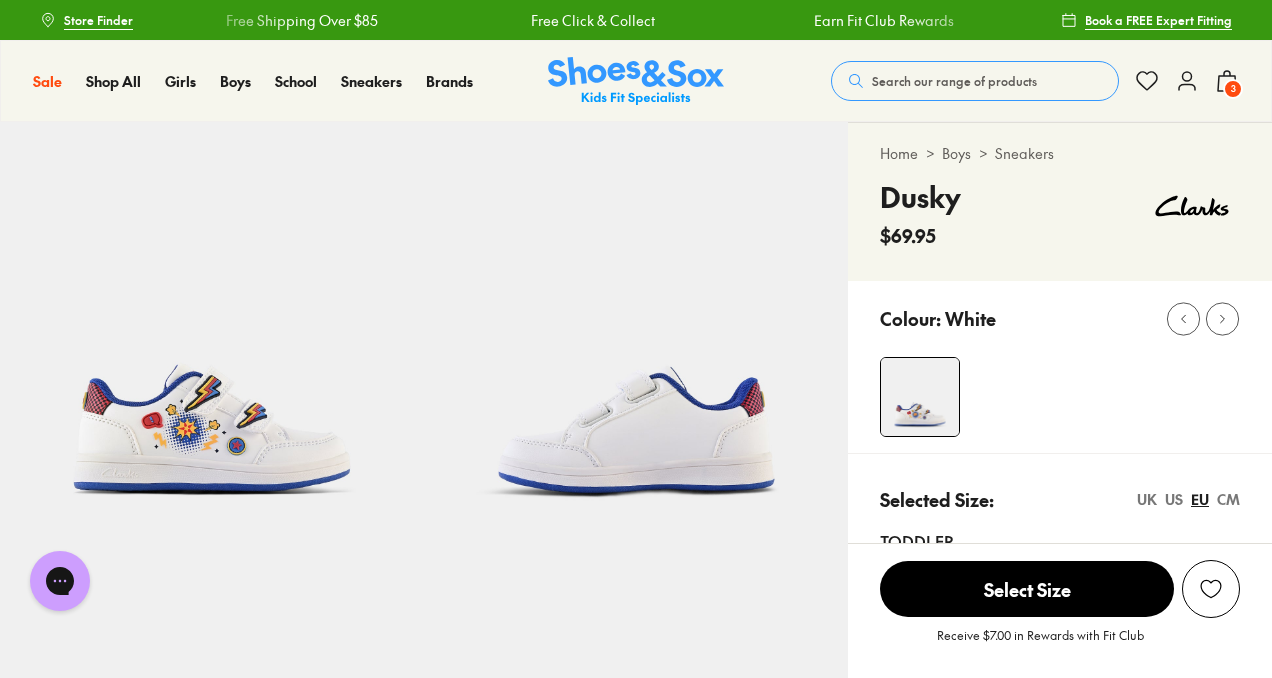 scroll, scrollTop: 0, scrollLeft: 0, axis: both 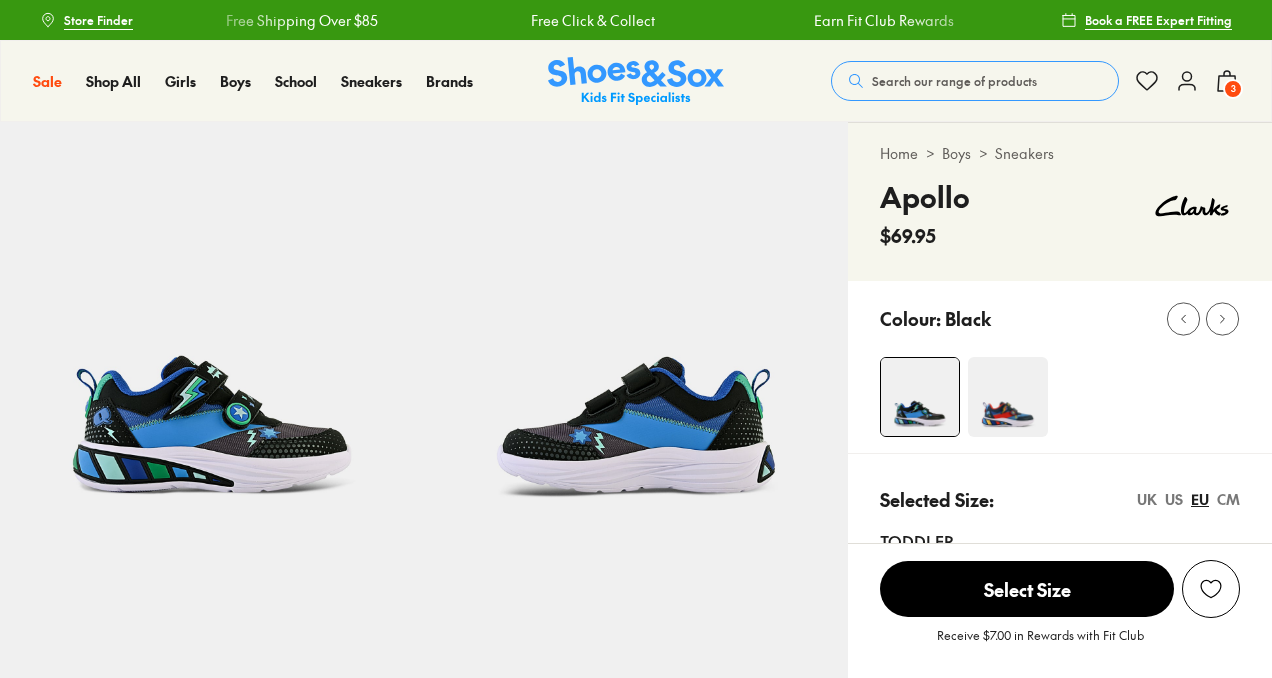 select on "*" 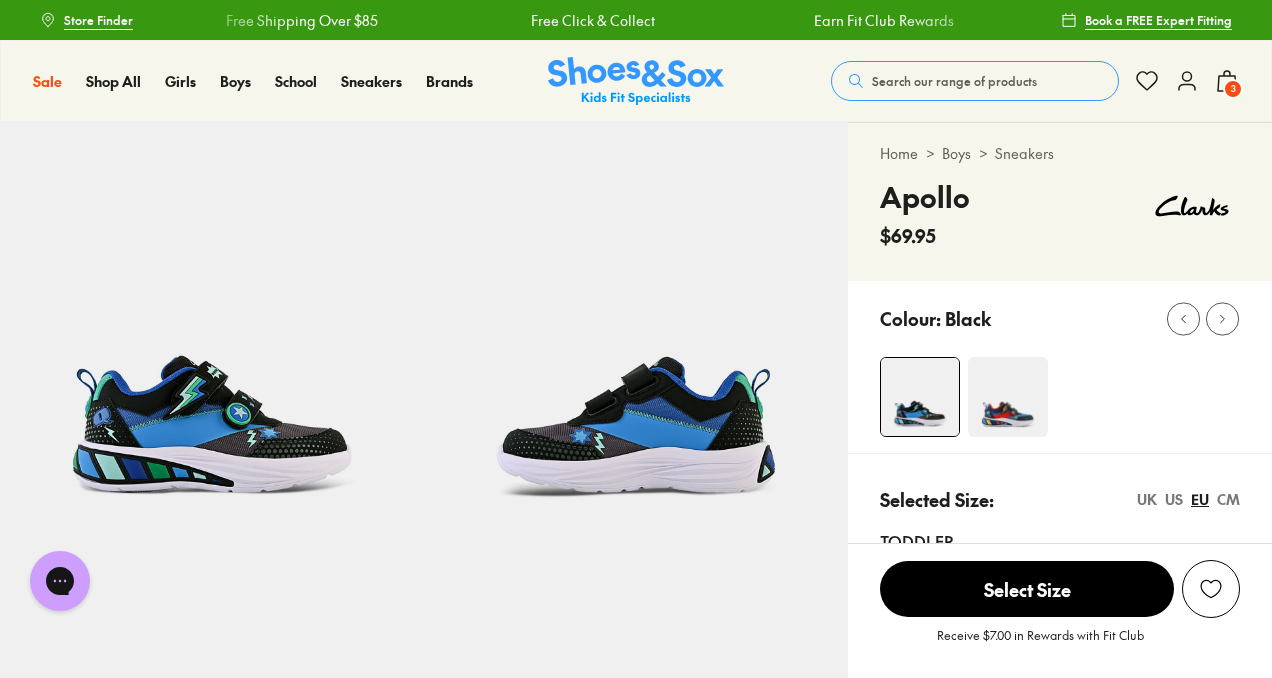 scroll, scrollTop: 0, scrollLeft: 0, axis: both 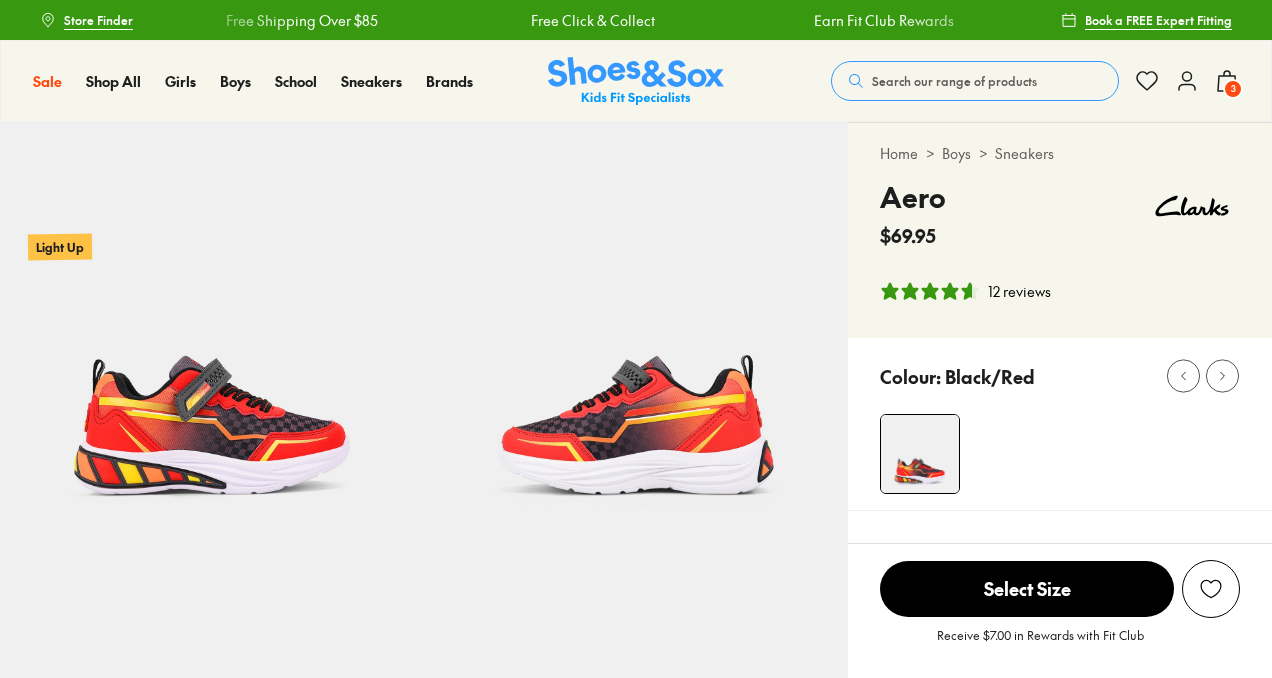 select on "*" 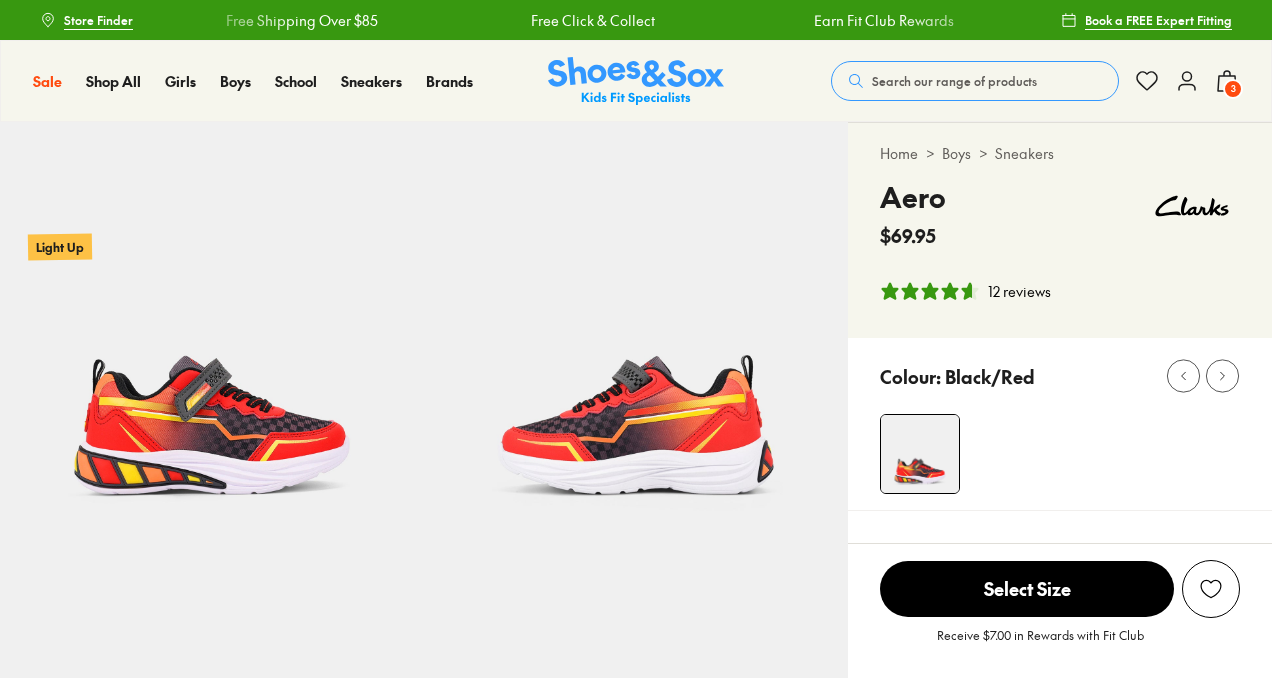 scroll, scrollTop: 0, scrollLeft: 0, axis: both 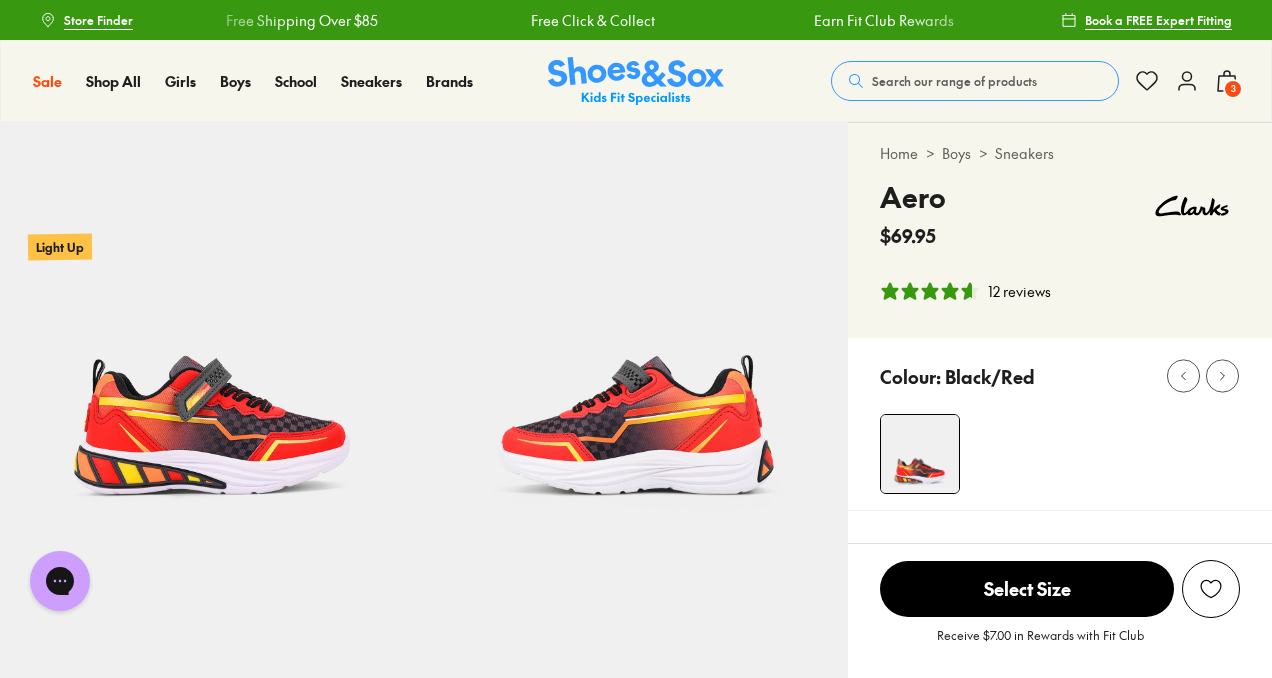 drag, startPoint x: 1279, startPoint y: 48, endPoint x: 1279, endPoint y: 86, distance: 38 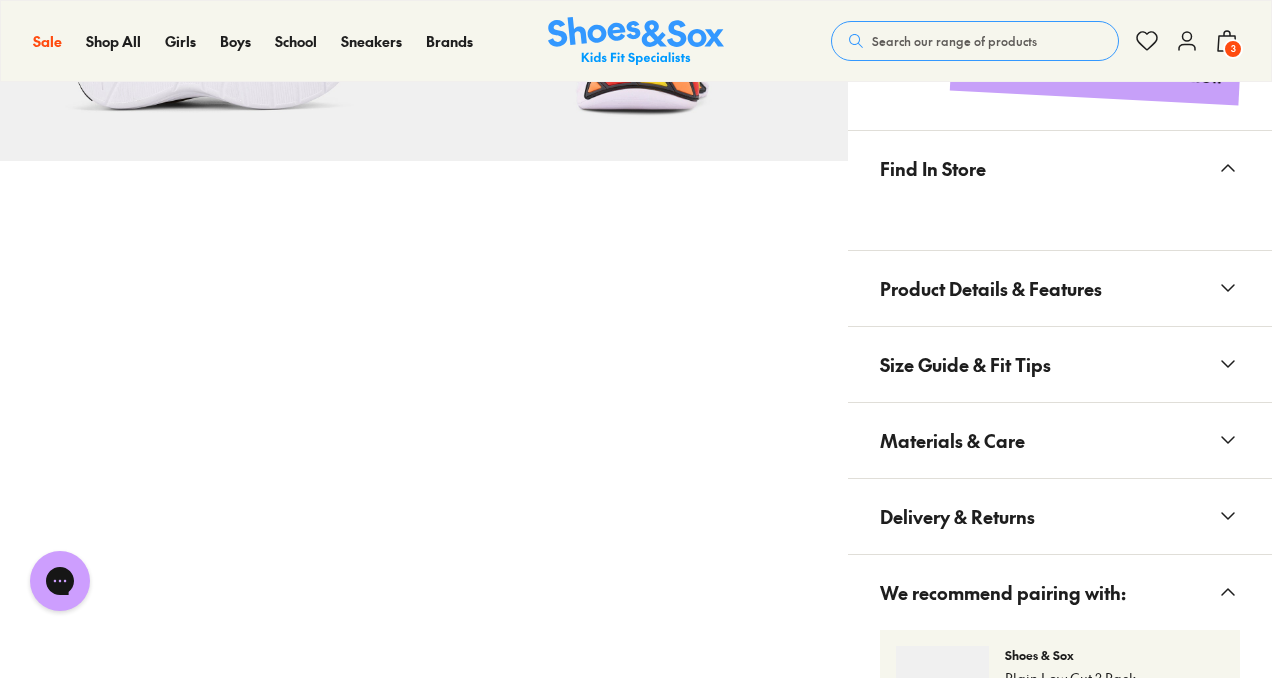 scroll, scrollTop: 1284, scrollLeft: 0, axis: vertical 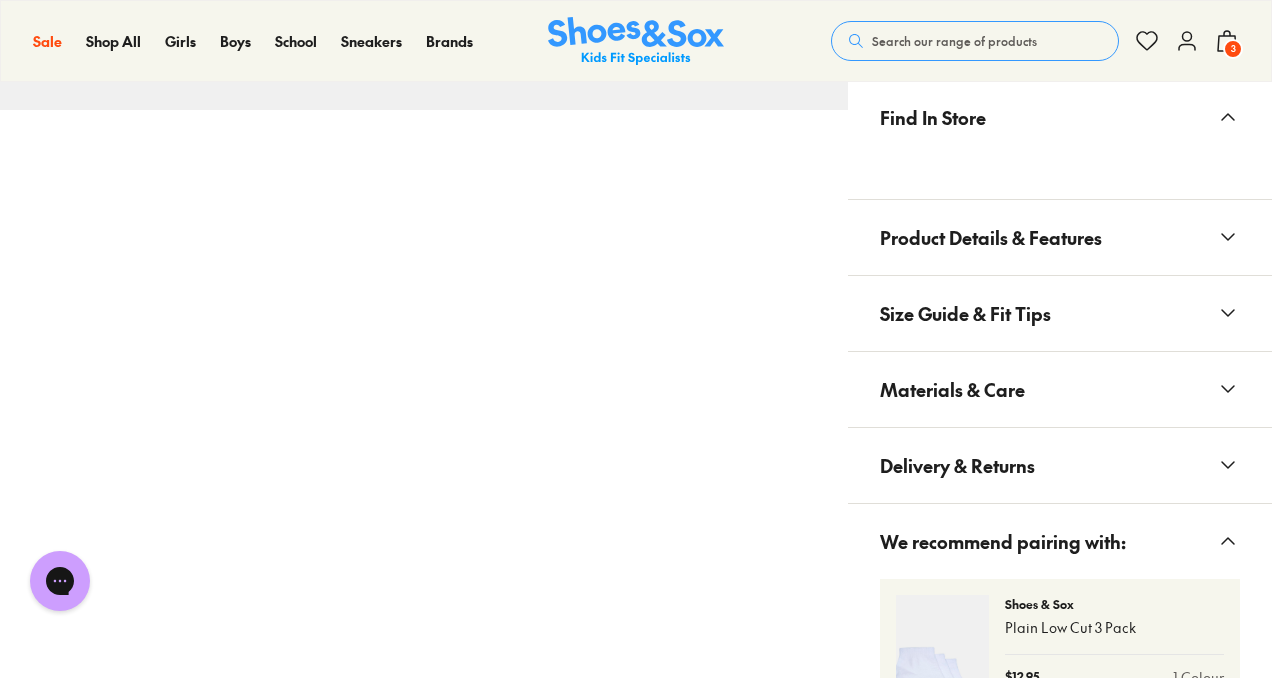 click on "Product Details & Features" at bounding box center [1060, 237] 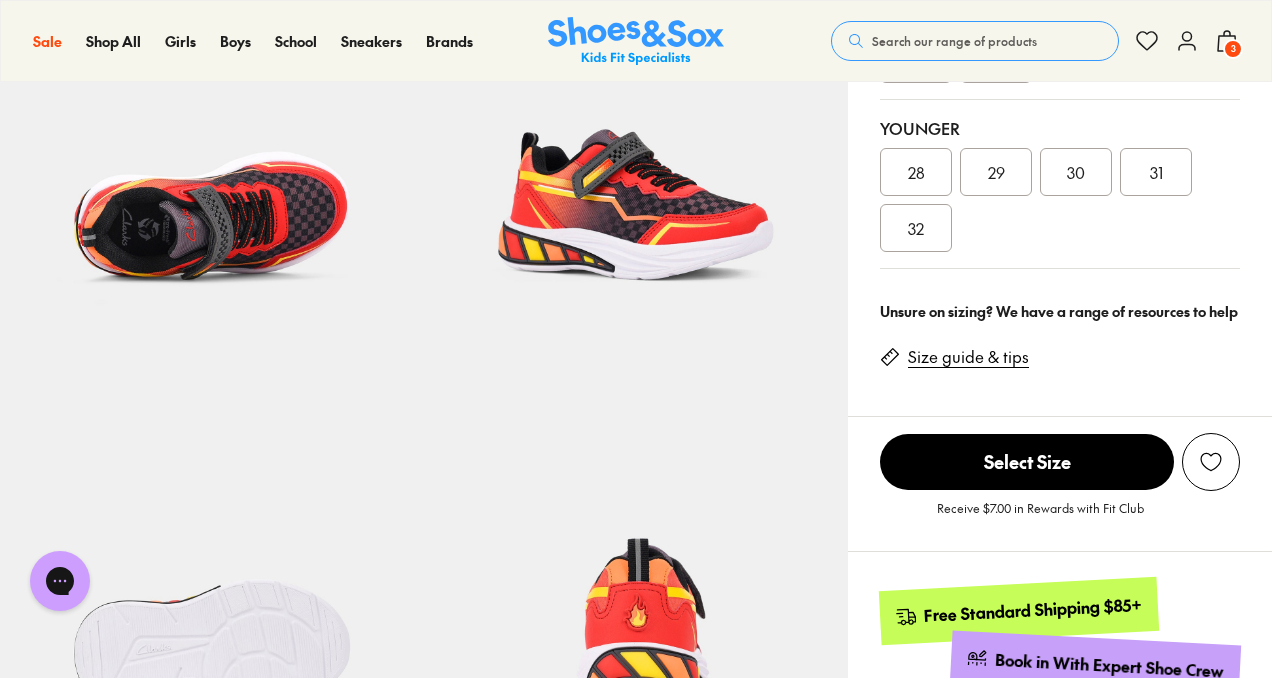 scroll, scrollTop: 640, scrollLeft: 0, axis: vertical 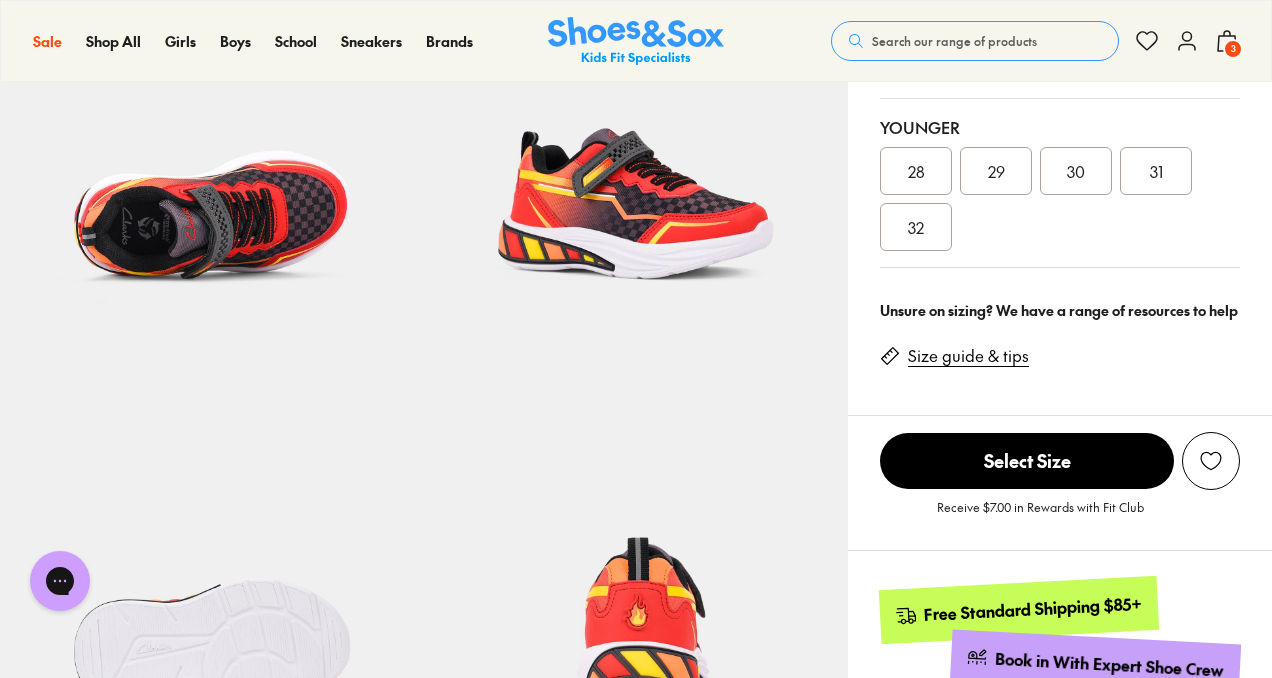 click on "31" at bounding box center [1156, 171] 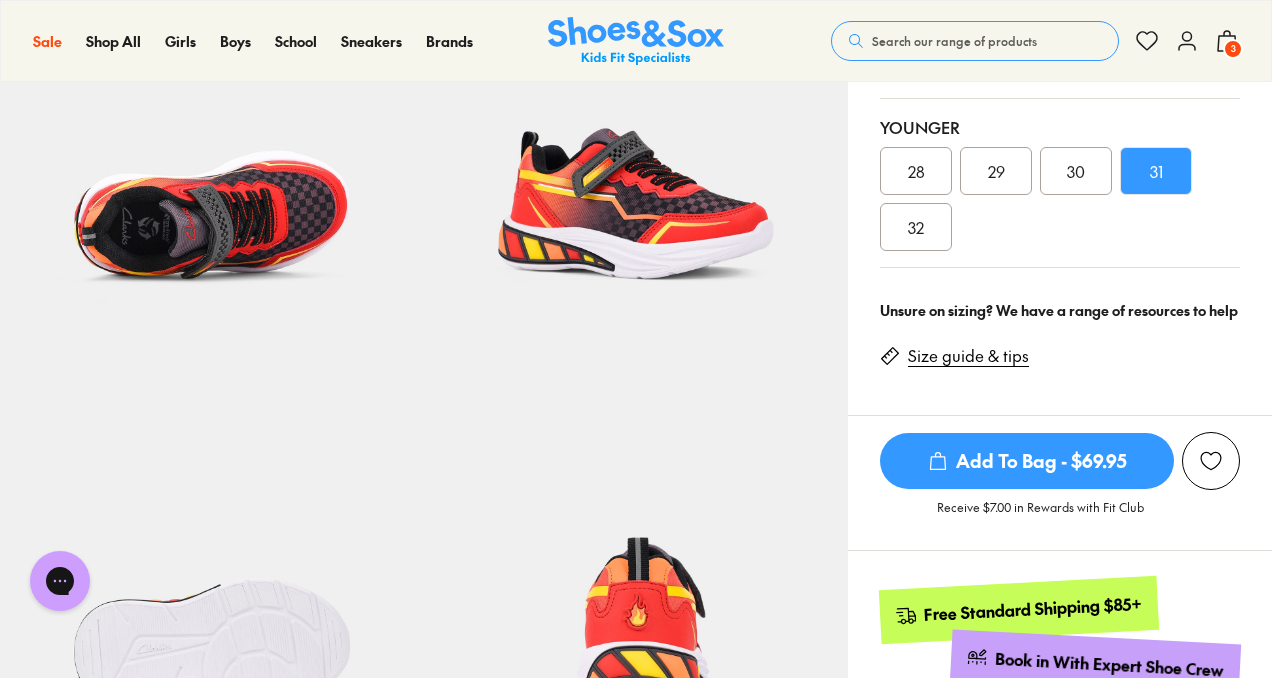 click on "Add To Bag - $69.95" at bounding box center [1027, 461] 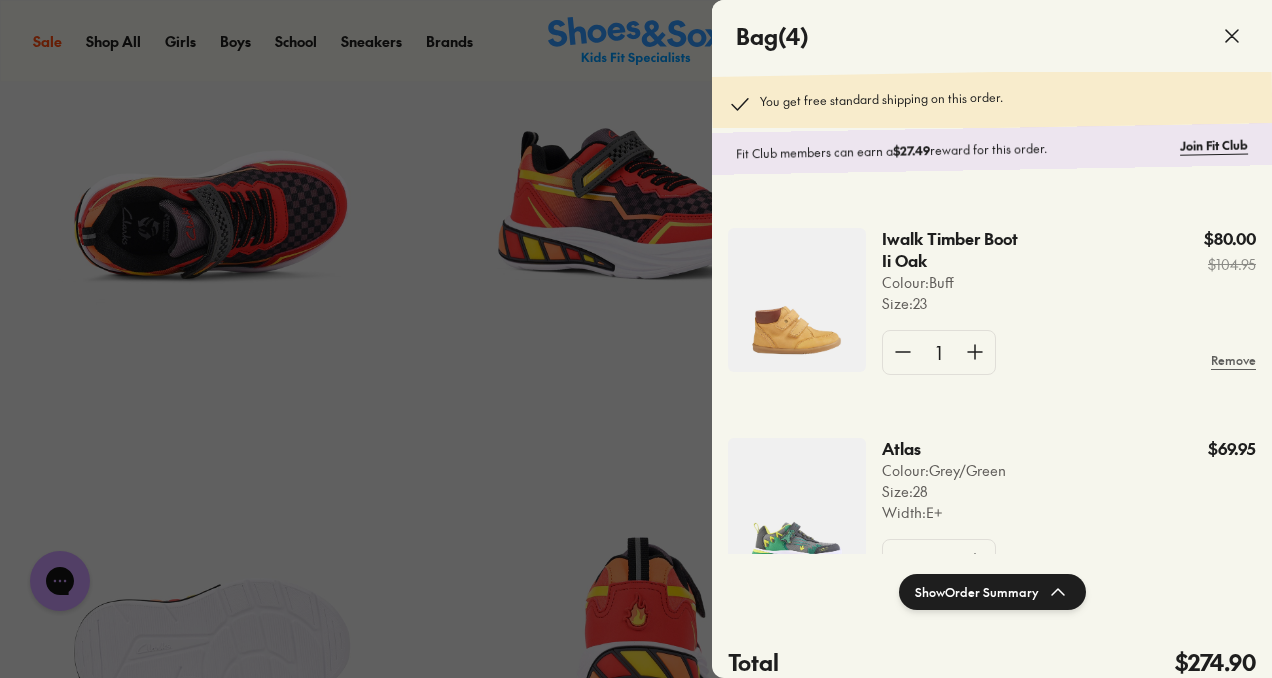 scroll, scrollTop: 477, scrollLeft: 0, axis: vertical 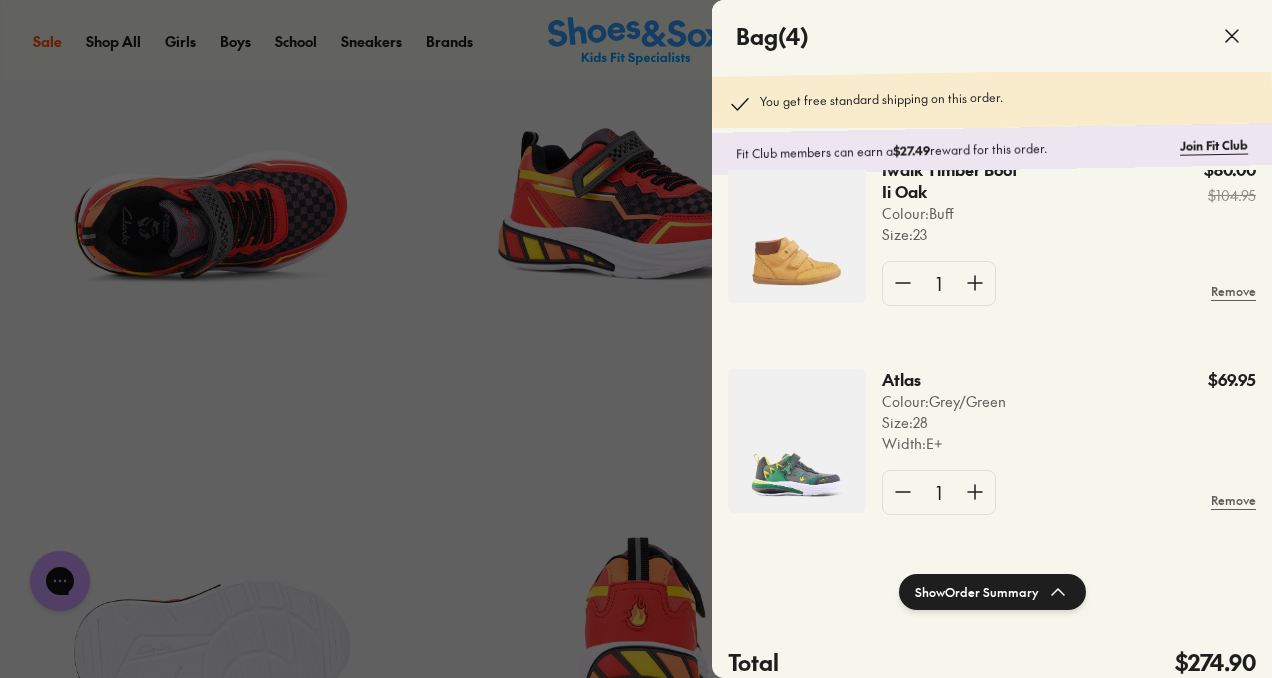click 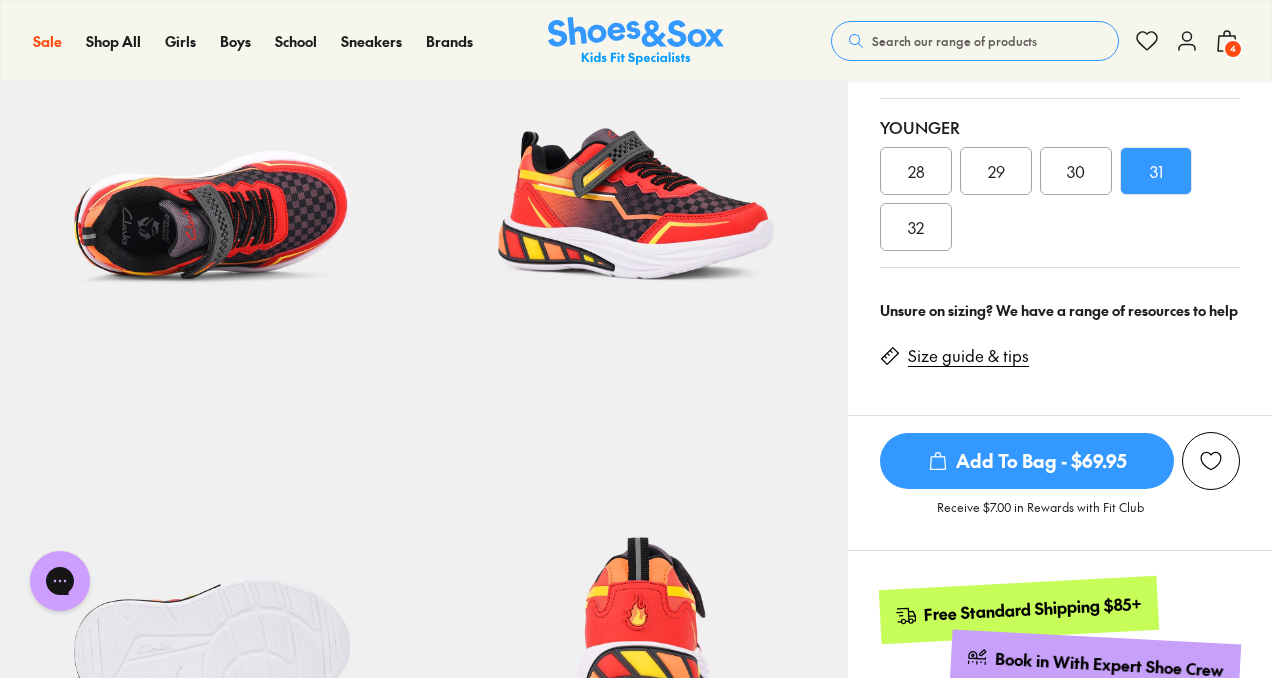 click on "4" at bounding box center (1233, 49) 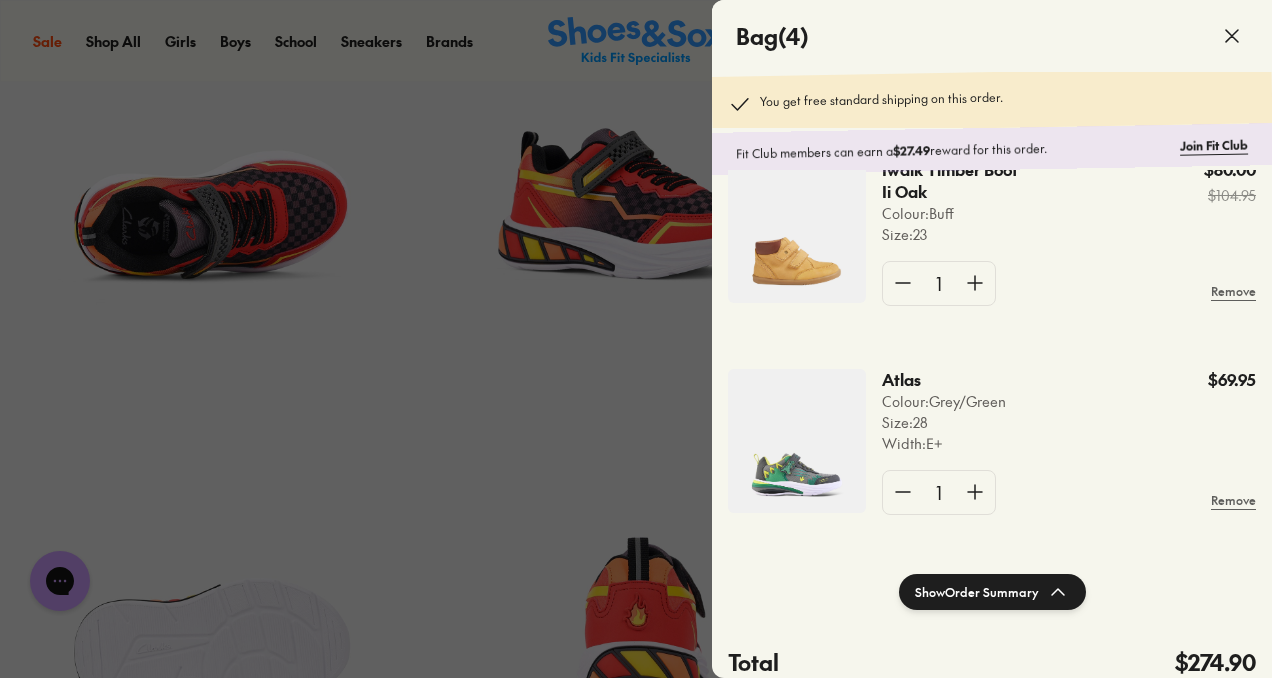 click 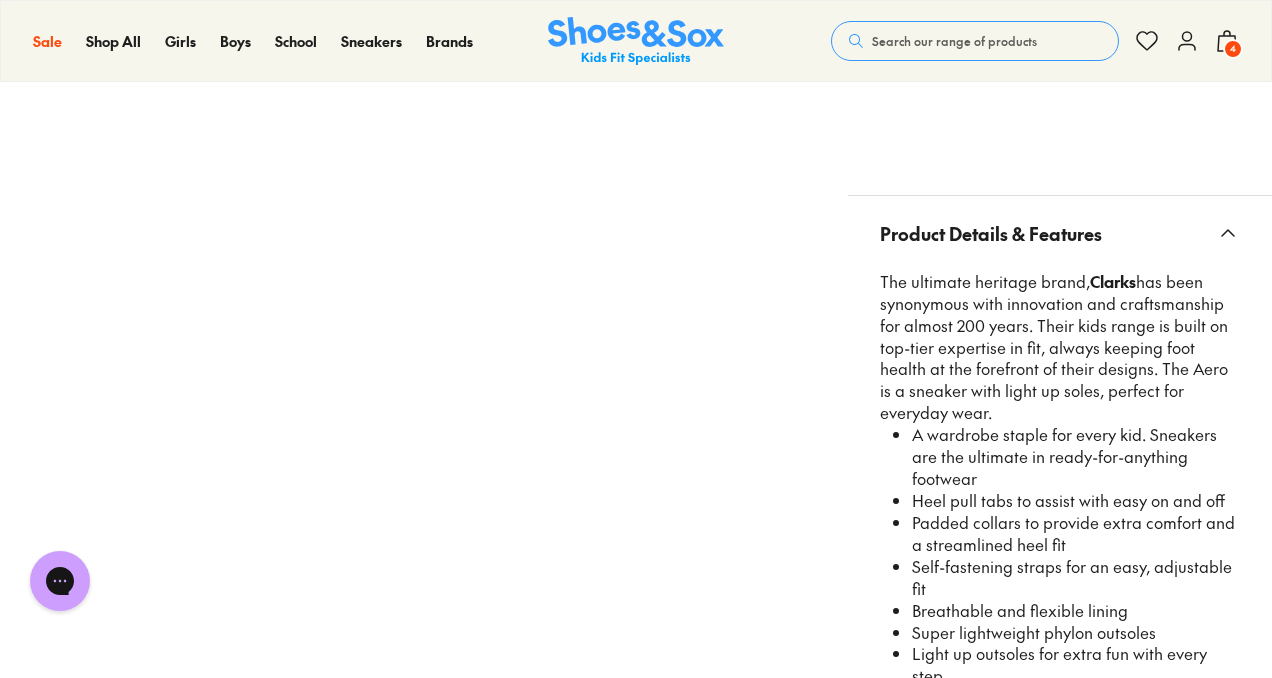scroll, scrollTop: 1232, scrollLeft: 0, axis: vertical 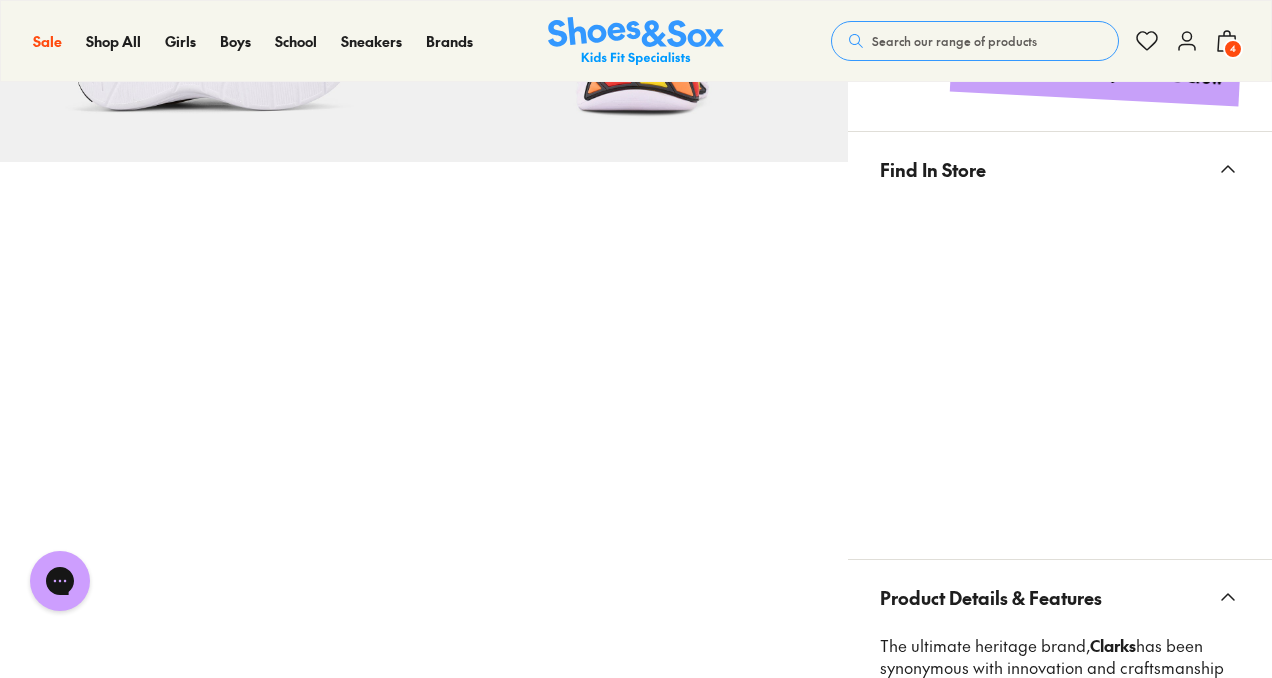 drag, startPoint x: 1279, startPoint y: 179, endPoint x: 1279, endPoint y: 134, distance: 45 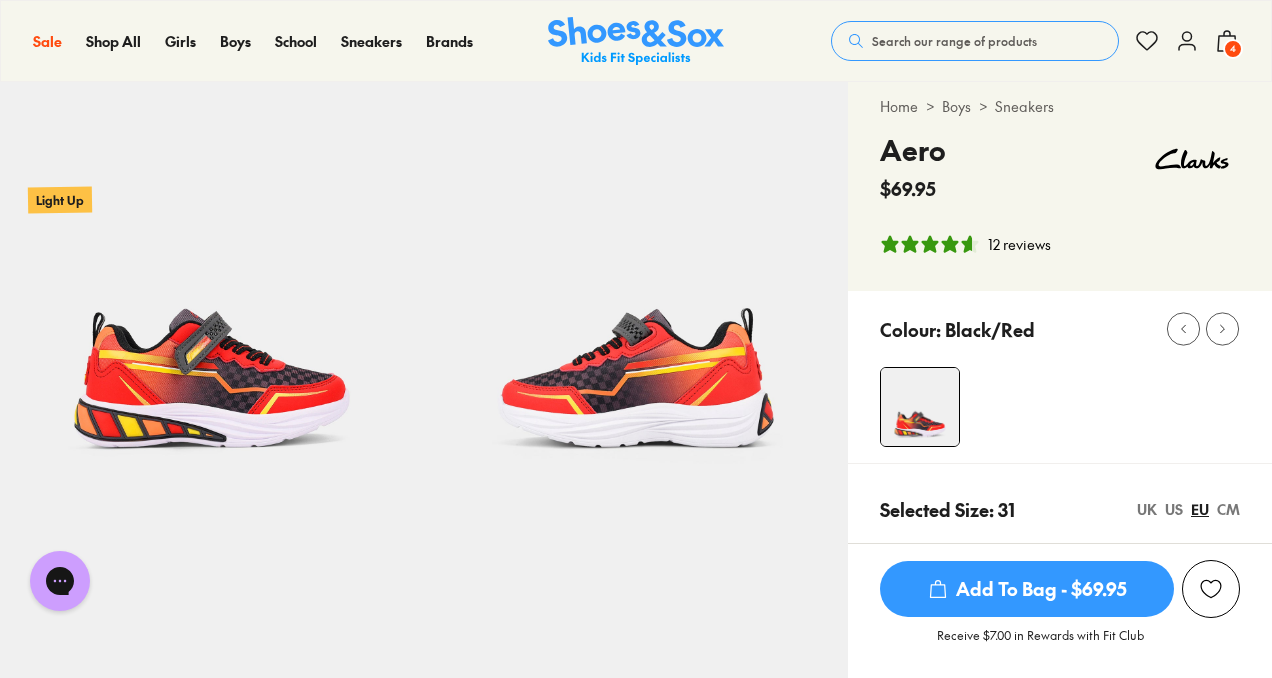 scroll, scrollTop: 0, scrollLeft: 0, axis: both 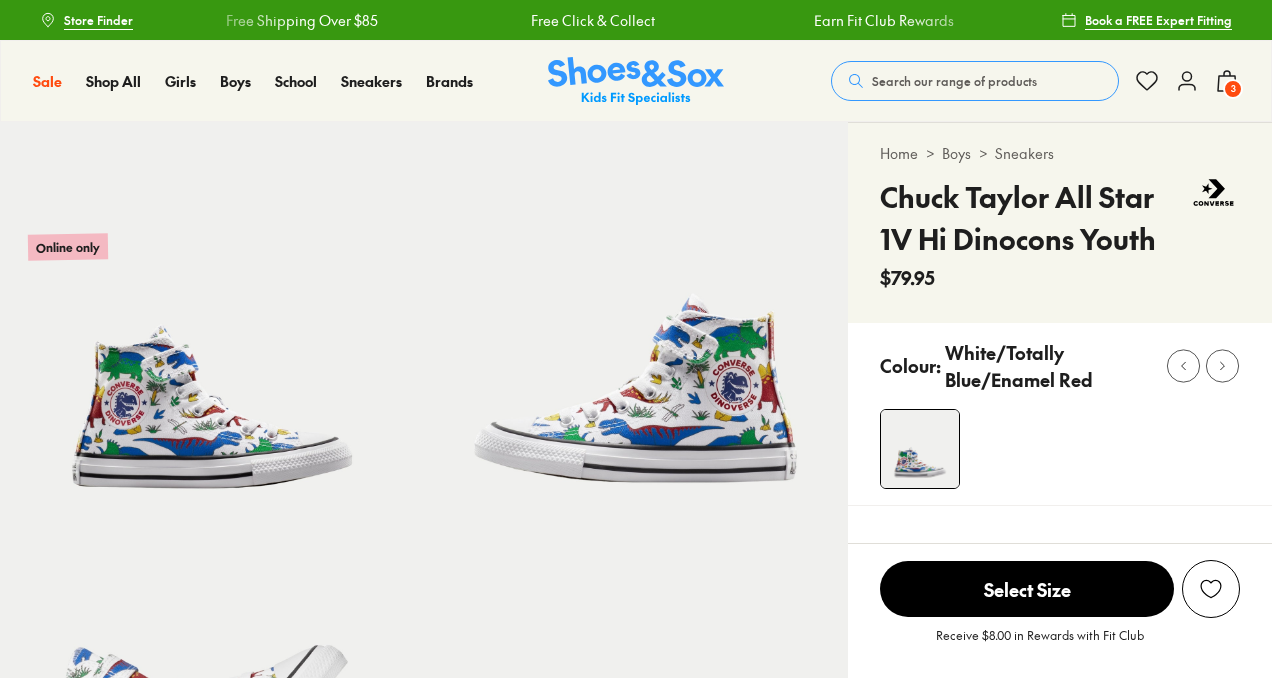 select on "*" 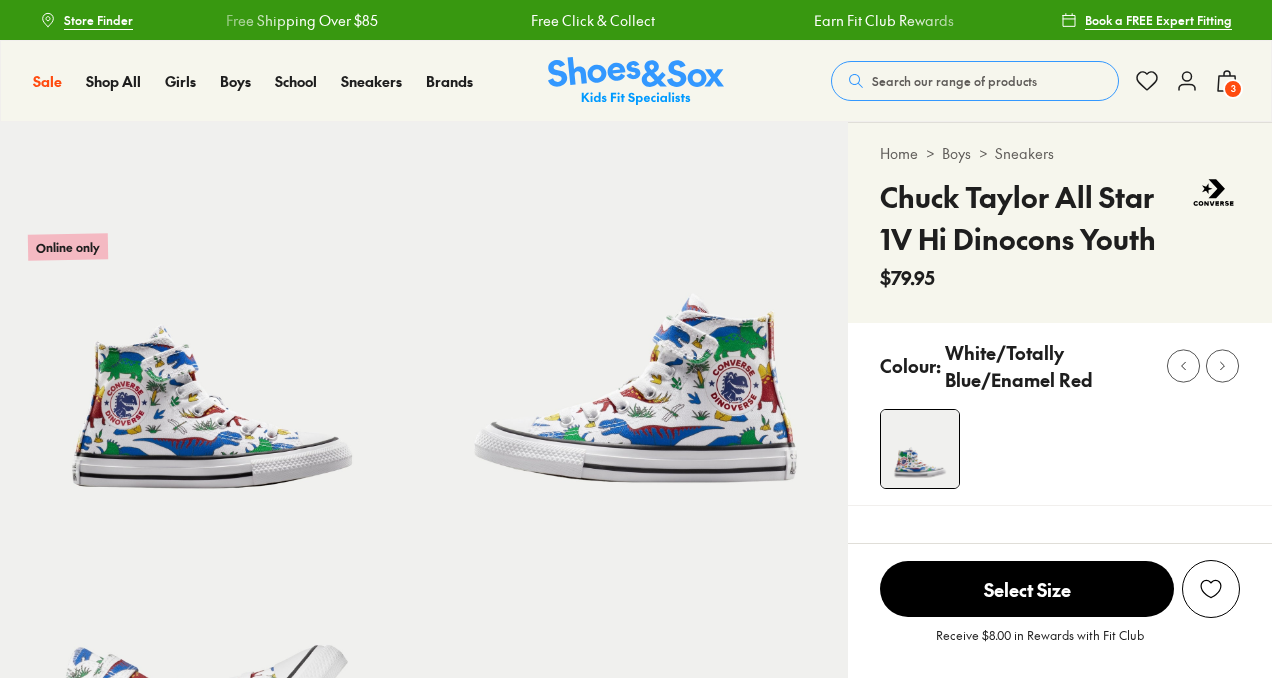 scroll, scrollTop: 0, scrollLeft: 0, axis: both 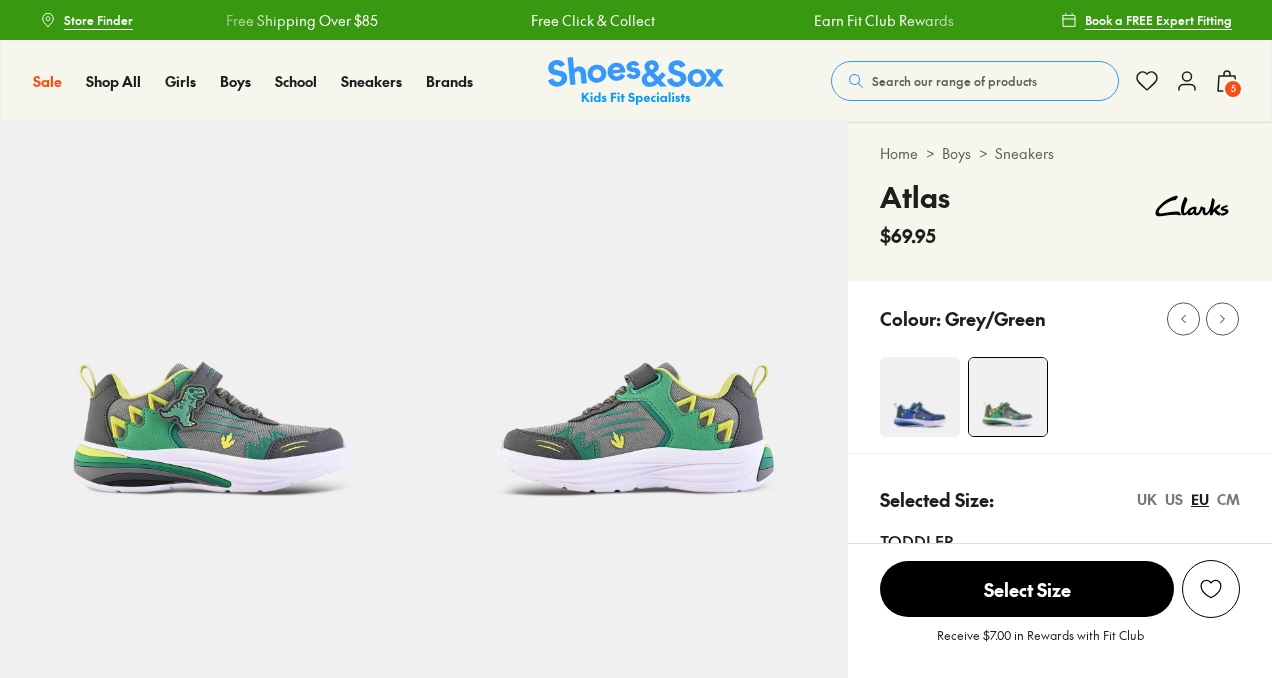 select on "*" 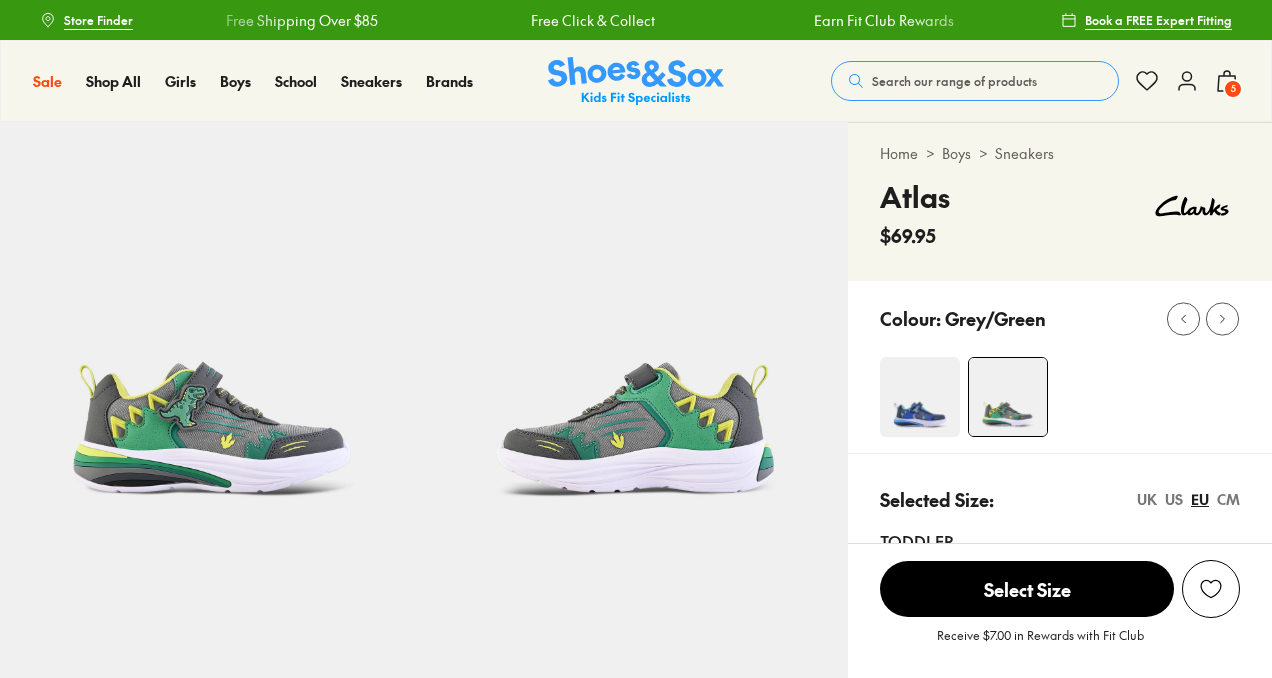 click at bounding box center (920, 397) 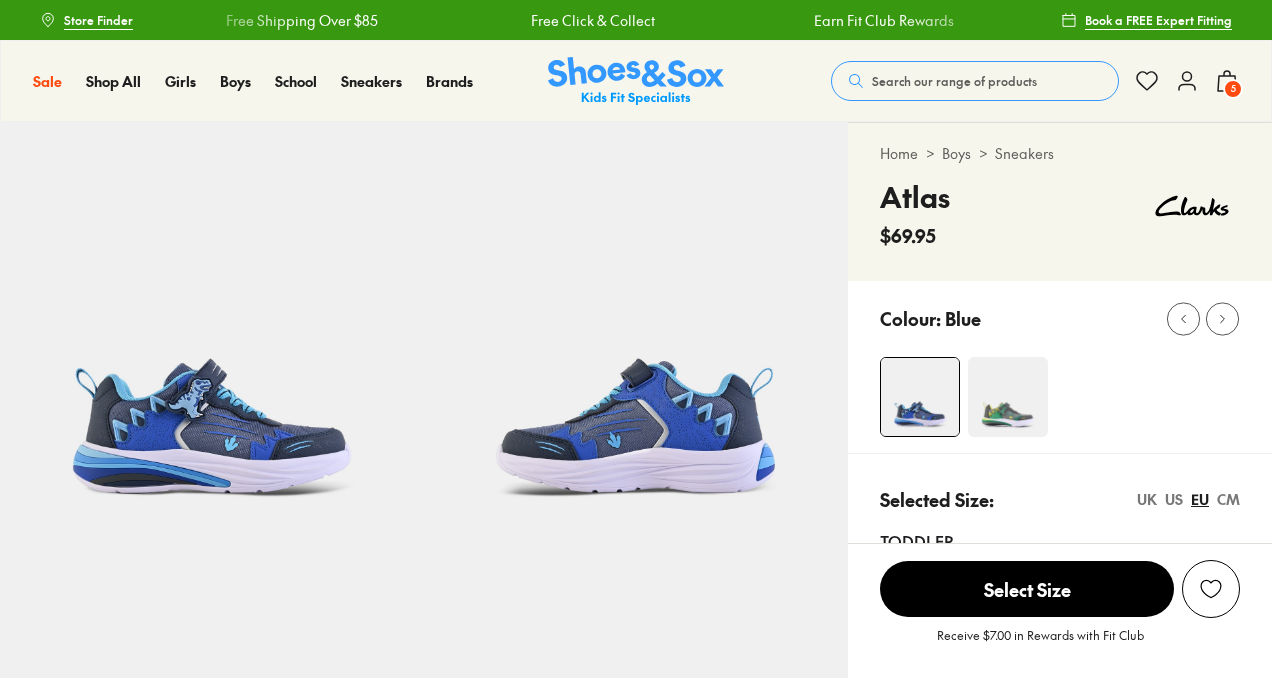 scroll, scrollTop: 0, scrollLeft: 0, axis: both 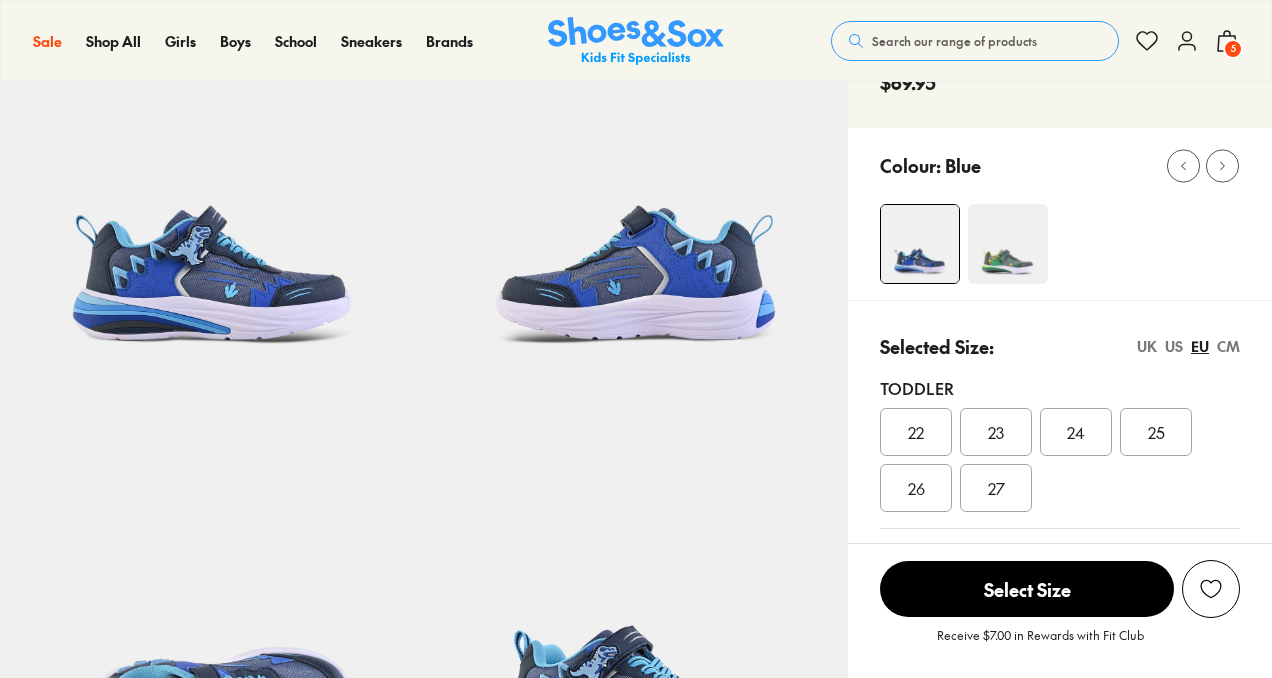 select on "*" 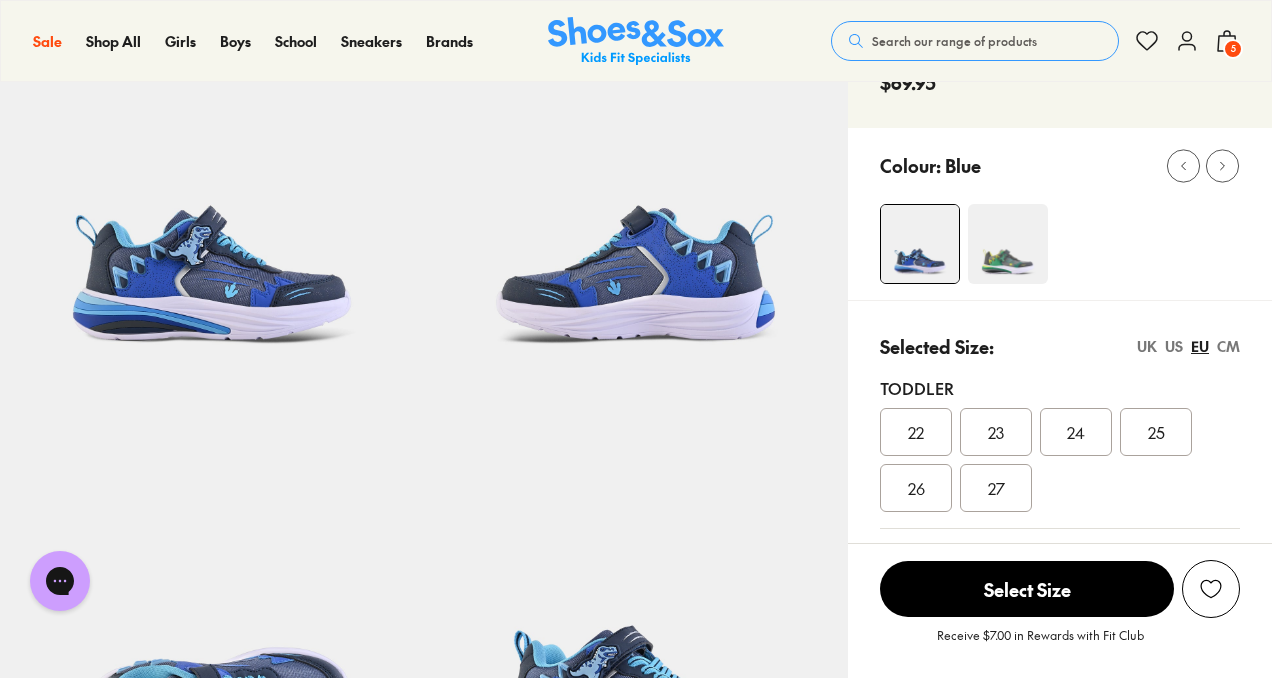 scroll, scrollTop: 0, scrollLeft: 0, axis: both 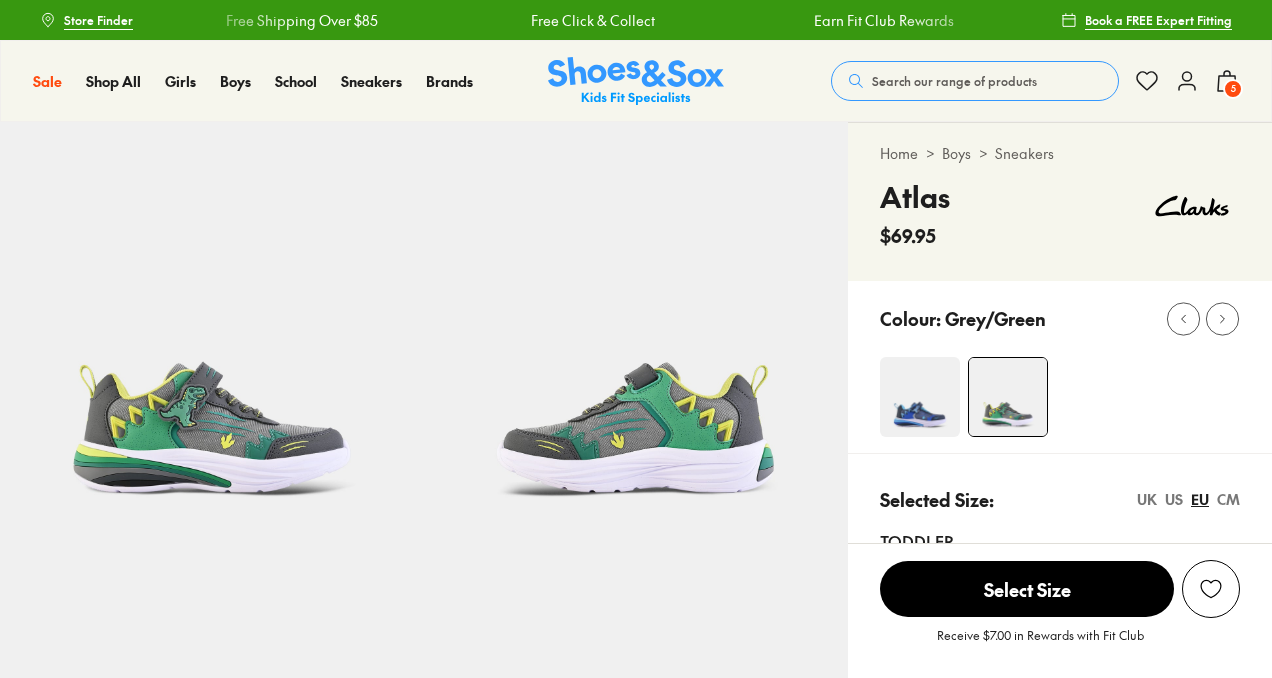 select on "*" 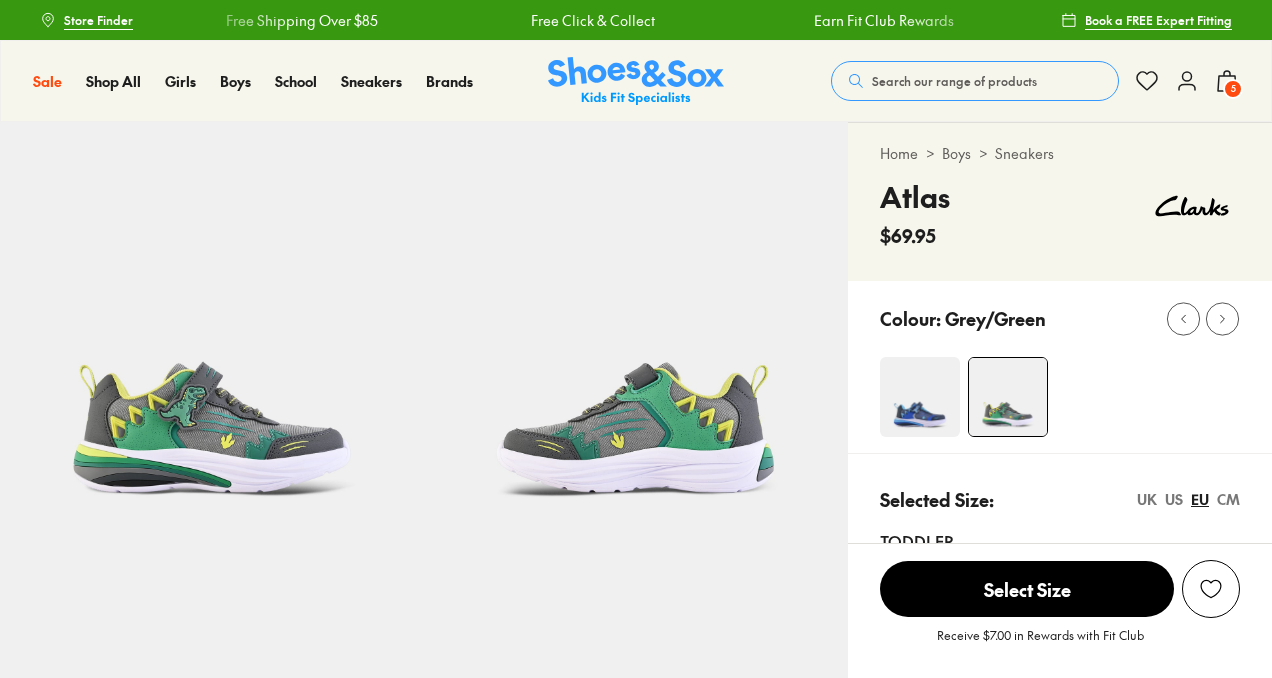 scroll, scrollTop: 0, scrollLeft: 0, axis: both 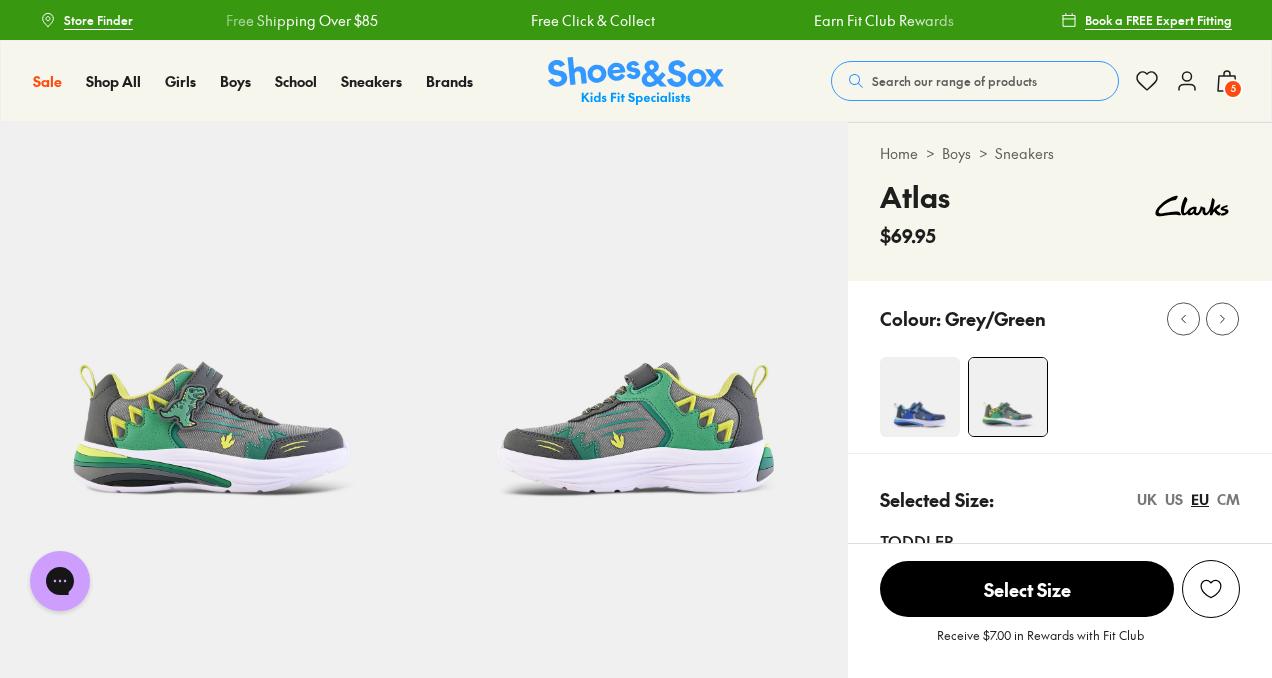 click 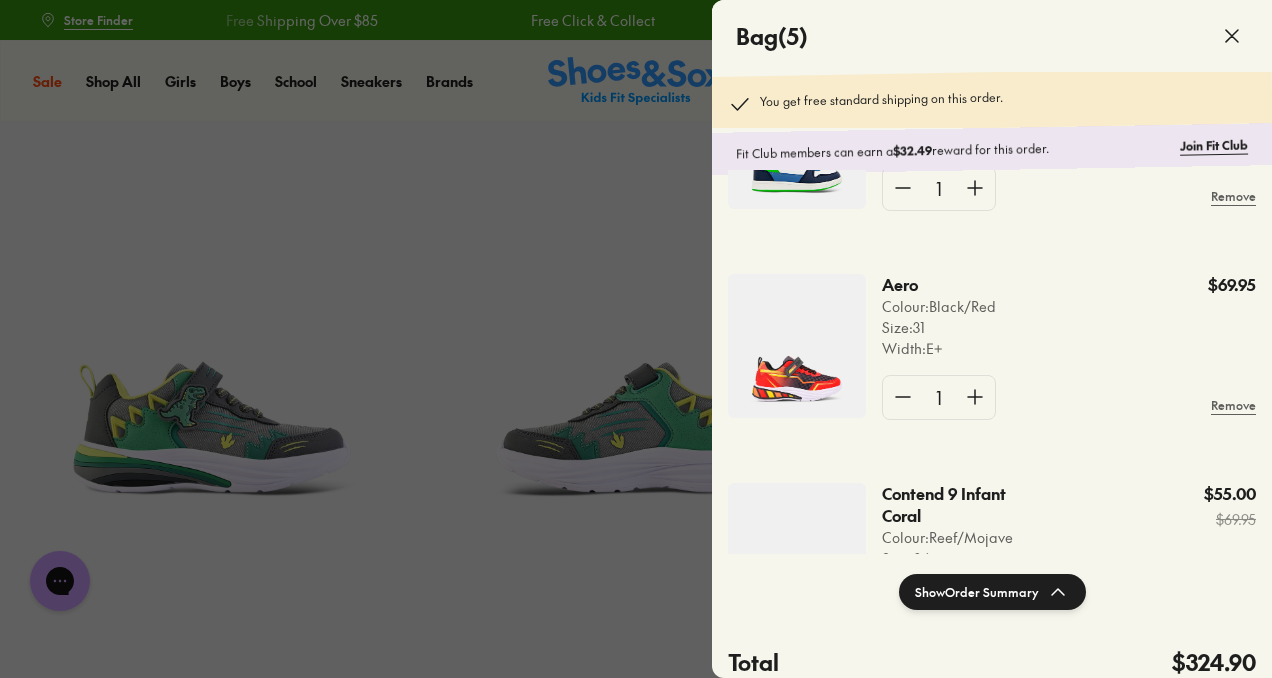 scroll, scrollTop: 87, scrollLeft: 0, axis: vertical 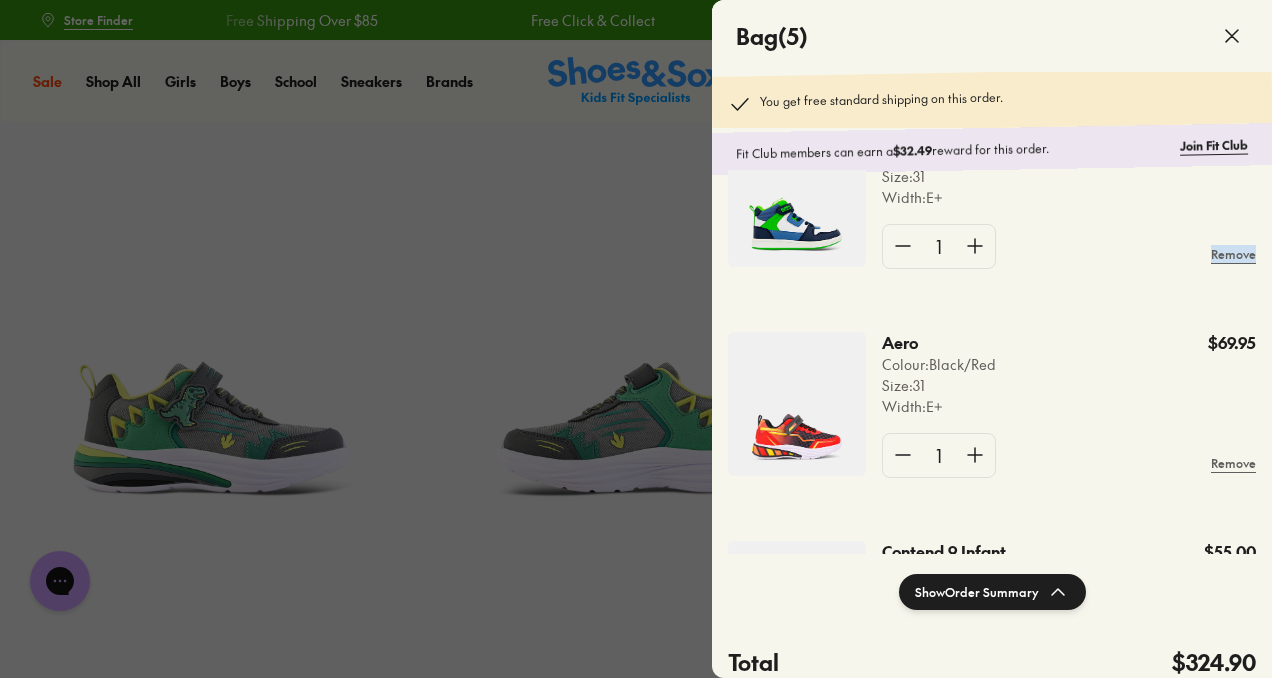 drag, startPoint x: 1262, startPoint y: 236, endPoint x: 1262, endPoint y: 292, distance: 56 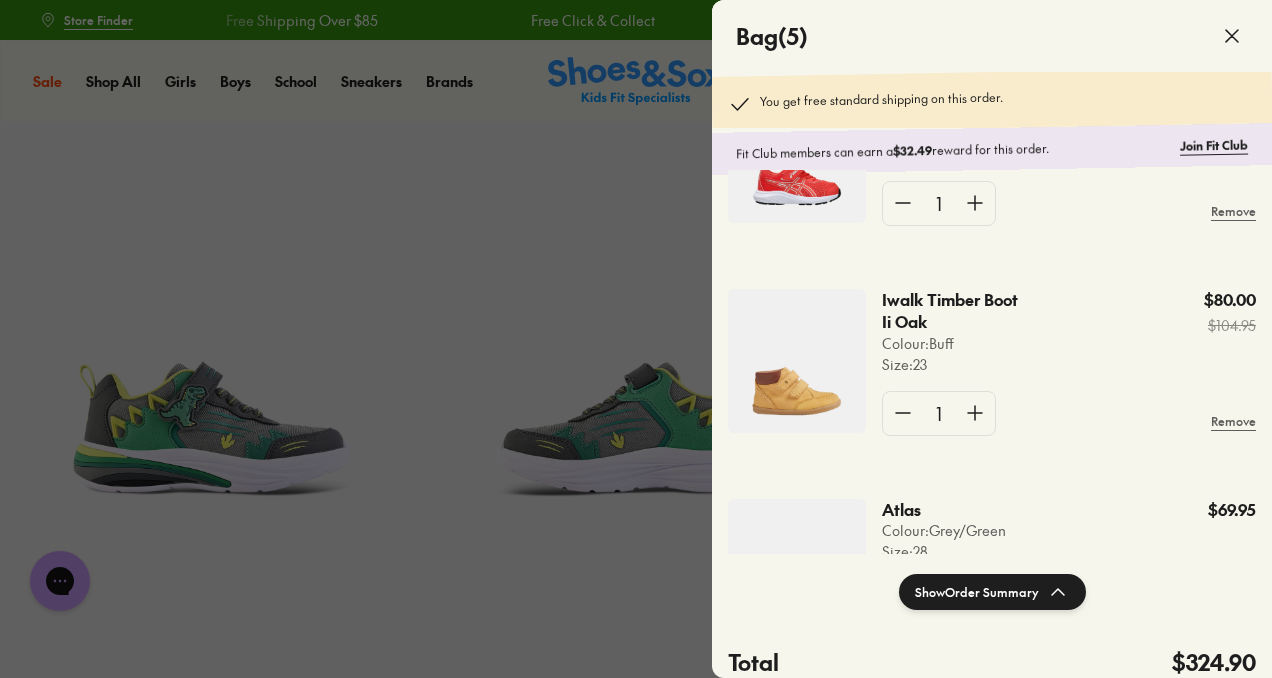 scroll, scrollTop: 395, scrollLeft: 0, axis: vertical 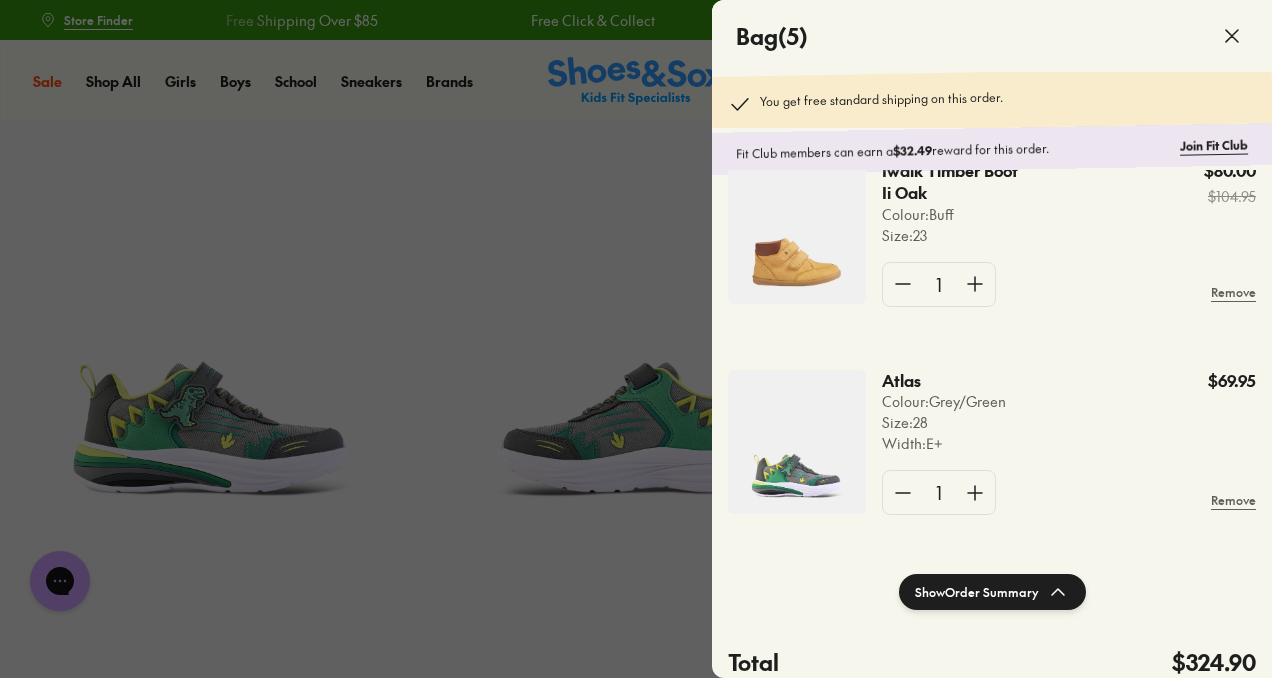 click 